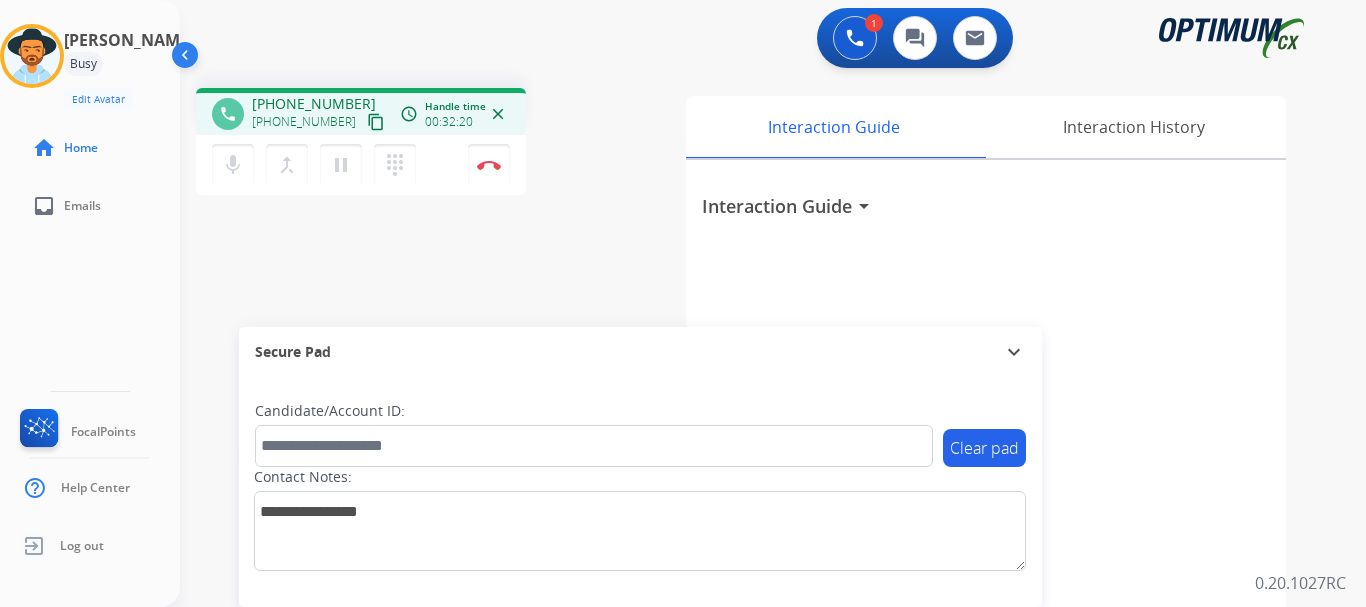 scroll, scrollTop: 0, scrollLeft: 0, axis: both 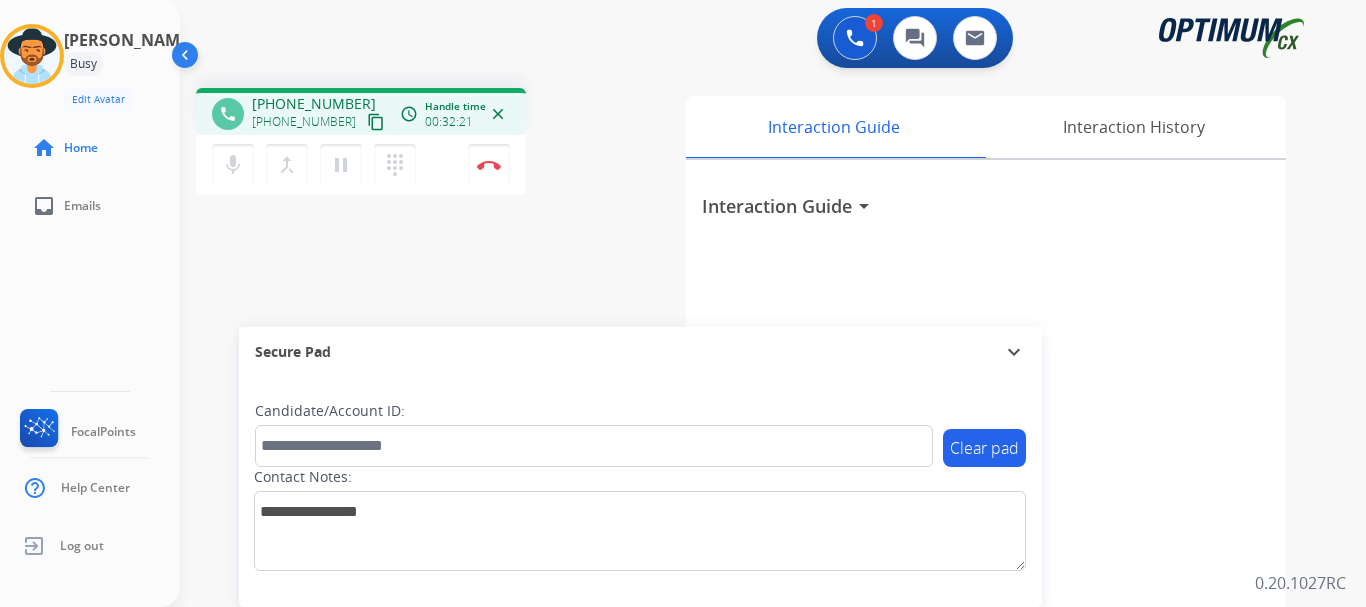 click on "phone +17876534253 +17876534253 content_copy access_time Call metrics Queue   00:14 Hold   00:00 Talk   32:22 Total   32:35 Handle time 00:32:21 close mic Mute merge_type Bridge pause Hold dialpad Dialpad Disconnect swap_horiz Break voice bridge close_fullscreen Connect 3-Way Call merge_type Separate 3-Way Call  Interaction Guide   Interaction History  Interaction Guide arrow_drop_down Secure Pad expand_more Clear pad Candidate/Account ID: Contact Notes:" at bounding box center [749, 489] 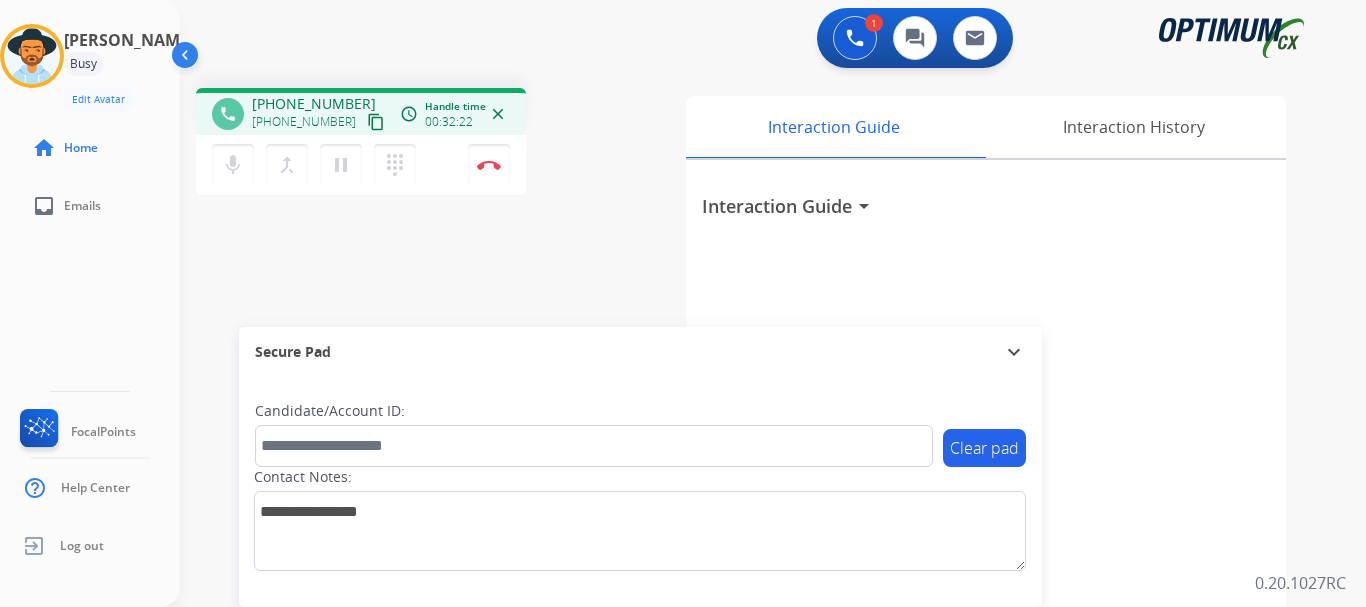 click at bounding box center [489, 165] 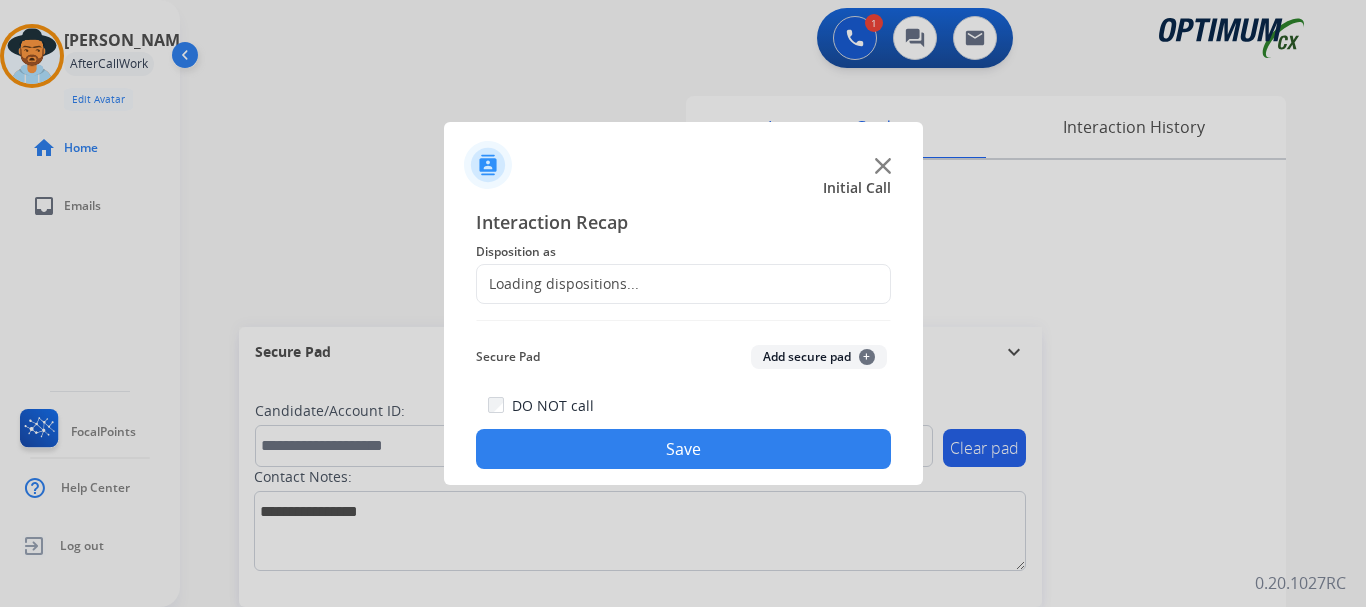 click on "Add secure pad  +" 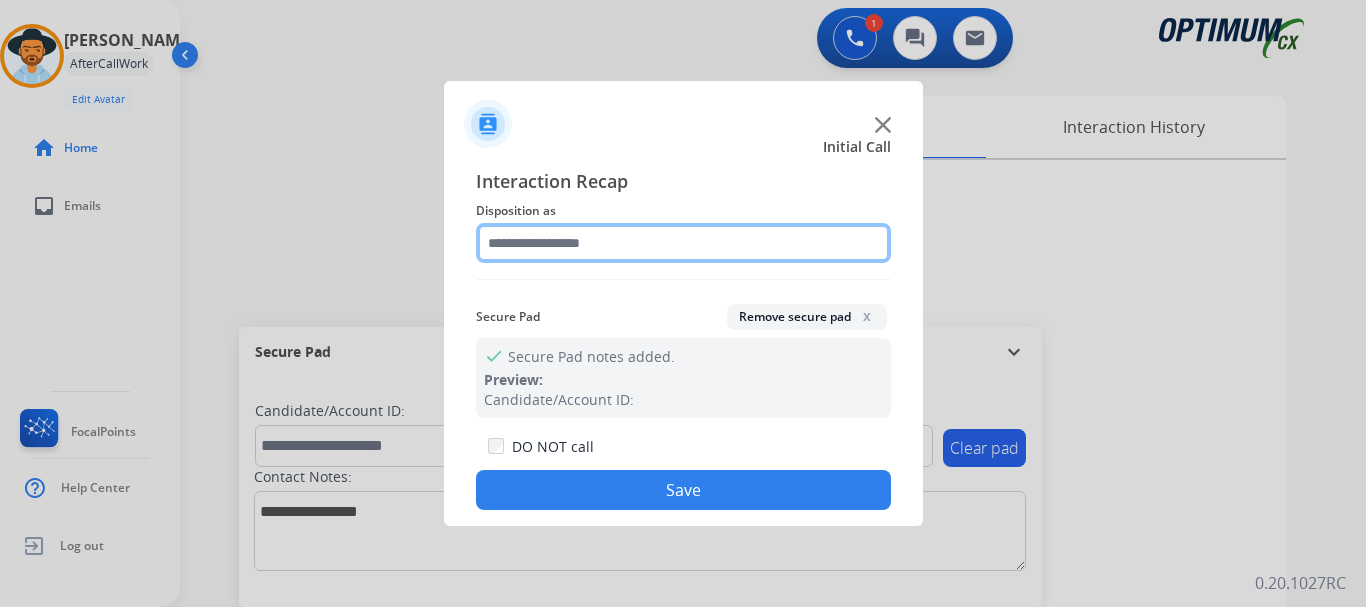click 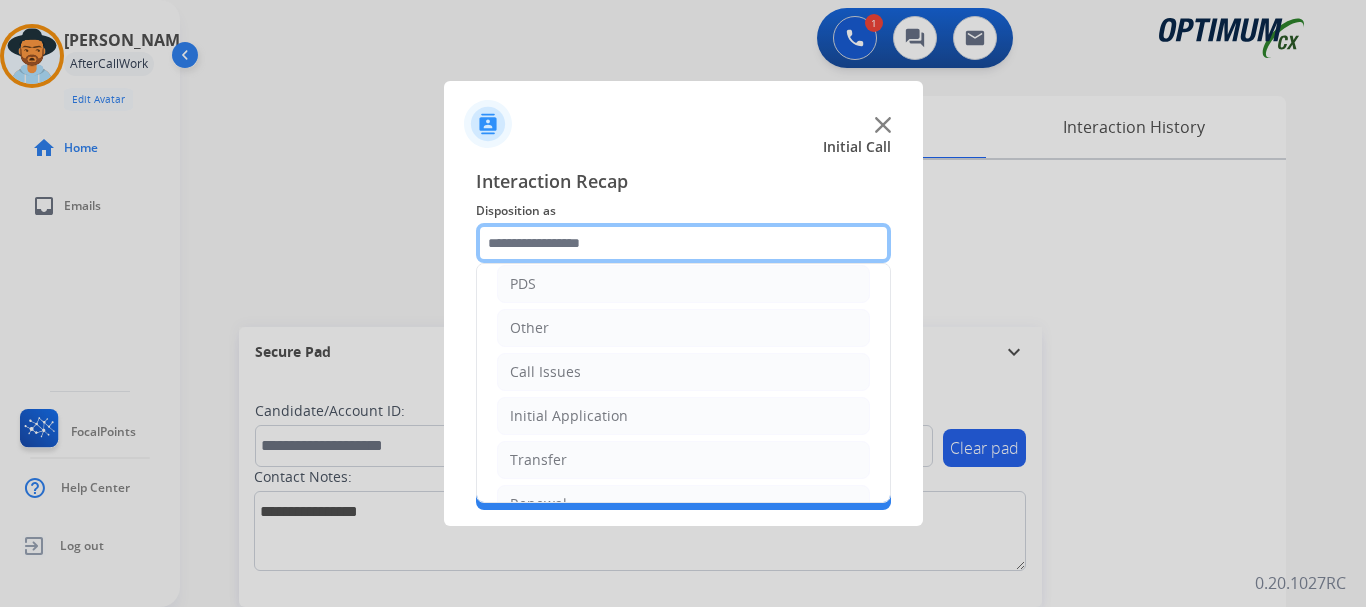 scroll, scrollTop: 136, scrollLeft: 0, axis: vertical 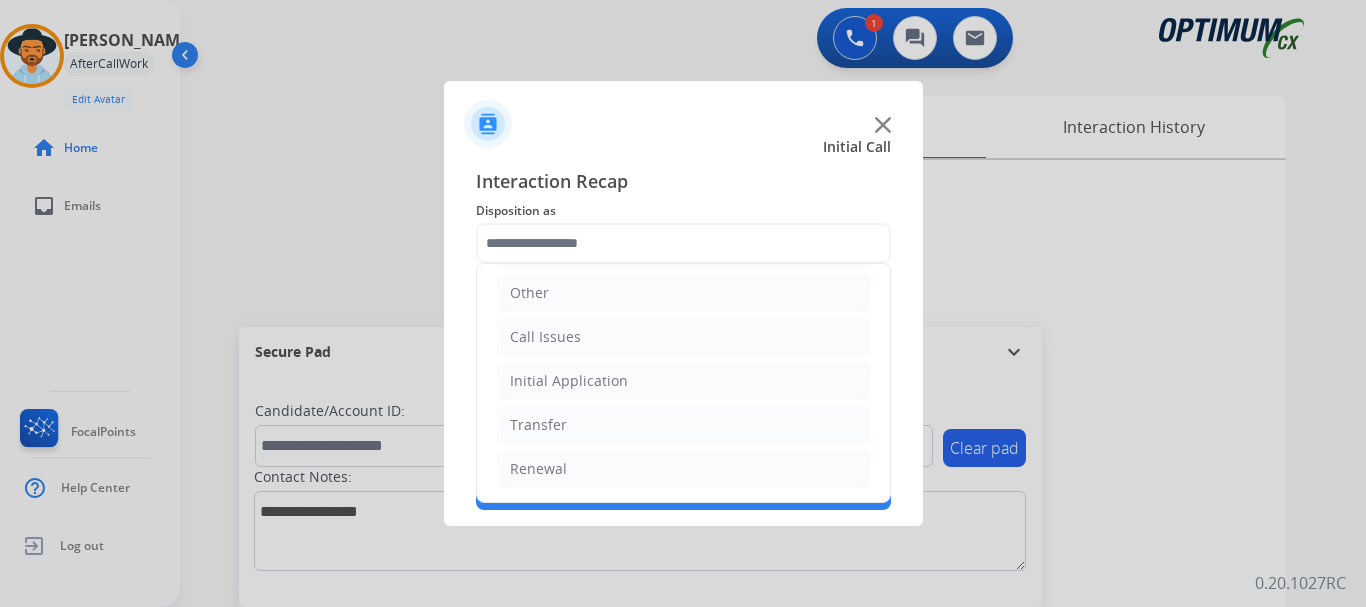 click on "Initial Application" 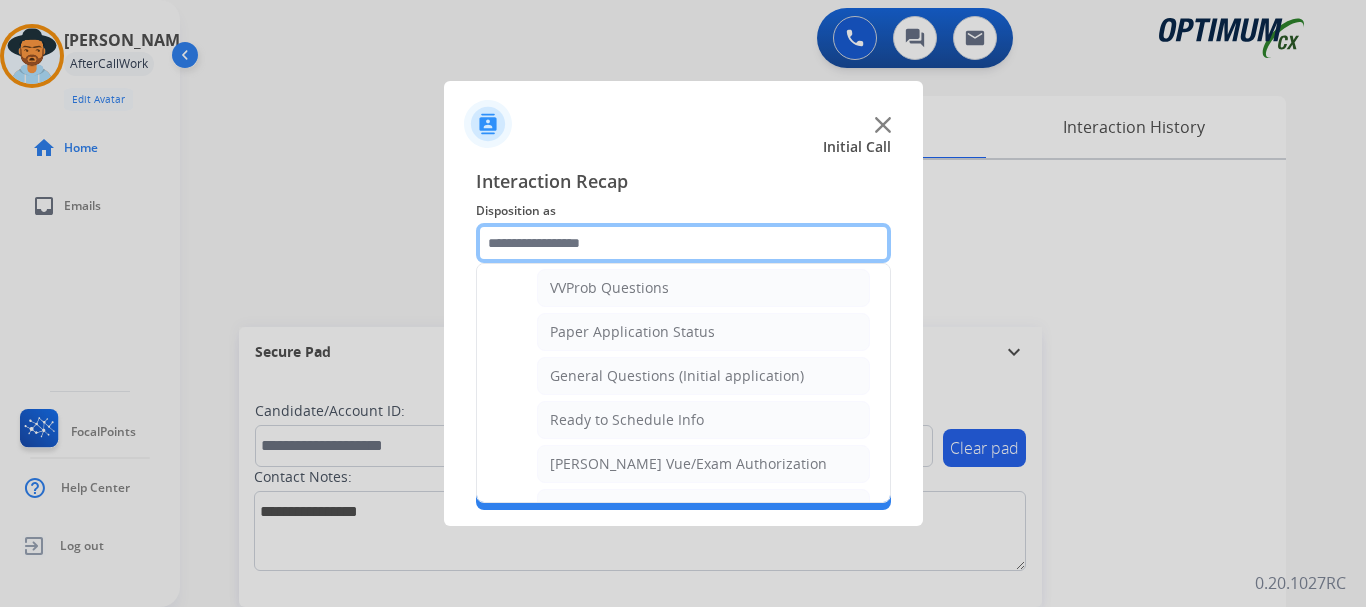 scroll, scrollTop: 1088, scrollLeft: 0, axis: vertical 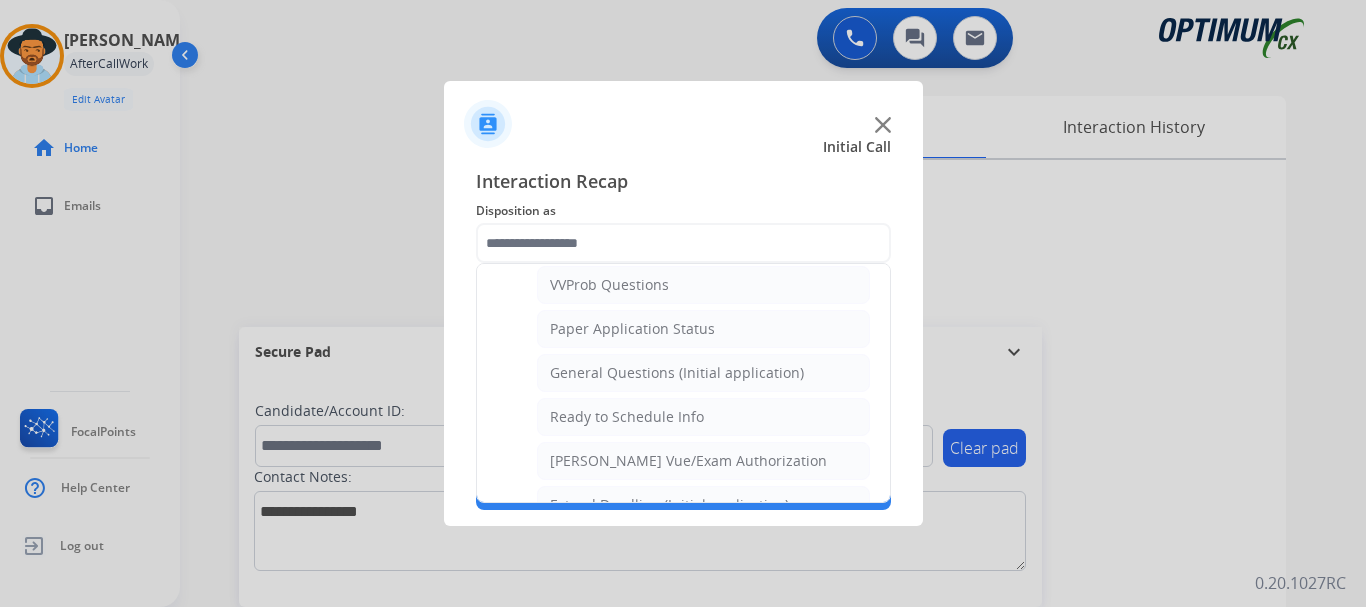 click on "General Questions (Initial application)" 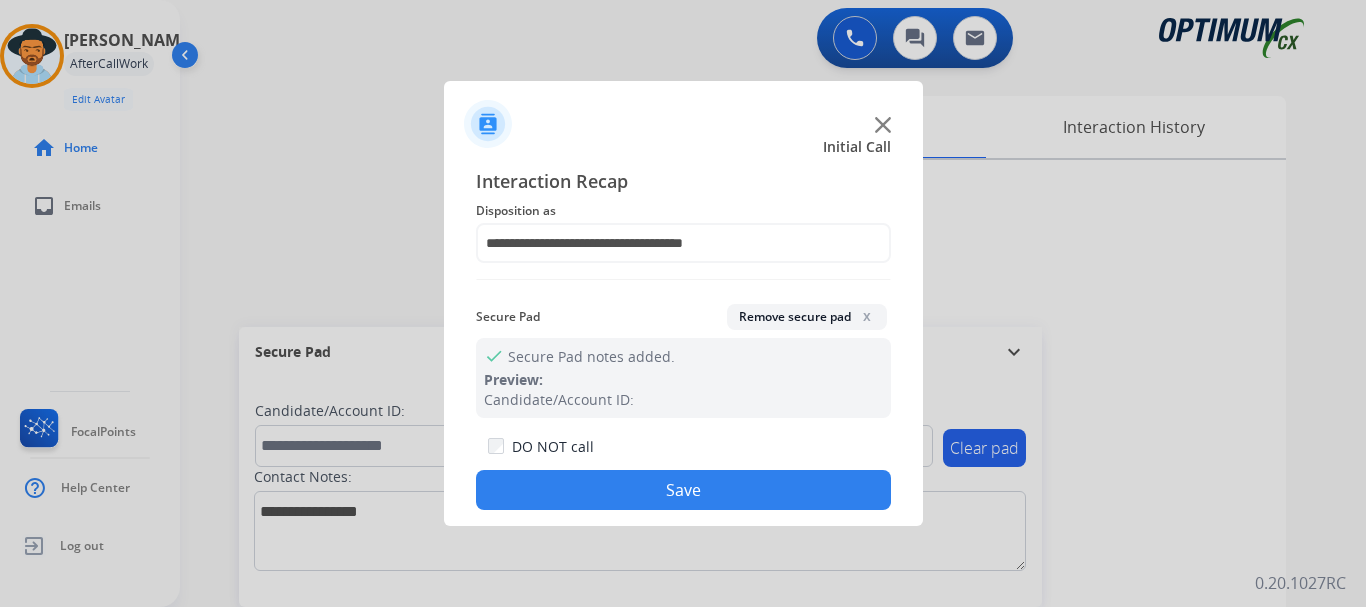 click on "Save" 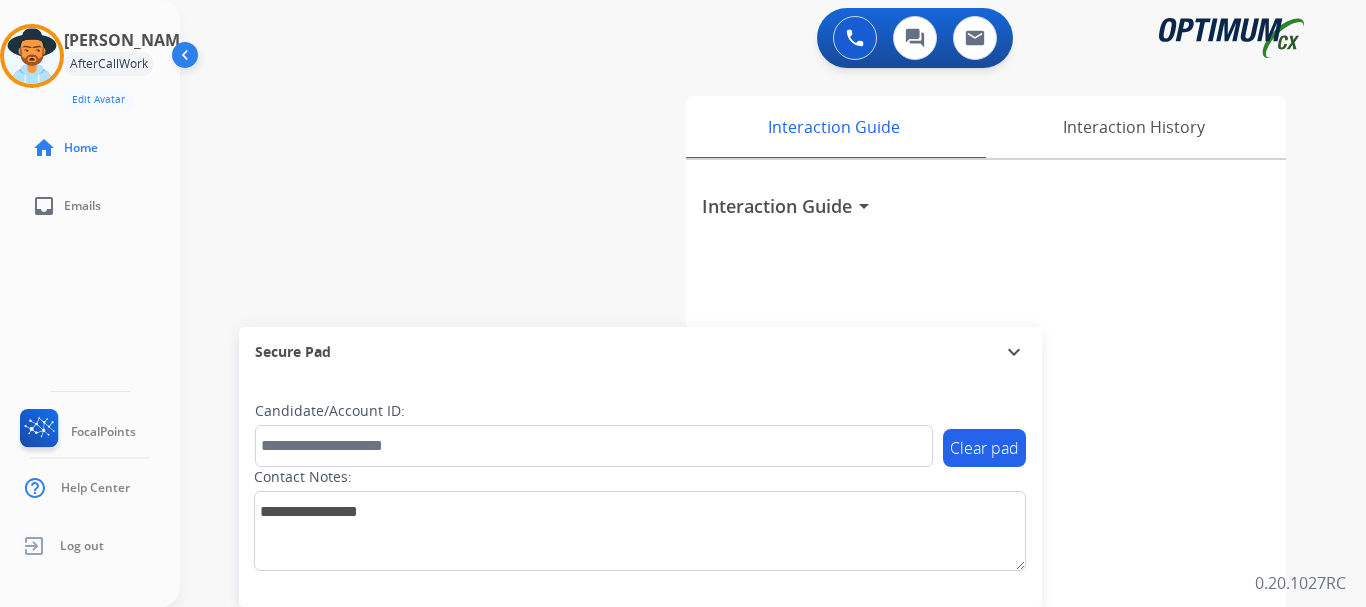 click on "swap_horiz Break voice bridge close_fullscreen Connect 3-Way Call merge_type Separate 3-Way Call  Interaction Guide   Interaction History  Interaction Guide arrow_drop_down Secure Pad expand_more Clear pad Candidate/Account ID: Contact Notes:" at bounding box center [749, 489] 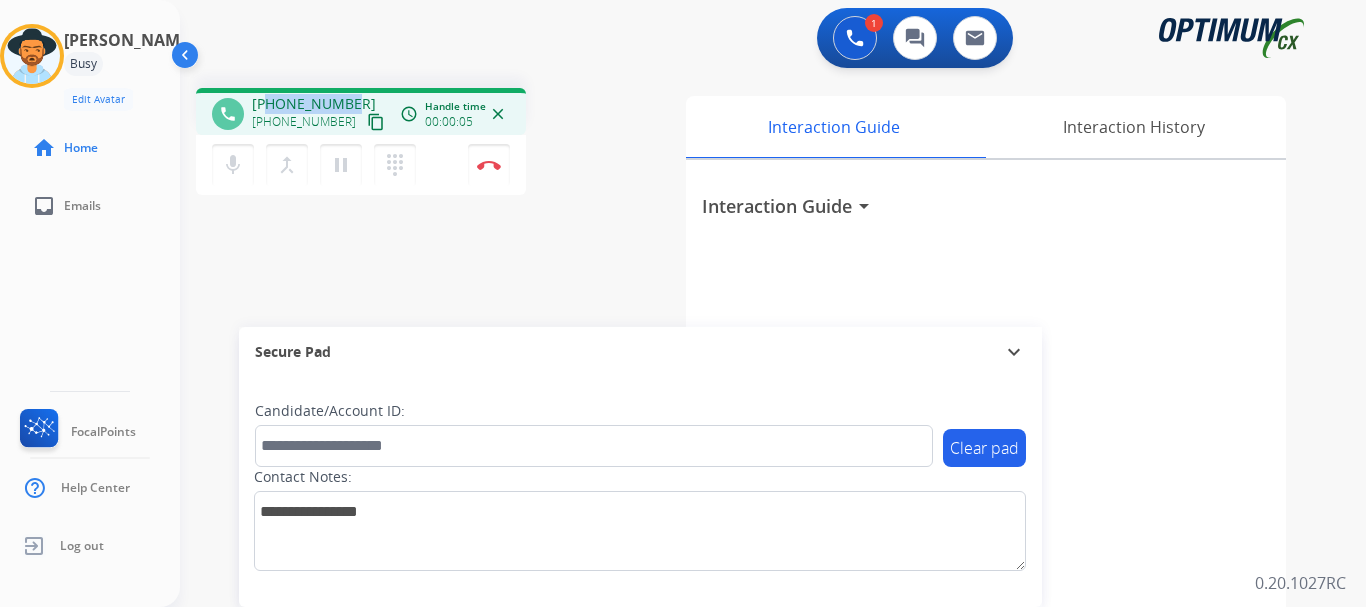 drag, startPoint x: 267, startPoint y: 102, endPoint x: 348, endPoint y: 93, distance: 81.49847 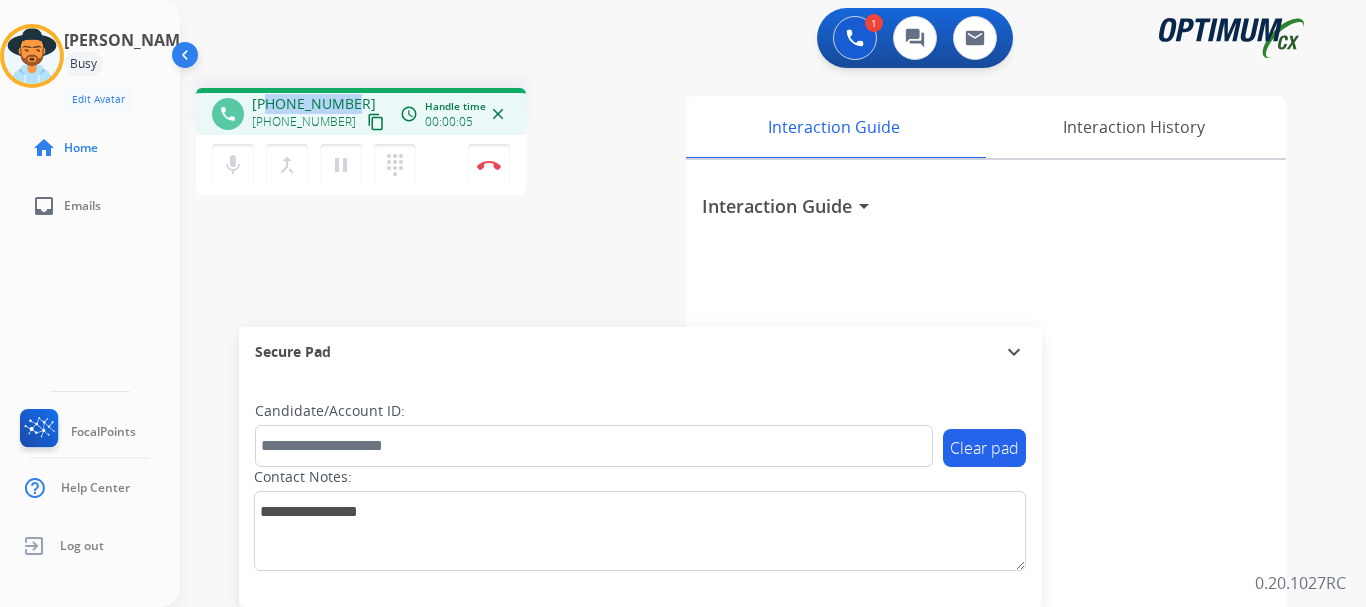 click on "phone +13134152162 +13134152162 content_copy access_time Call metrics Queue   00:12 Hold   00:00 Talk   00:06 Total   00:17 Handle time 00:00:05 close" at bounding box center (361, 111) 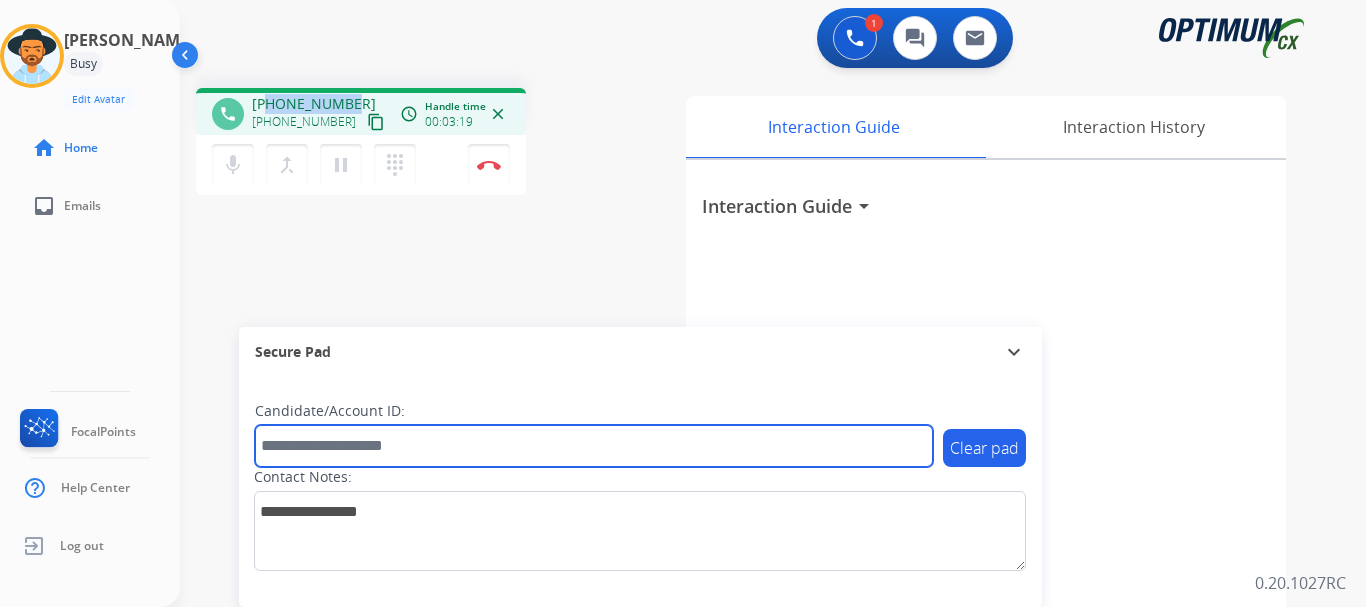 click at bounding box center [594, 446] 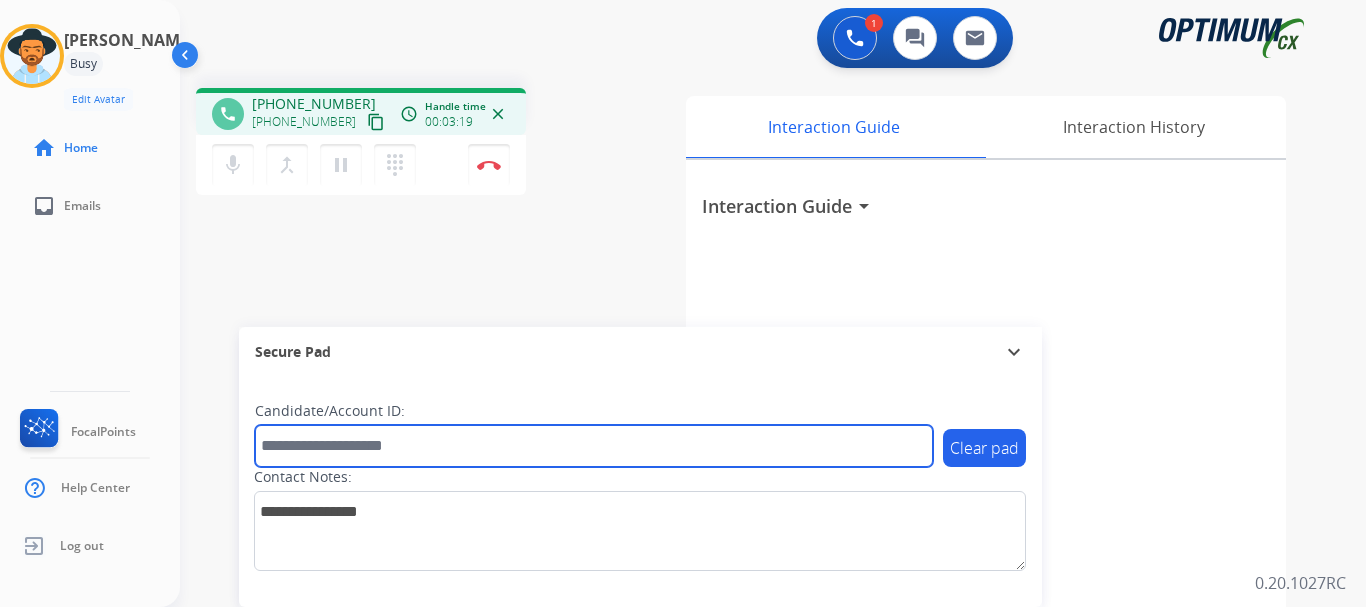 paste on "*******" 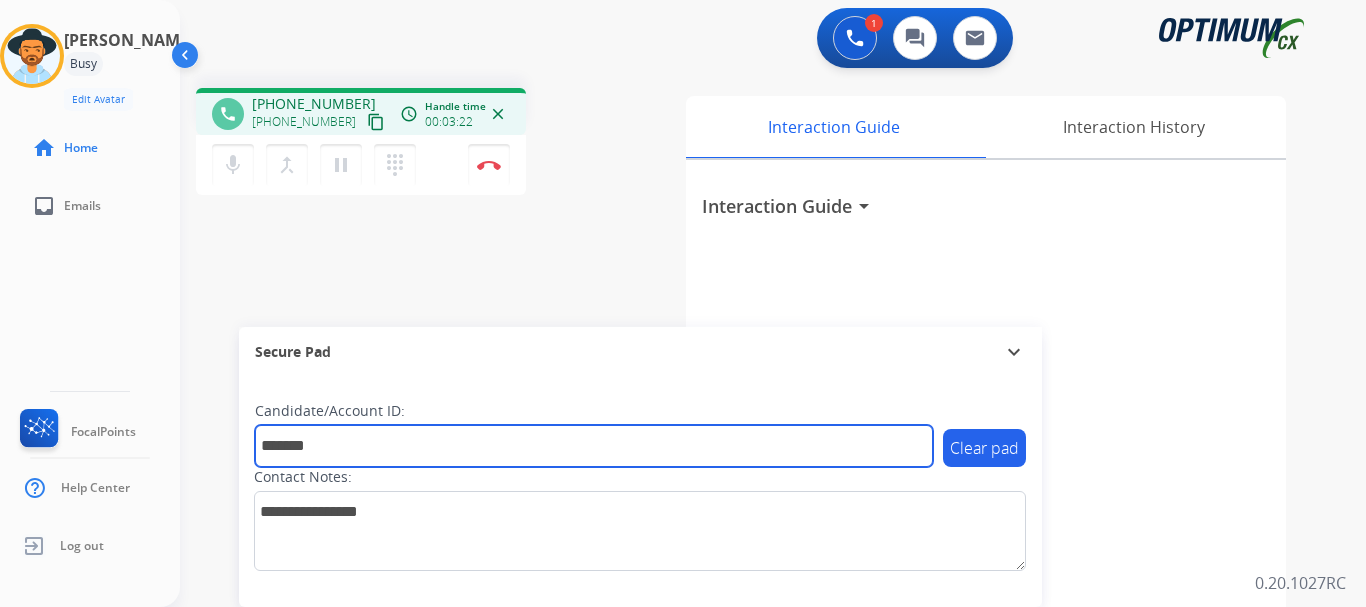 type on "*******" 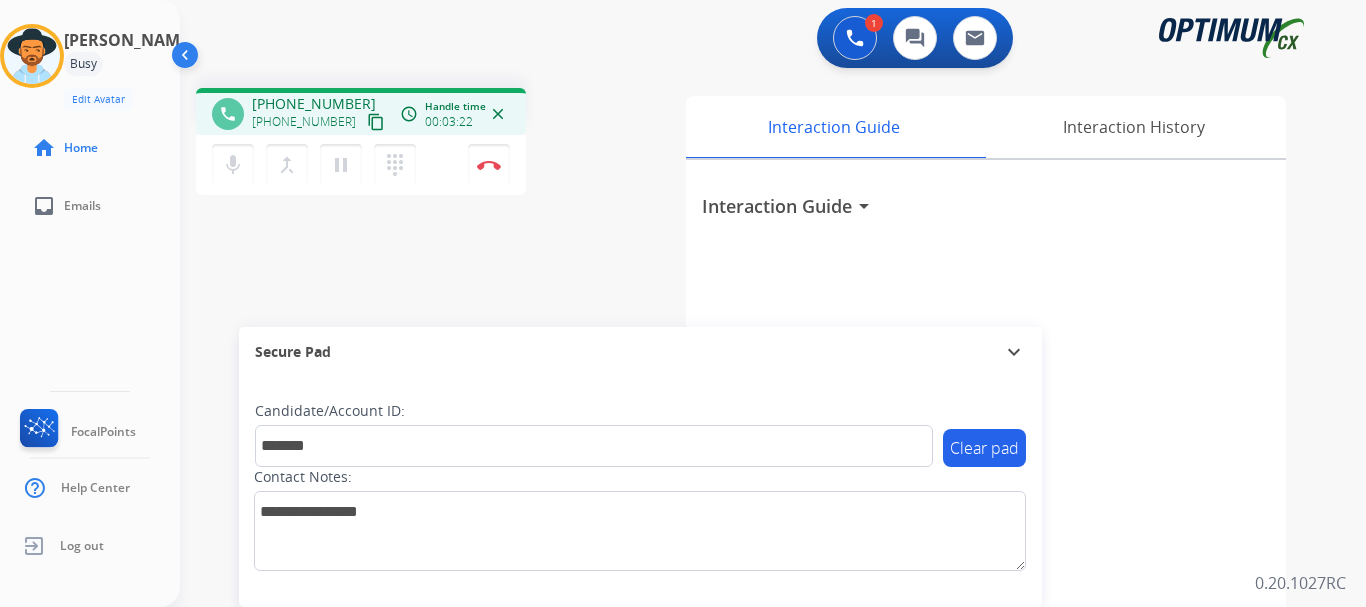 click on "Disconnect" at bounding box center [489, 165] 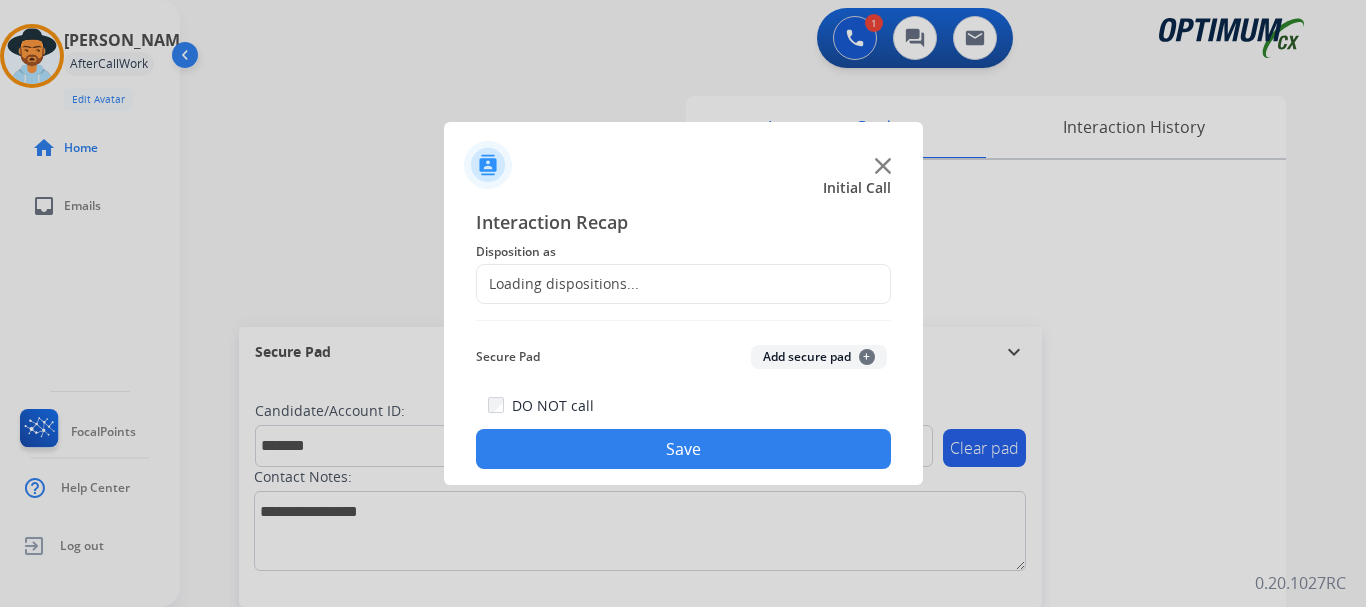 click on "Add secure pad  +" 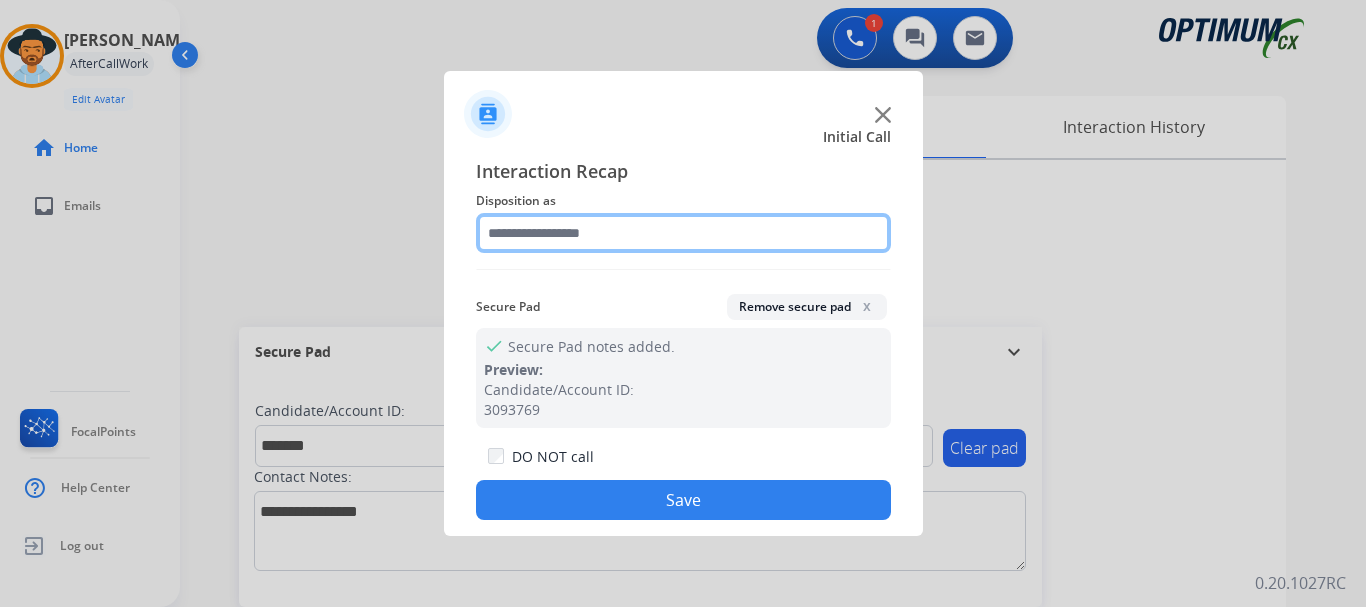 click 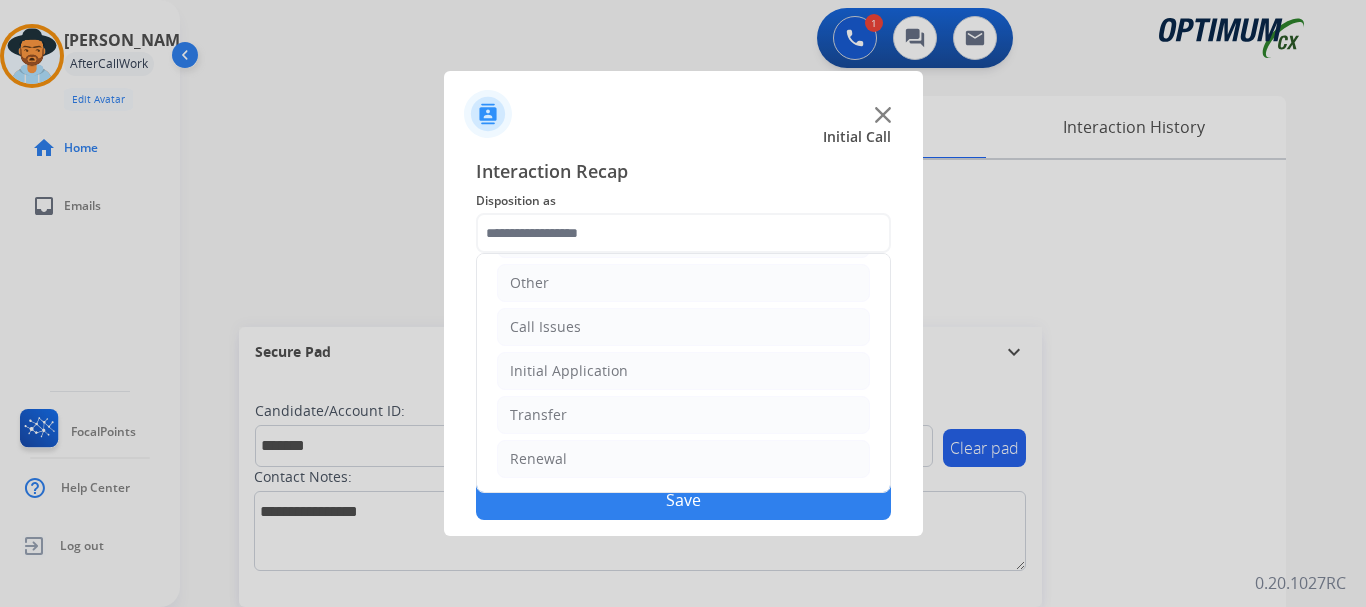 click on "Initial Application" 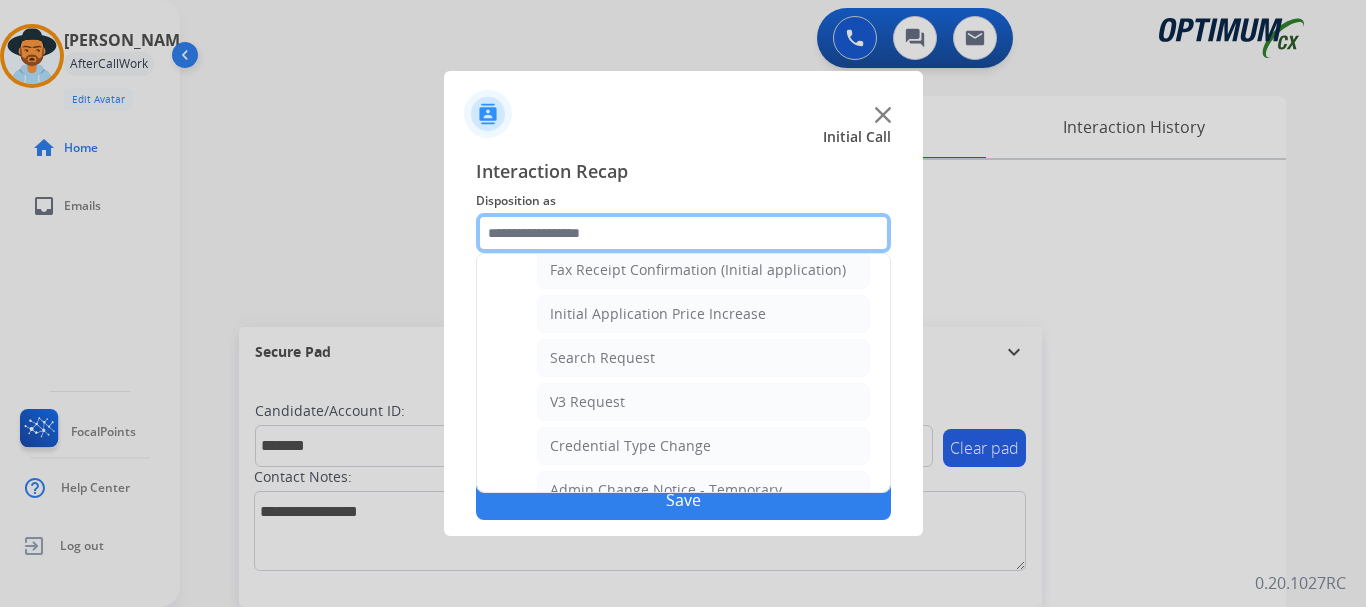 scroll, scrollTop: 682, scrollLeft: 0, axis: vertical 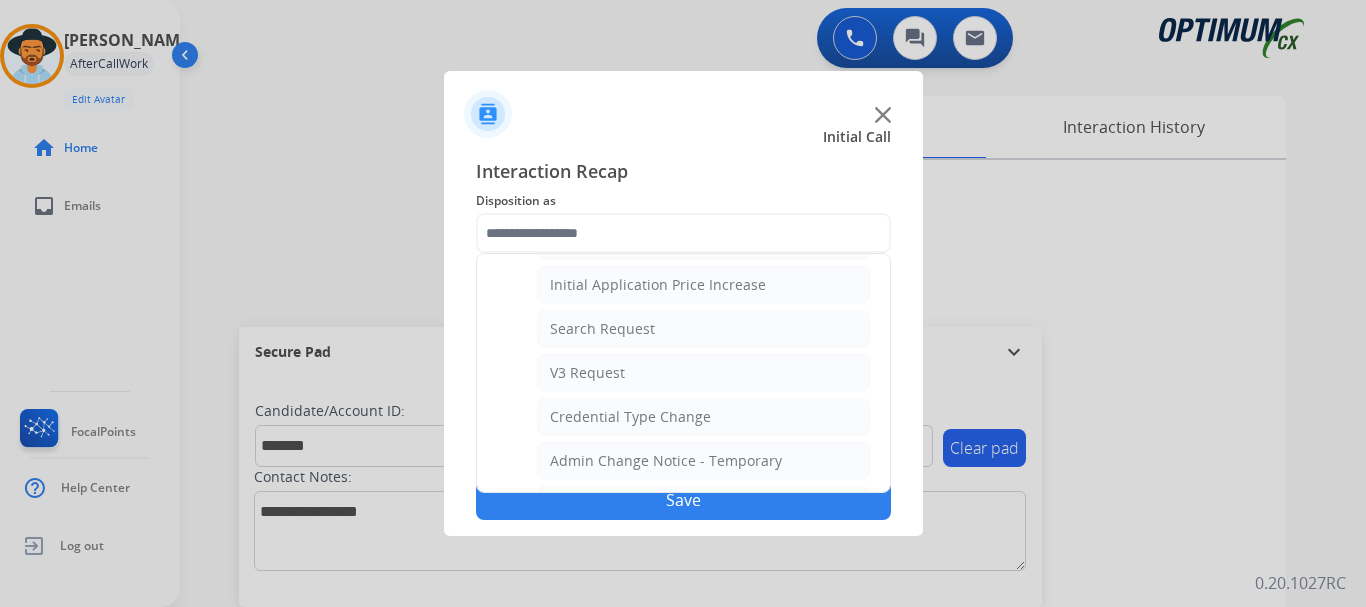 click on "Initial Application Price Increase" 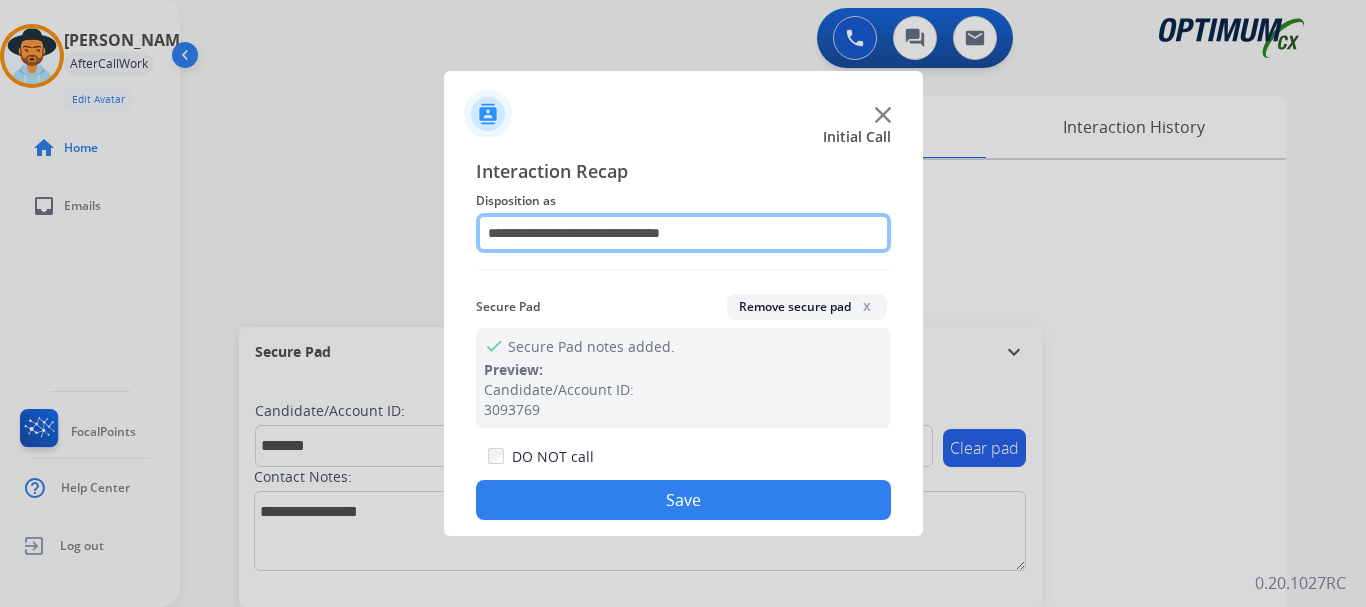 click on "**********" 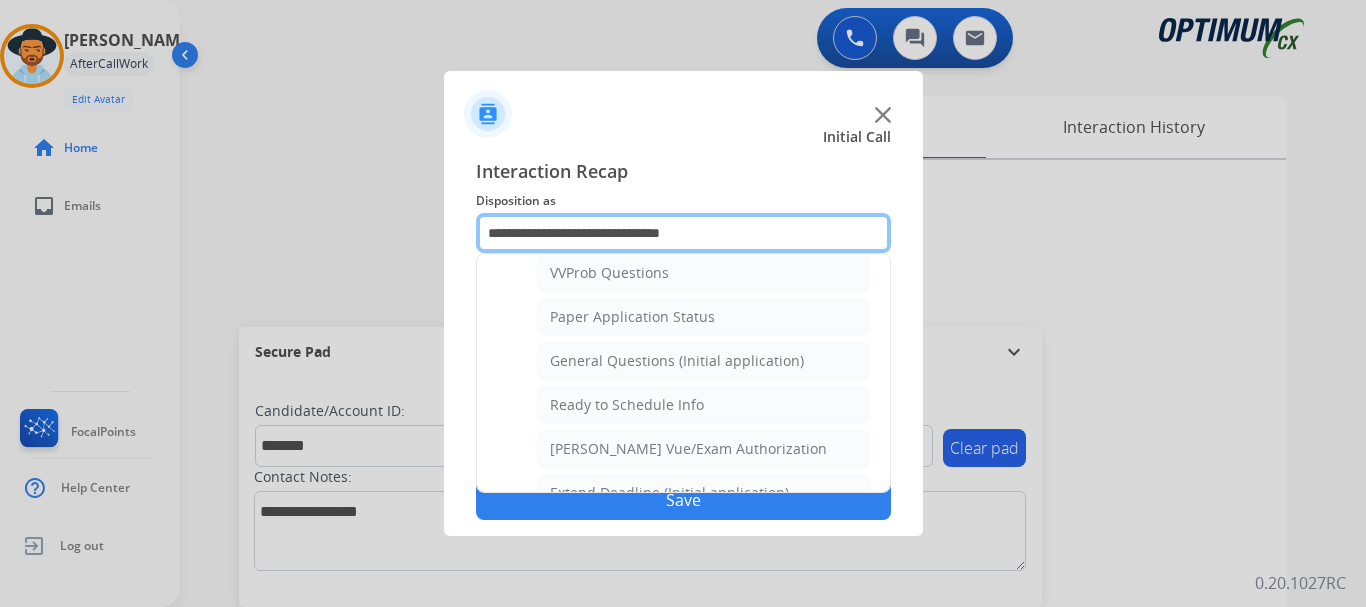 scroll, scrollTop: 1092, scrollLeft: 0, axis: vertical 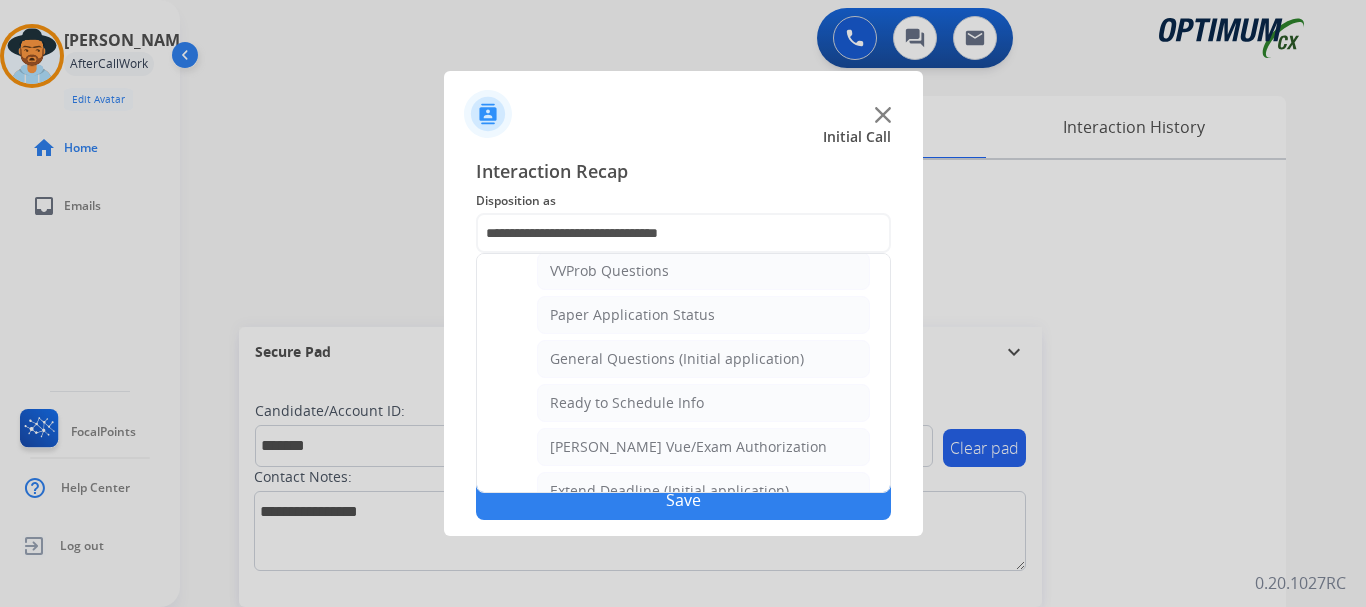 click on "General Questions (Initial application)" 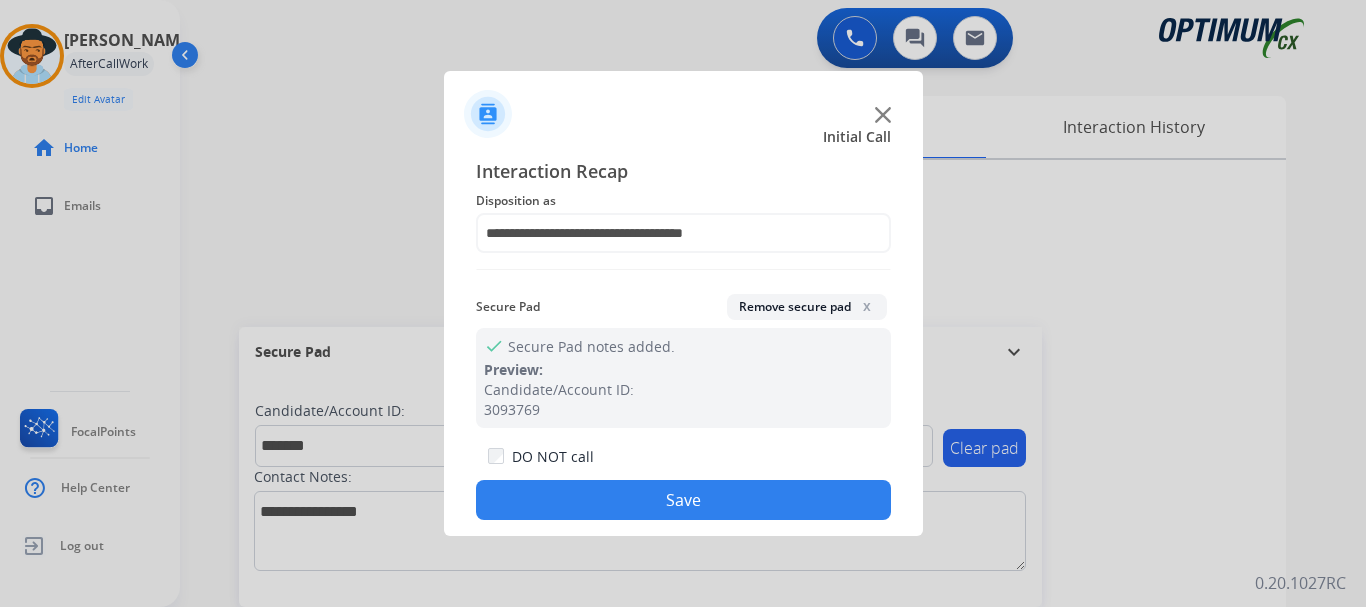 click on "Save" 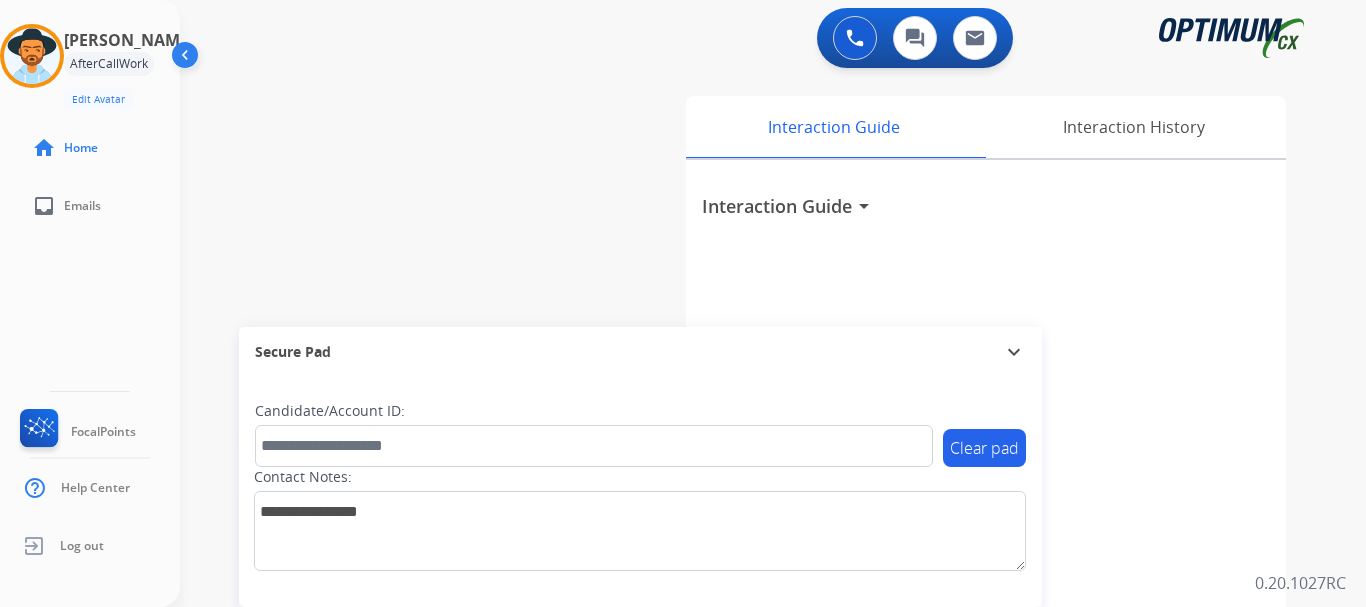 click on "swap_horiz Break voice bridge close_fullscreen Connect 3-Way Call merge_type Separate 3-Way Call  Interaction Guide   Interaction History  Interaction Guide arrow_drop_down Secure Pad expand_more Clear pad Candidate/Account ID: Contact Notes:" at bounding box center (749, 489) 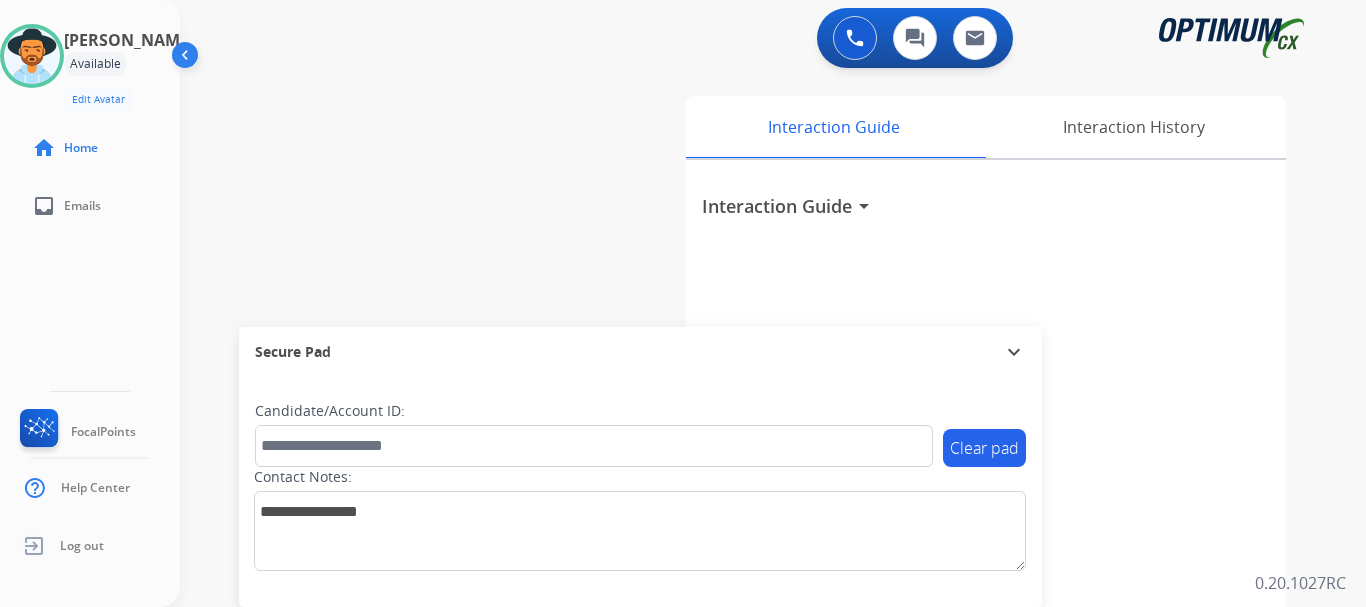 click on "FocalPoints" 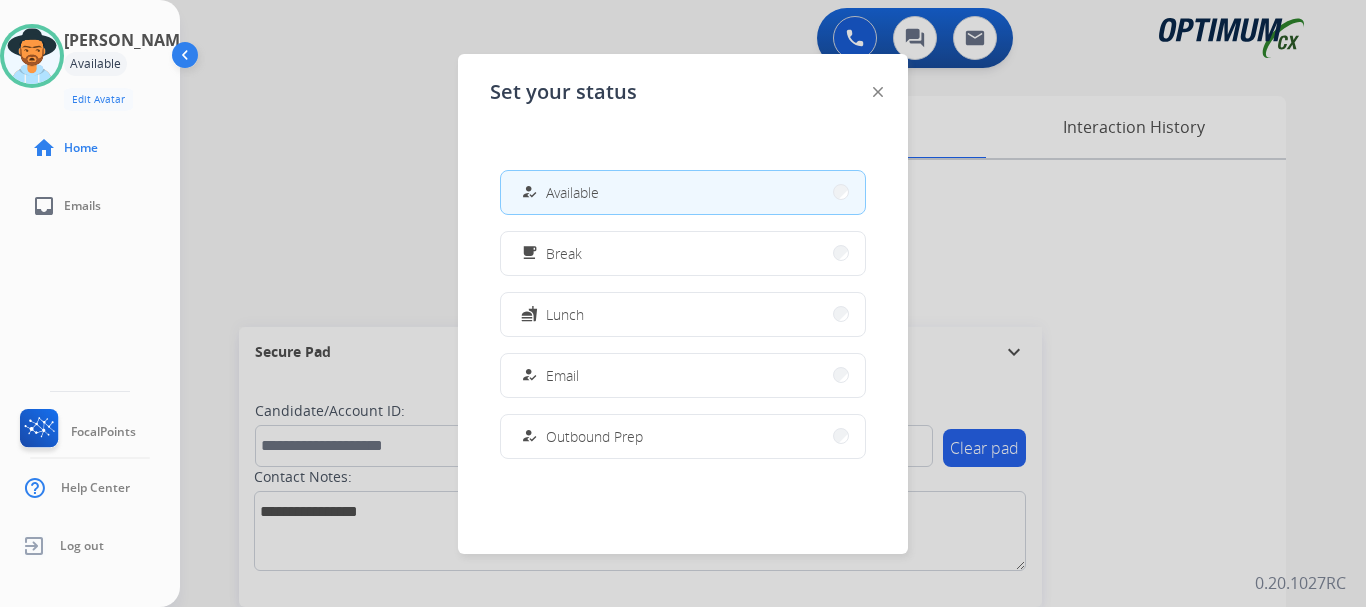 click on "fastfood Lunch" at bounding box center [683, 314] 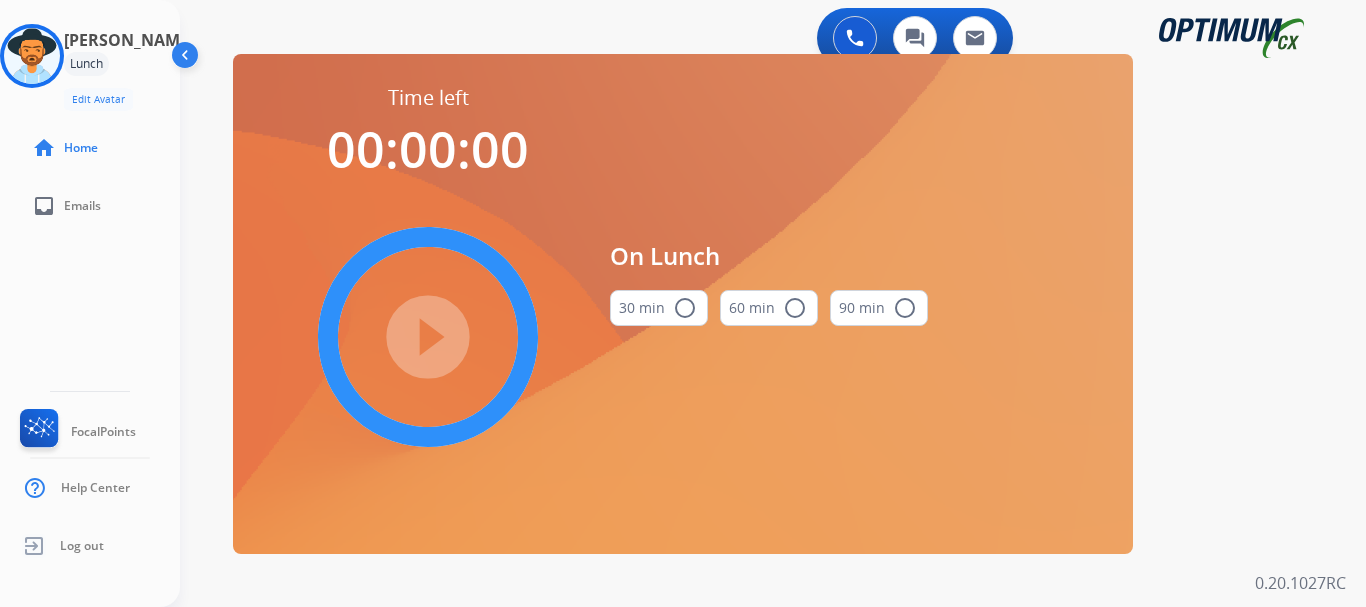 click on "30 min  radio_button_unchecked" at bounding box center [659, 308] 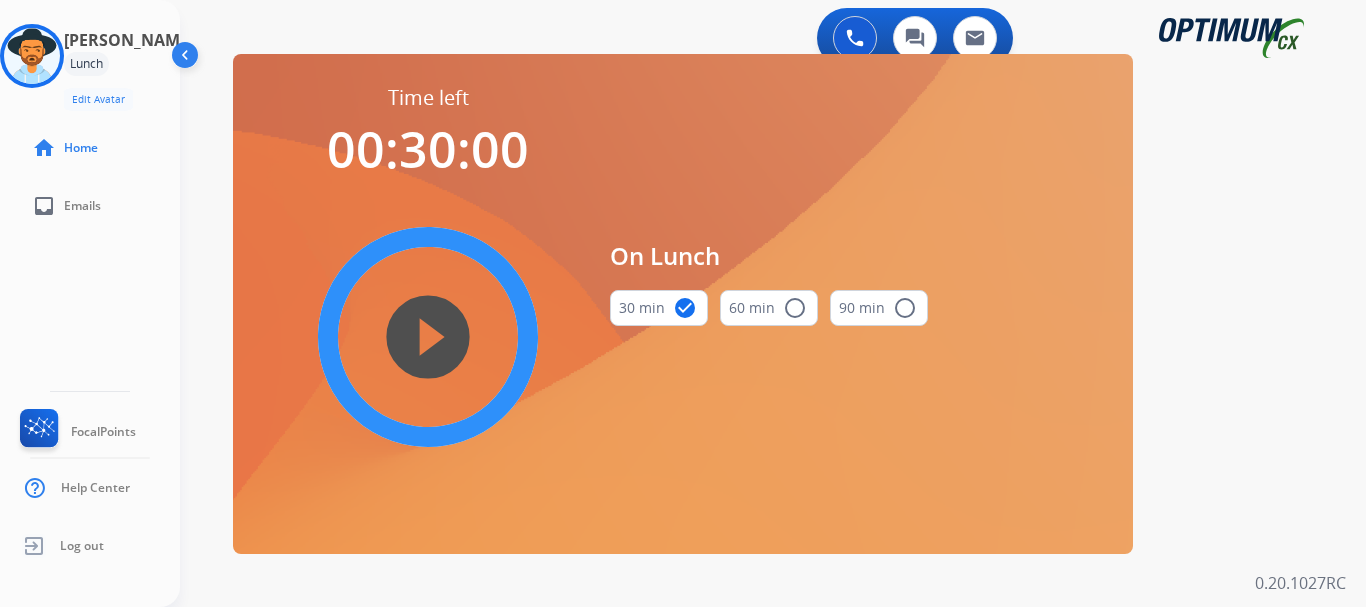 click on "play_circle_filled" at bounding box center (428, 337) 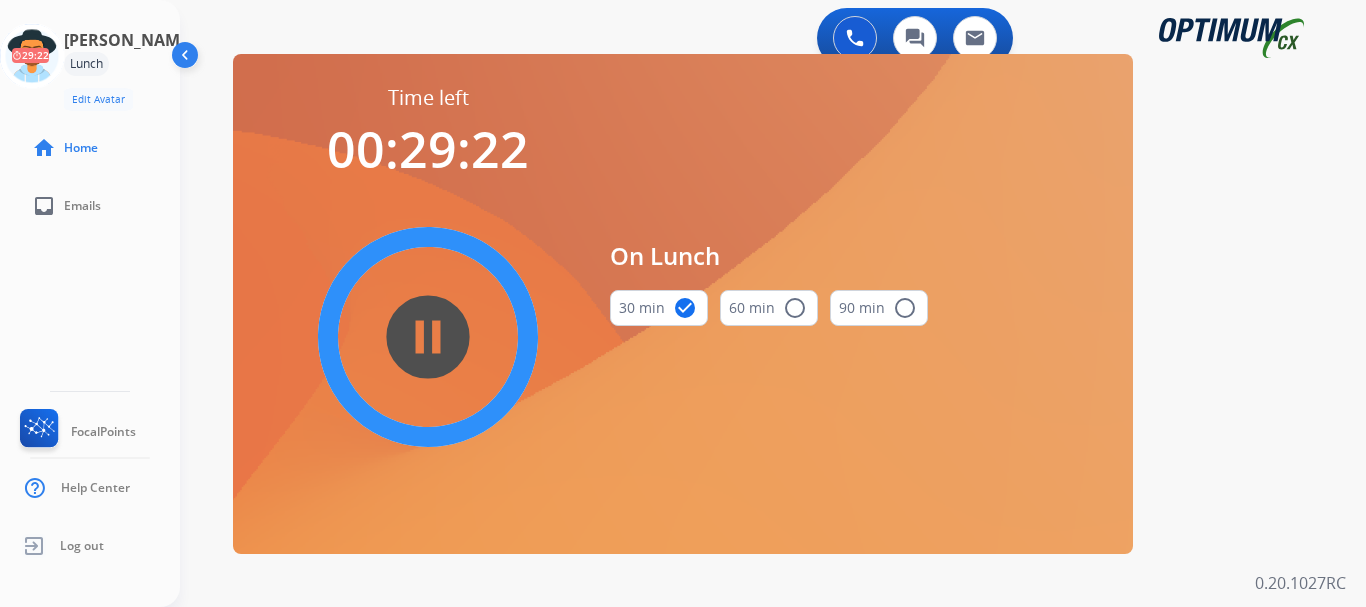 click 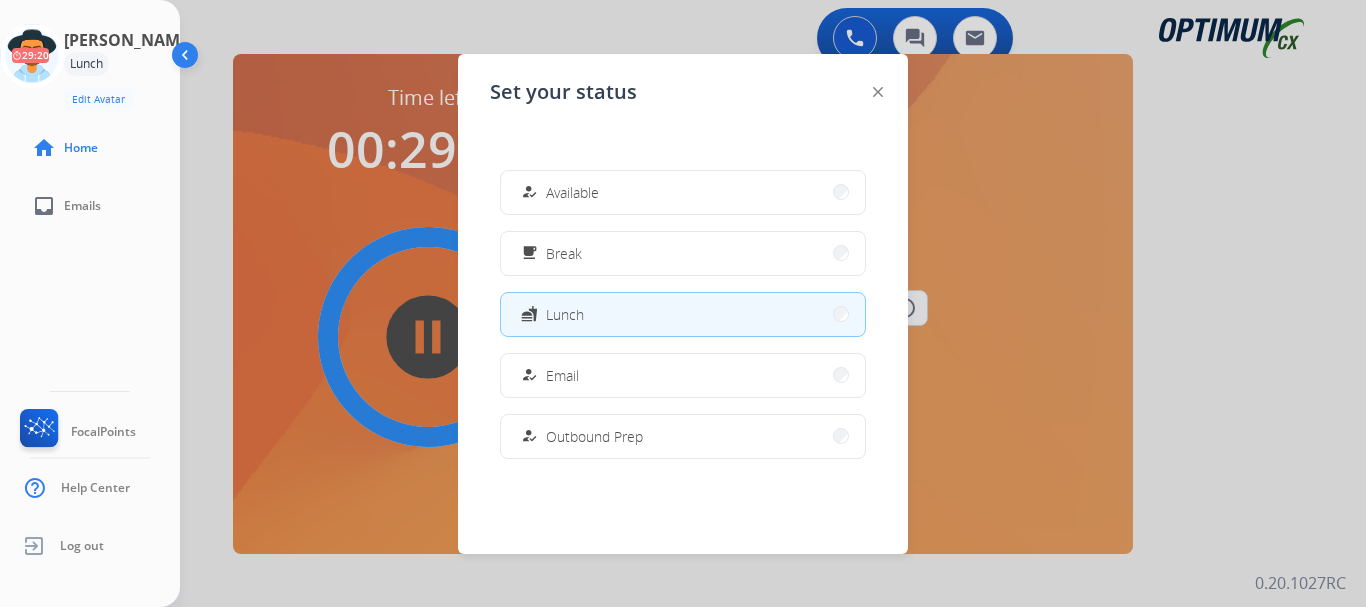click on "Andy   Lunch  Edit Avatar  29:20   Agent:   Andy  Routing Profile:  Gen_Bilingual home  Home  inbox  Emails   FocalPoints   Help Center   Log out" 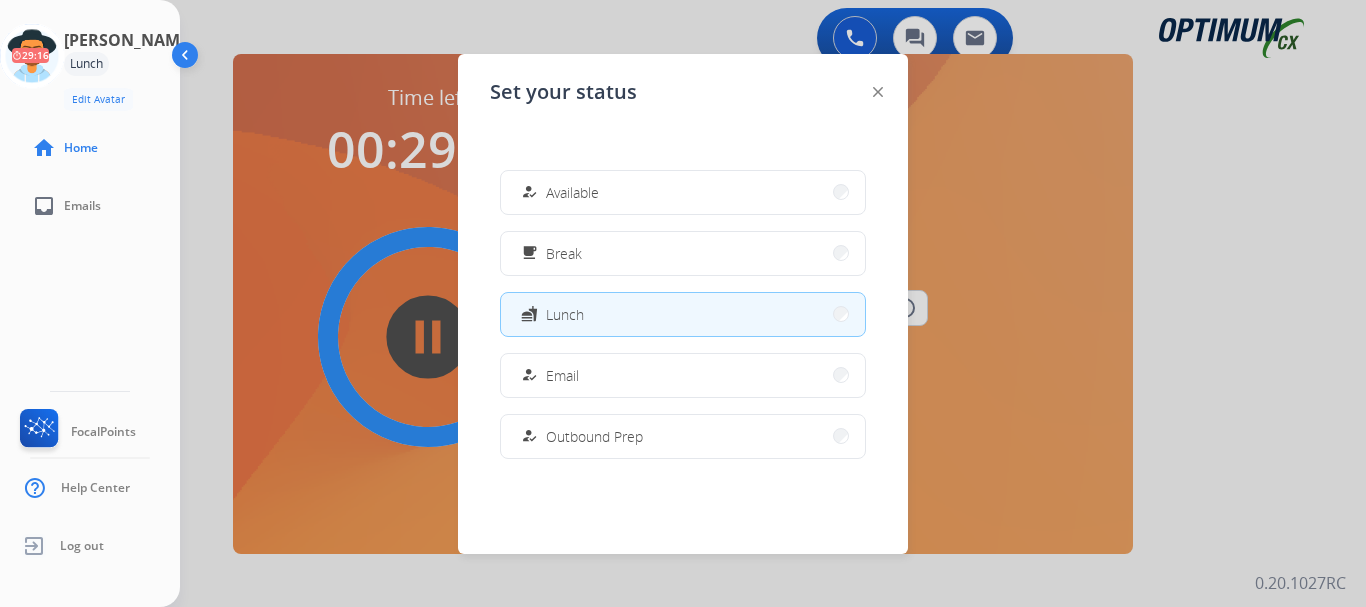 click on "Log out" 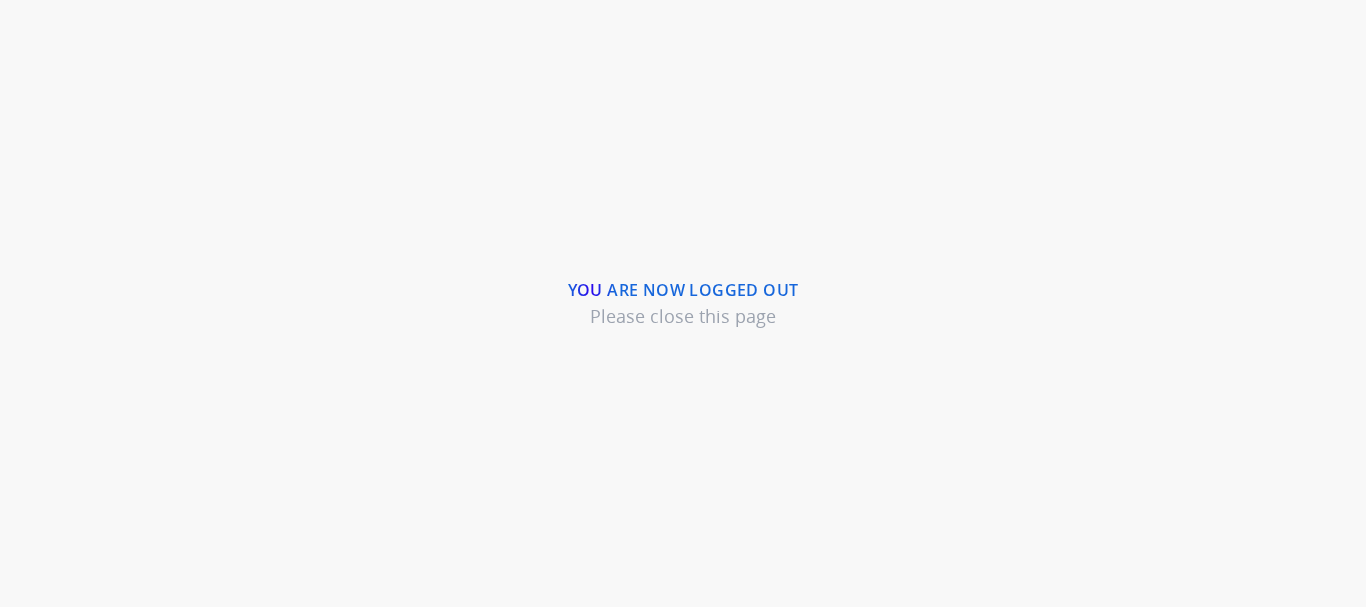 scroll, scrollTop: 0, scrollLeft: 0, axis: both 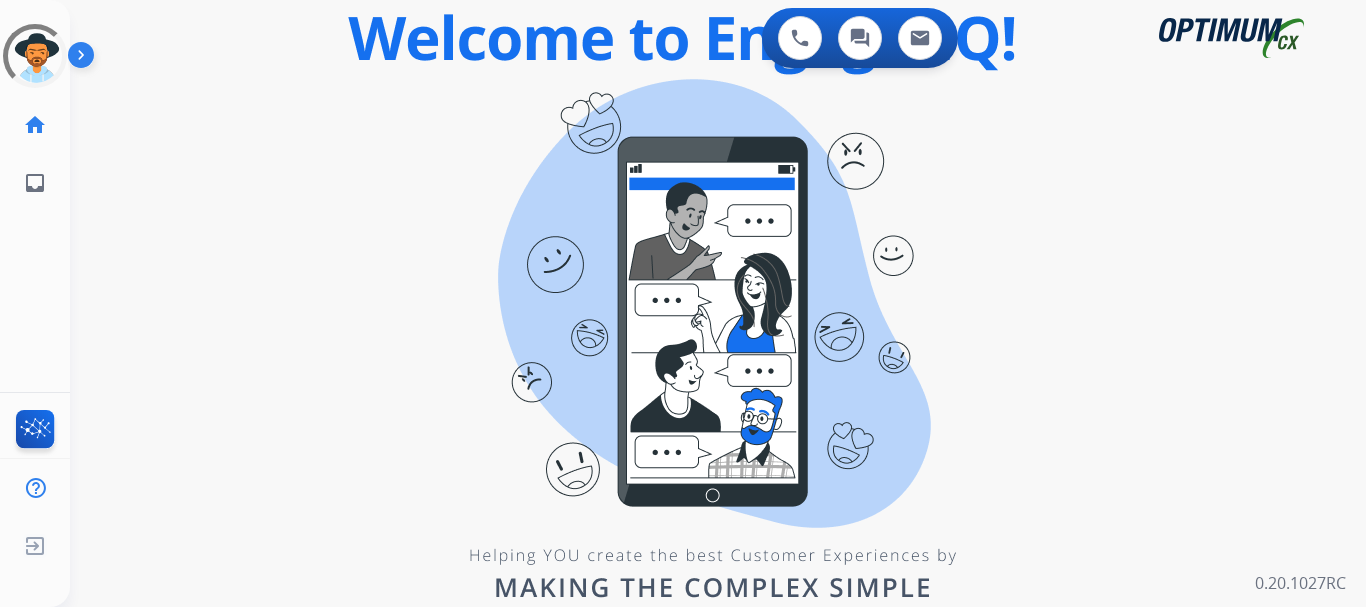 click at bounding box center (85, 59) 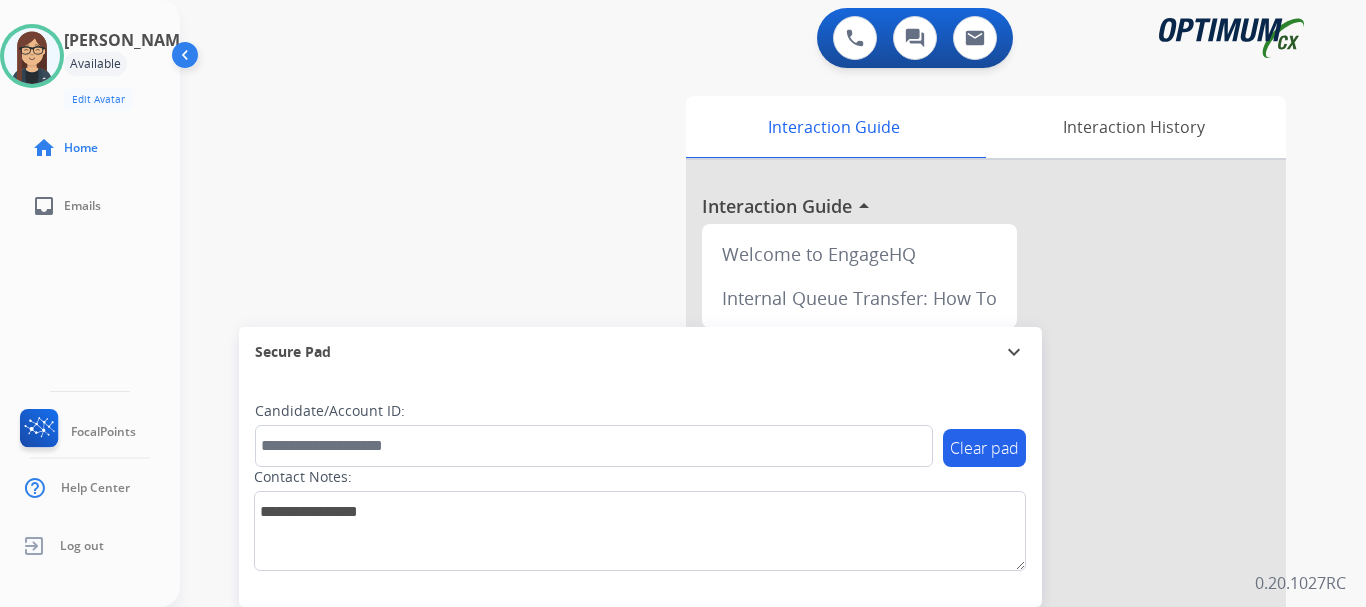 type 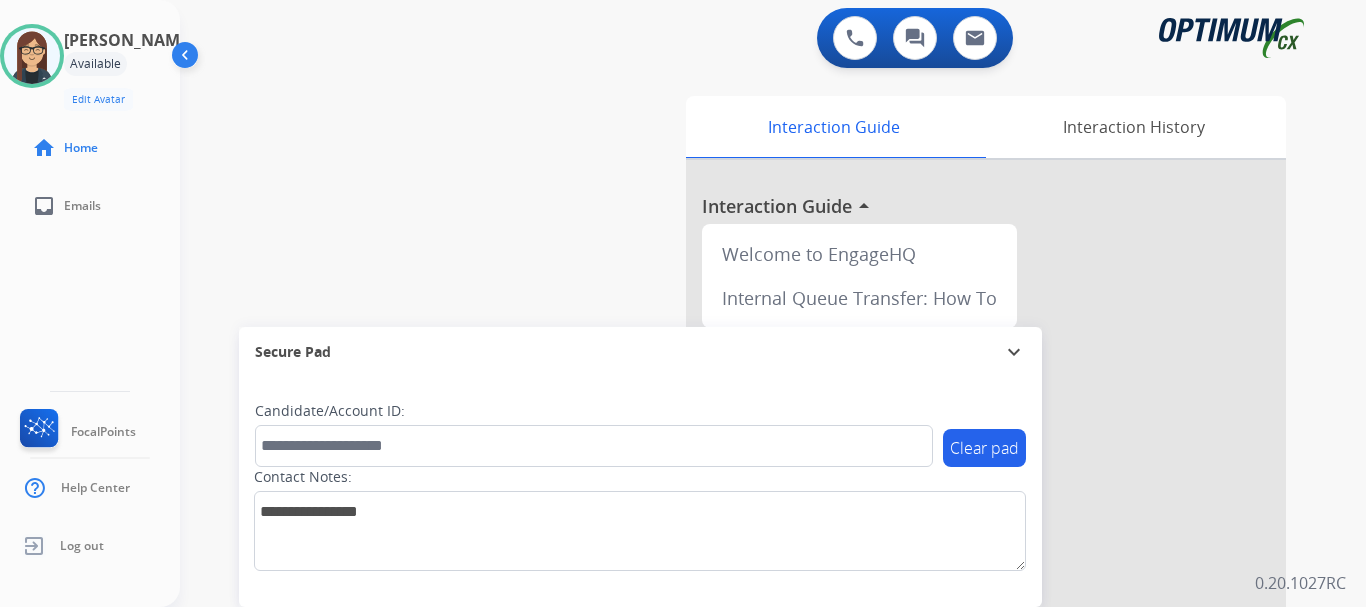 click on "swap_horiz Break voice bridge close_fullscreen Connect 3-Way Call merge_type Separate 3-Way Call  Interaction Guide   Interaction History  Interaction Guide arrow_drop_up  Welcome to EngageHQ   Internal Queue Transfer: How To  Secure Pad expand_more Clear pad Candidate/Account ID: Contact Notes:" at bounding box center (749, 489) 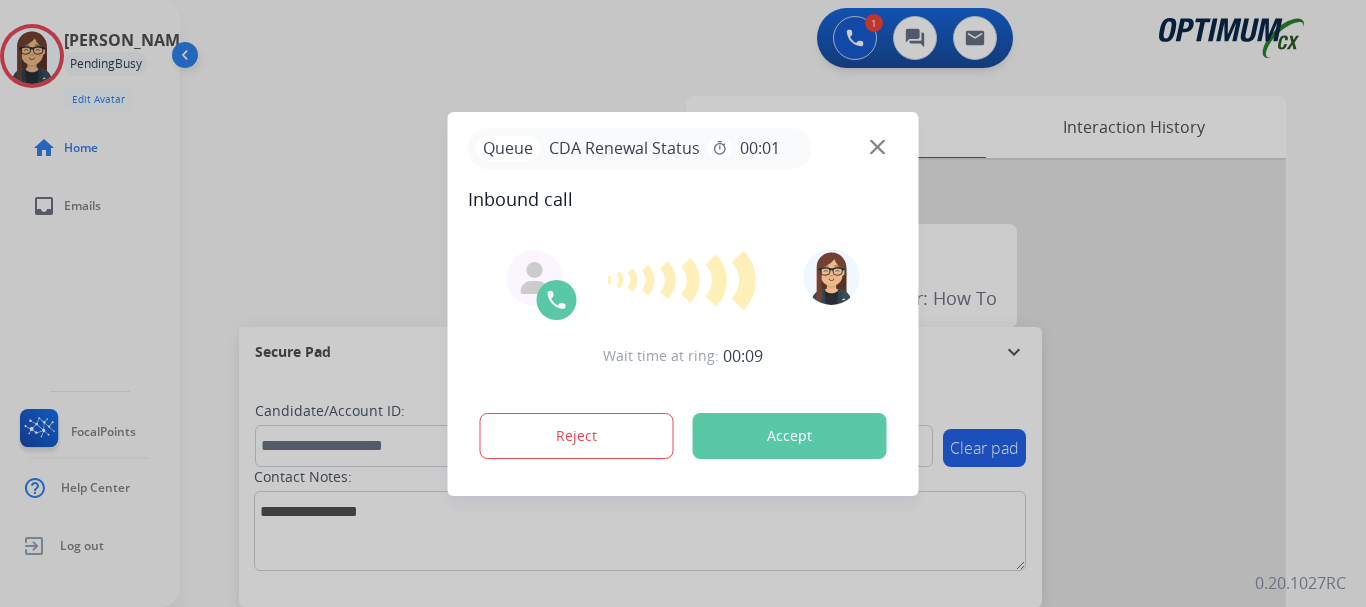 click on "Accept" at bounding box center (790, 436) 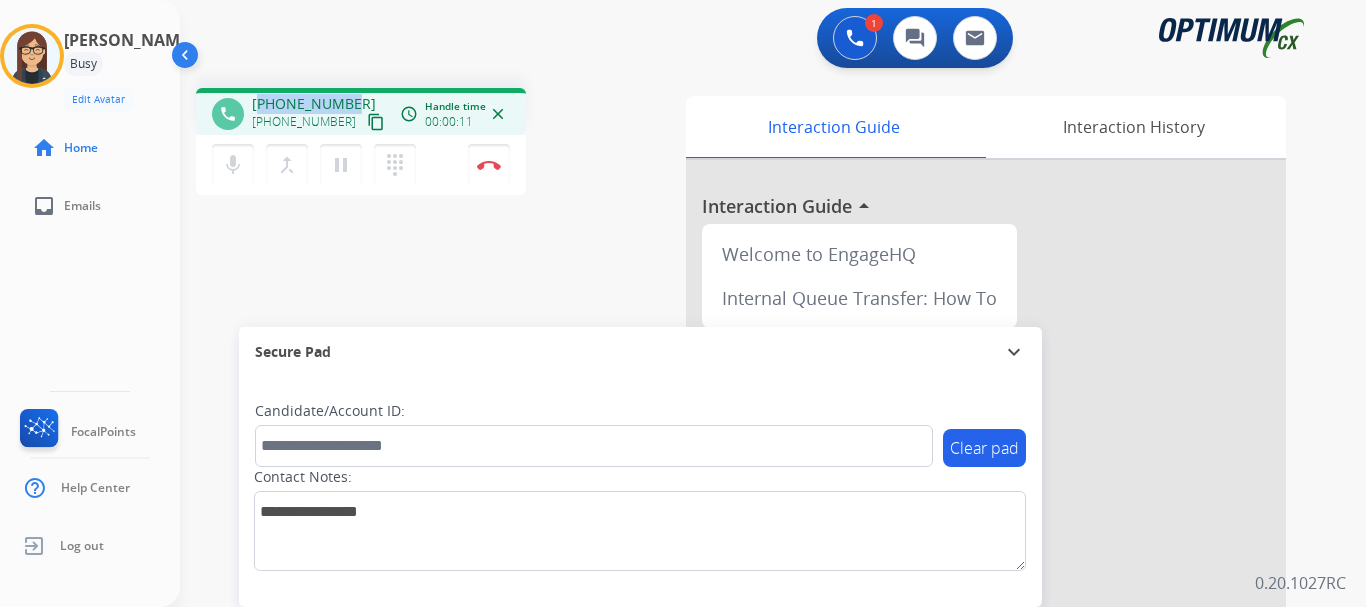 drag, startPoint x: 263, startPoint y: 100, endPoint x: 355, endPoint y: 94, distance: 92.19544 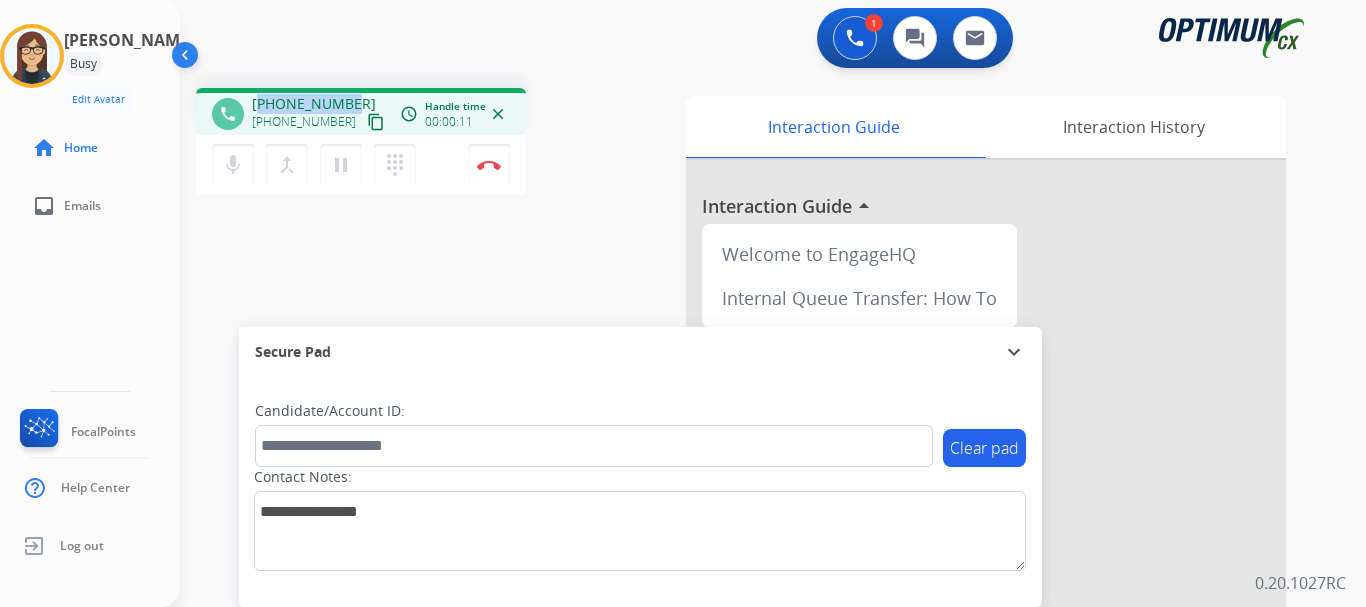 click on "+18145058775 +18145058775 content_copy" at bounding box center [320, 114] 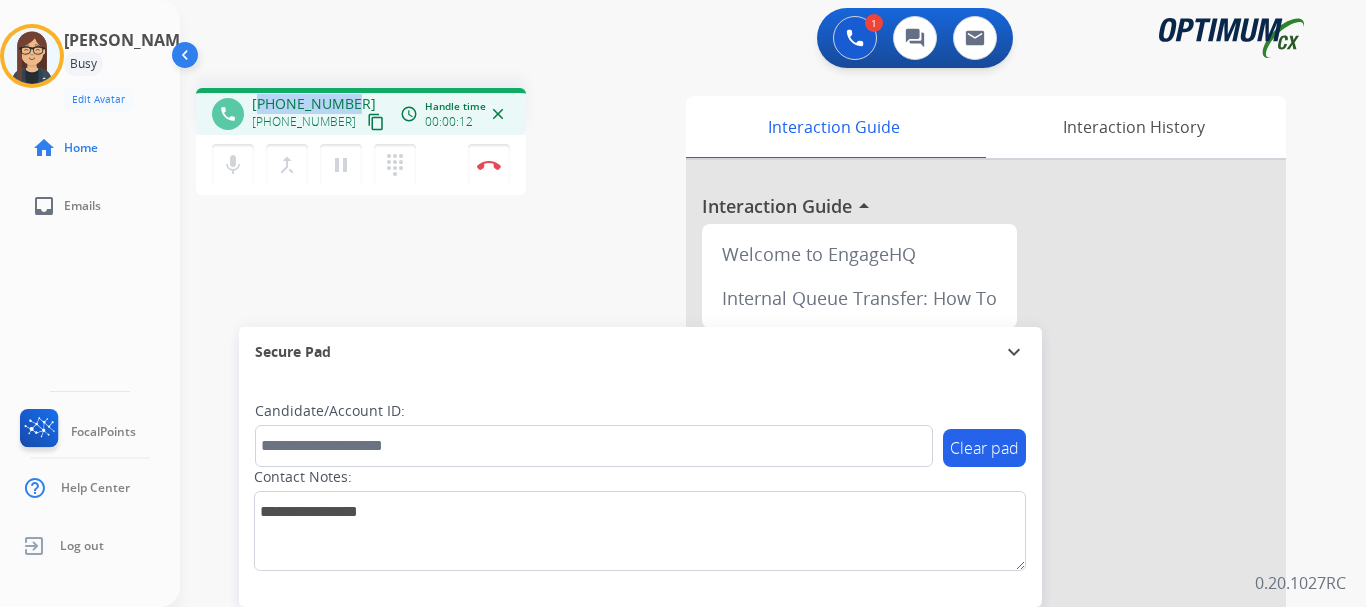 copy on "18145058775" 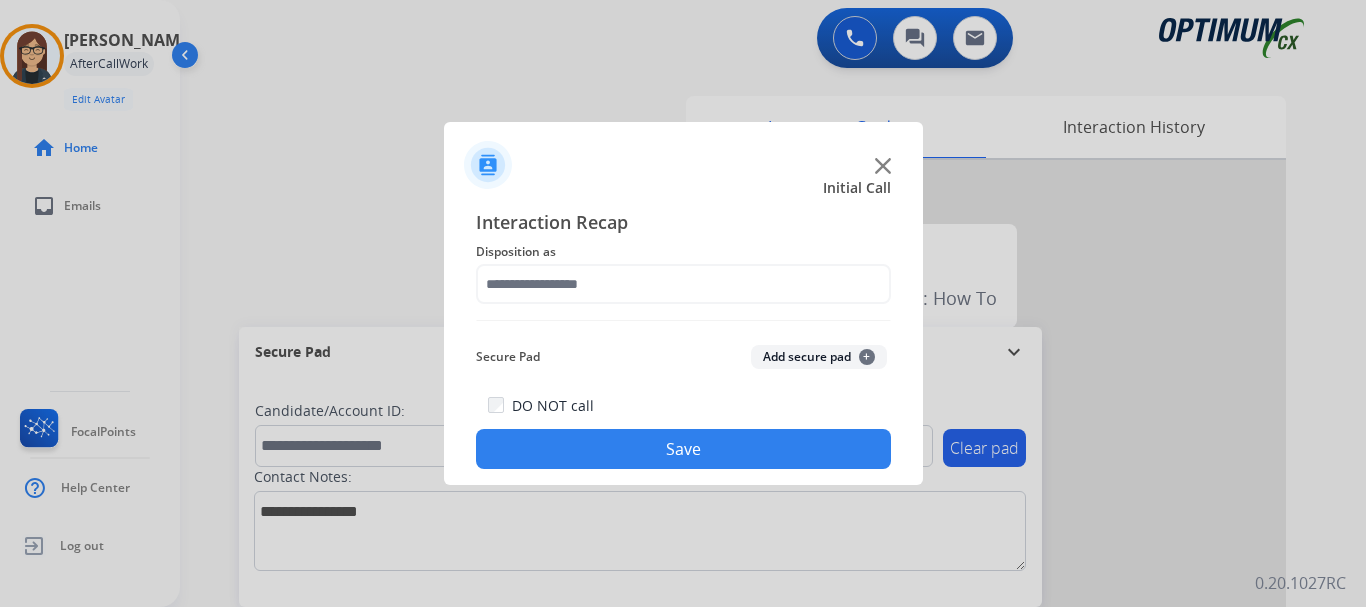 click on "Add secure pad  +" 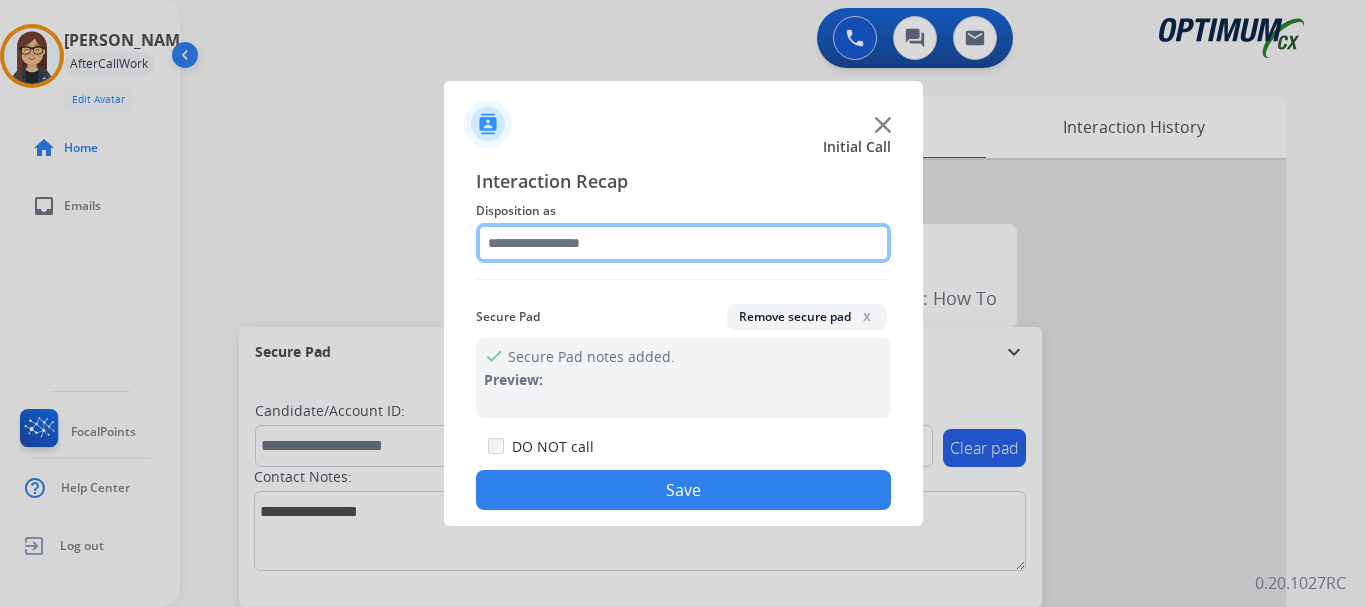 click 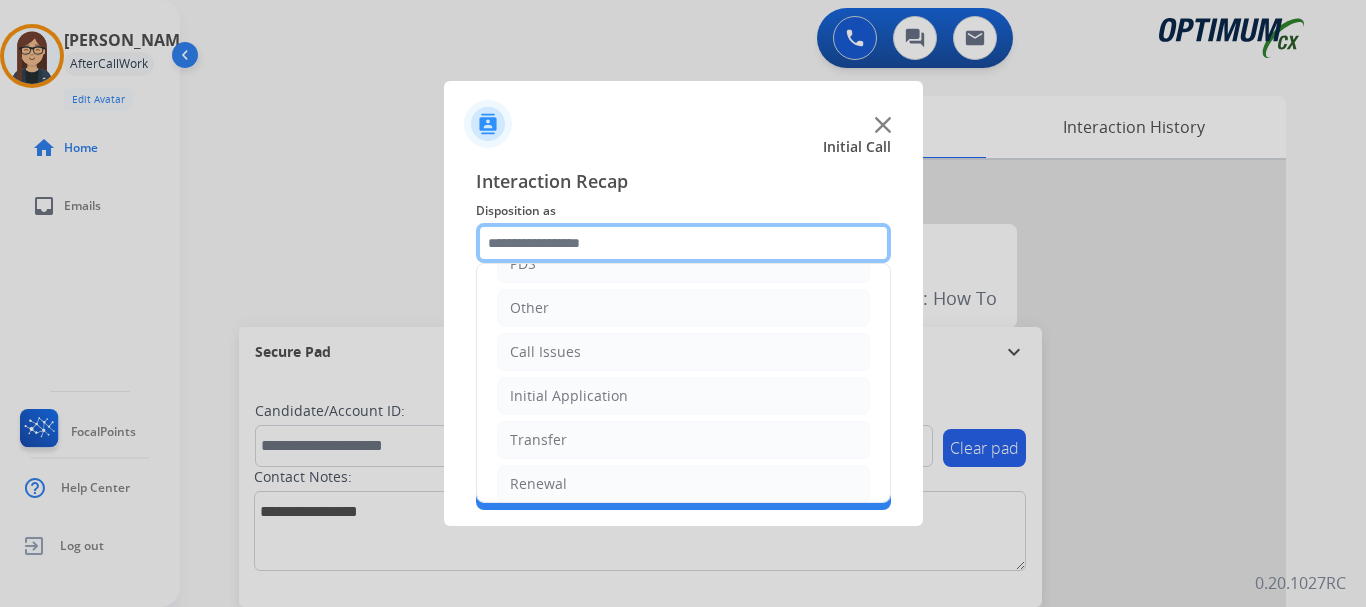 scroll, scrollTop: 136, scrollLeft: 0, axis: vertical 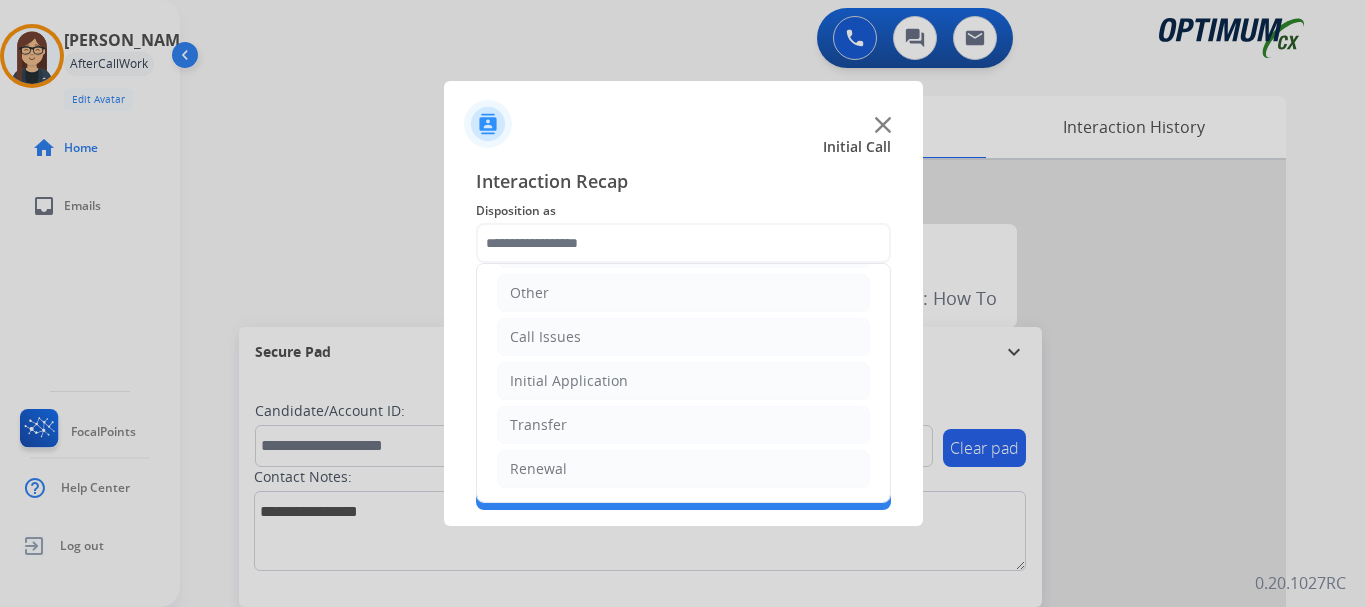 click on "Renewal" 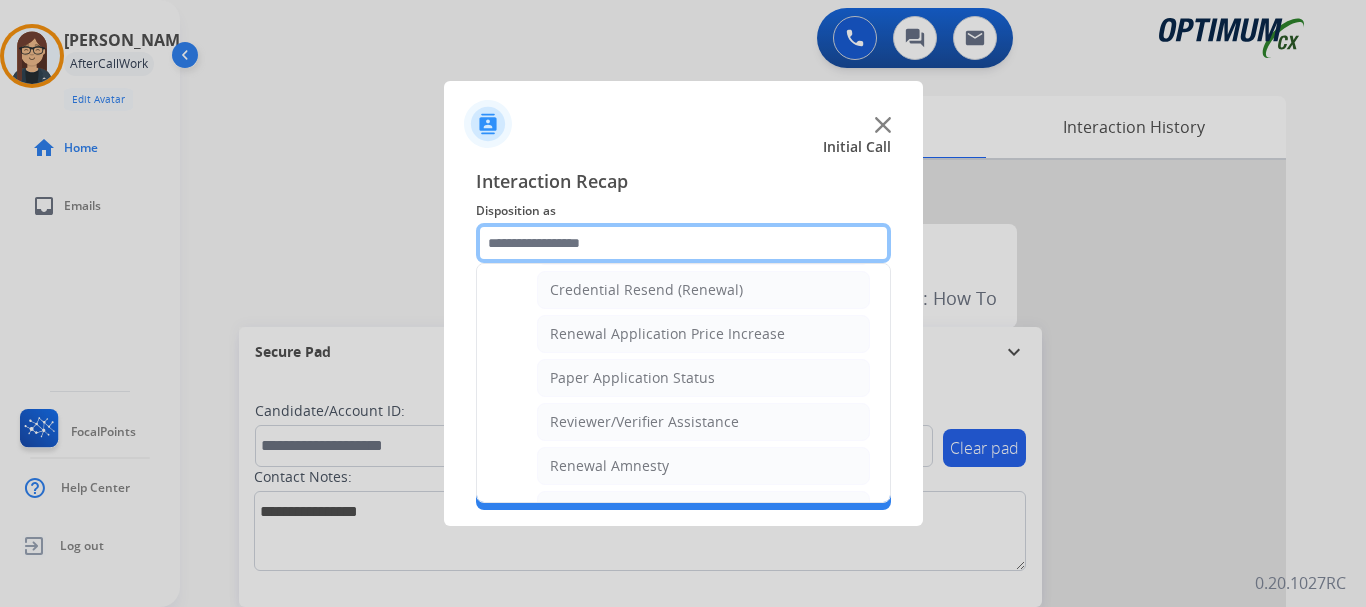 scroll, scrollTop: 644, scrollLeft: 0, axis: vertical 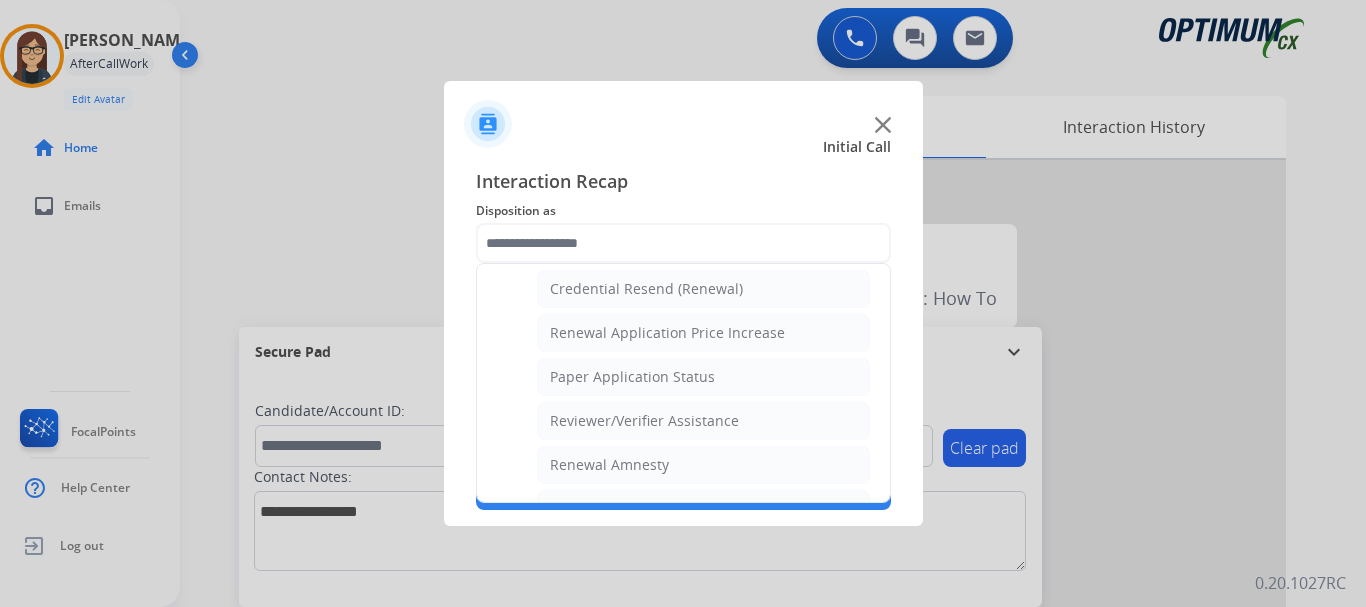 click on "Credential Resend (Renewal)" 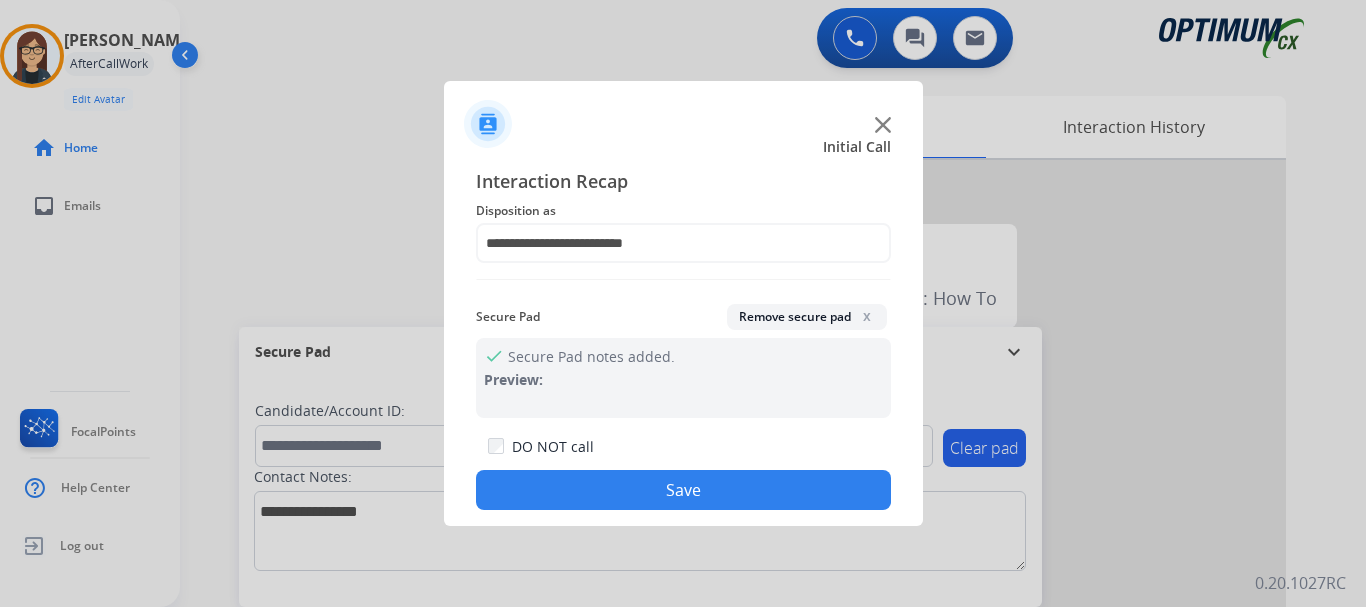 click on "Save" 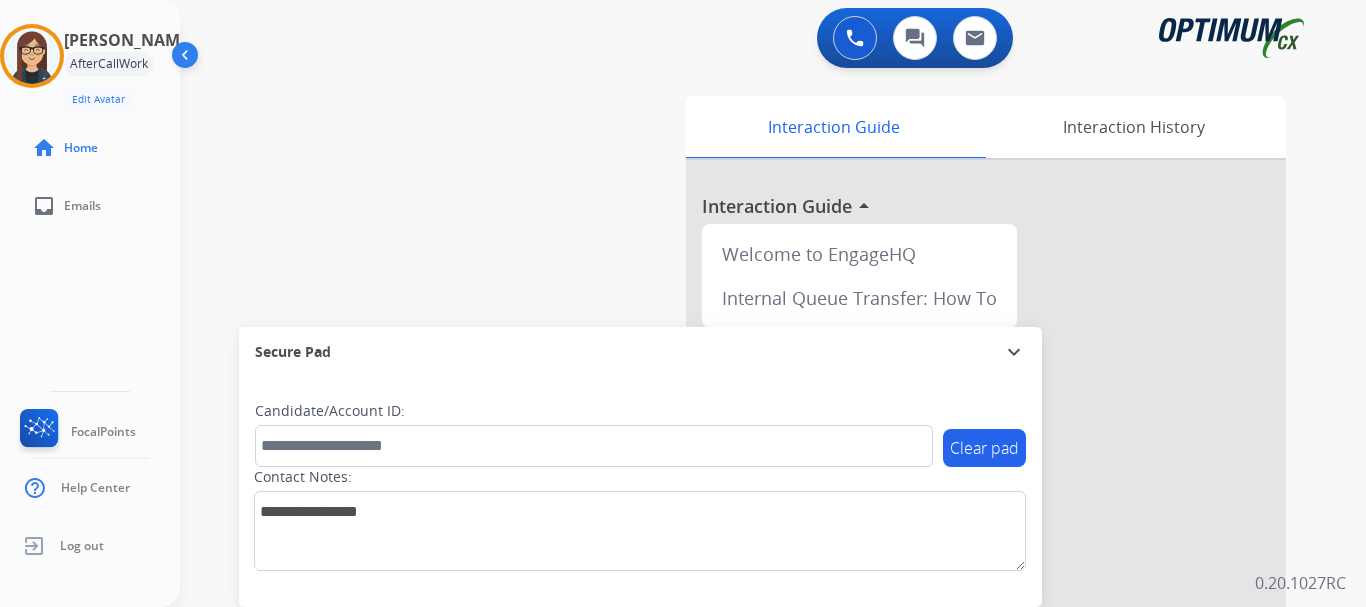 click on "swap_horiz Break voice bridge close_fullscreen Connect 3-Way Call merge_type Separate 3-Way Call  Interaction Guide   Interaction History  Interaction Guide arrow_drop_up  Welcome to EngageHQ   Internal Queue Transfer: How To  Secure Pad expand_more Clear pad Candidate/Account ID: Contact Notes:" at bounding box center (749, 489) 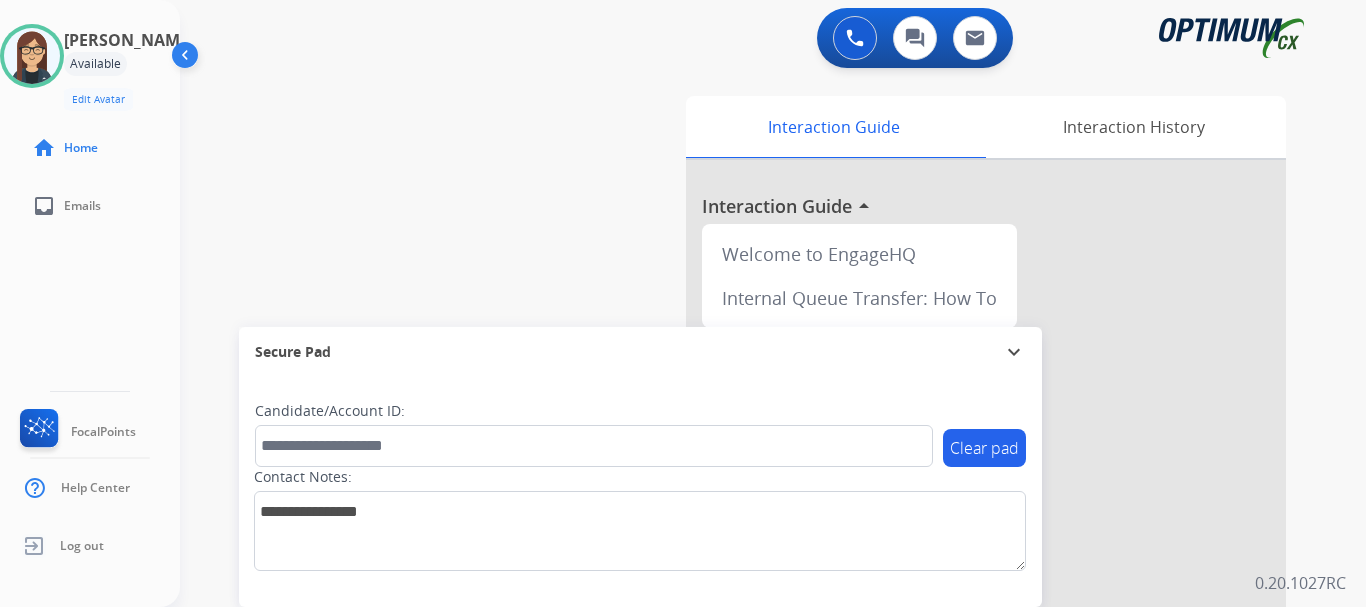 click on "Log out" 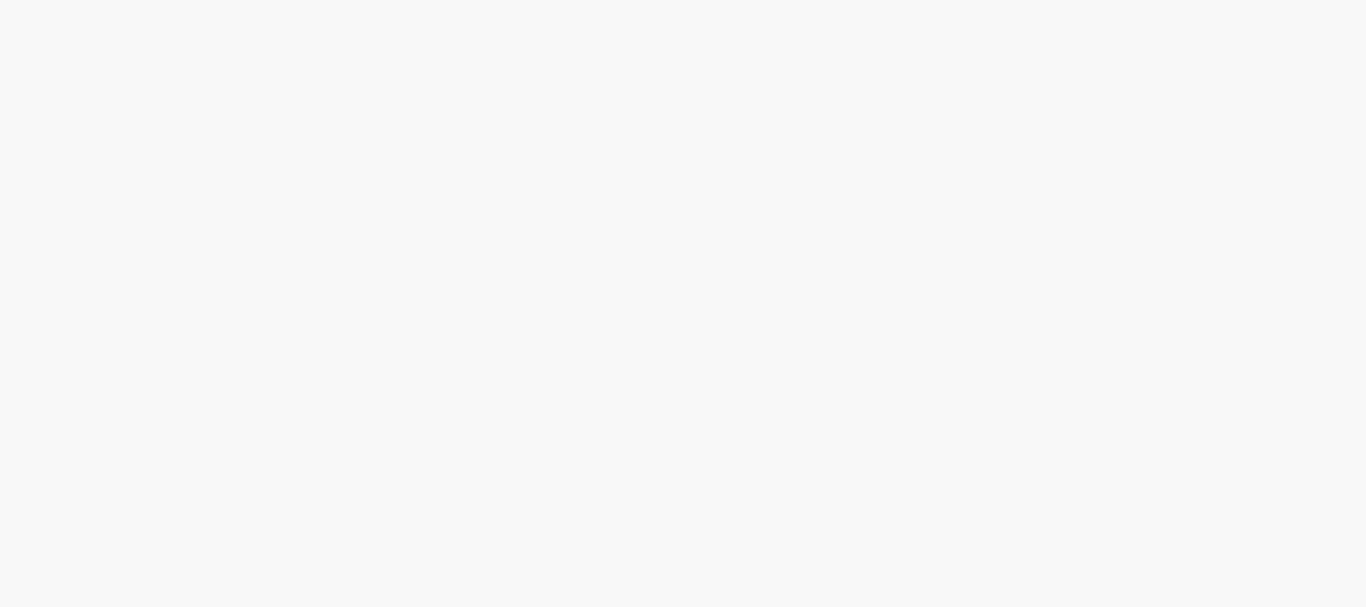 scroll, scrollTop: 0, scrollLeft: 0, axis: both 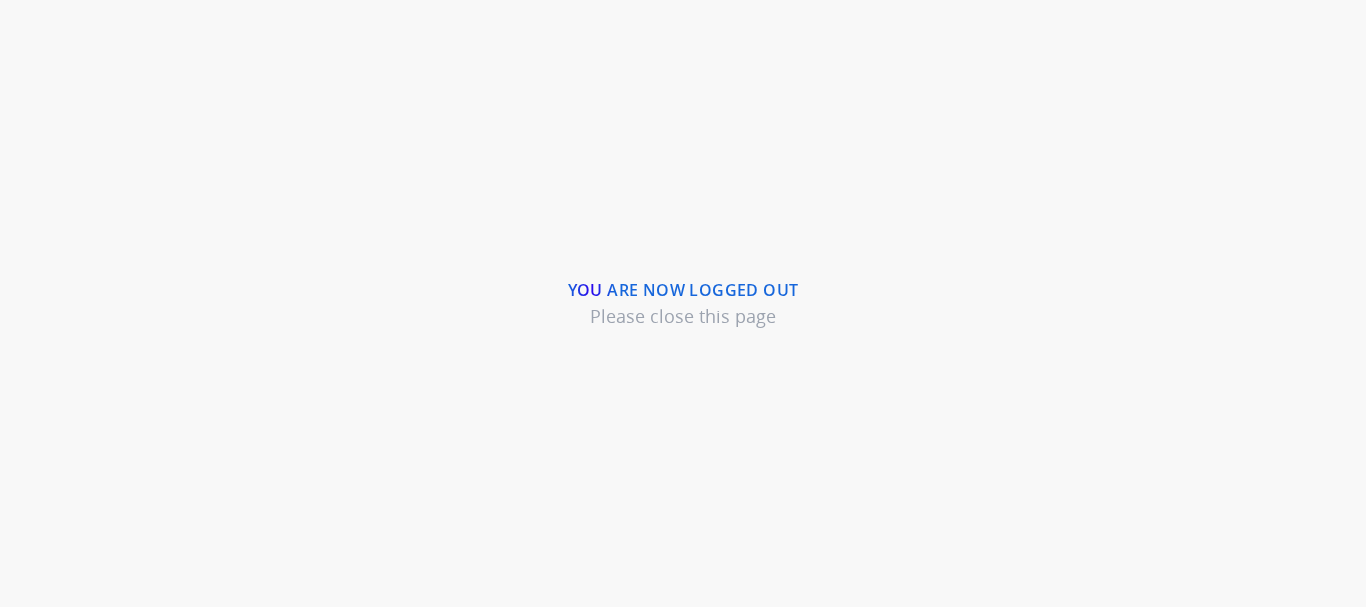 click on "You are now logged out Please close this page" at bounding box center (683, 303) 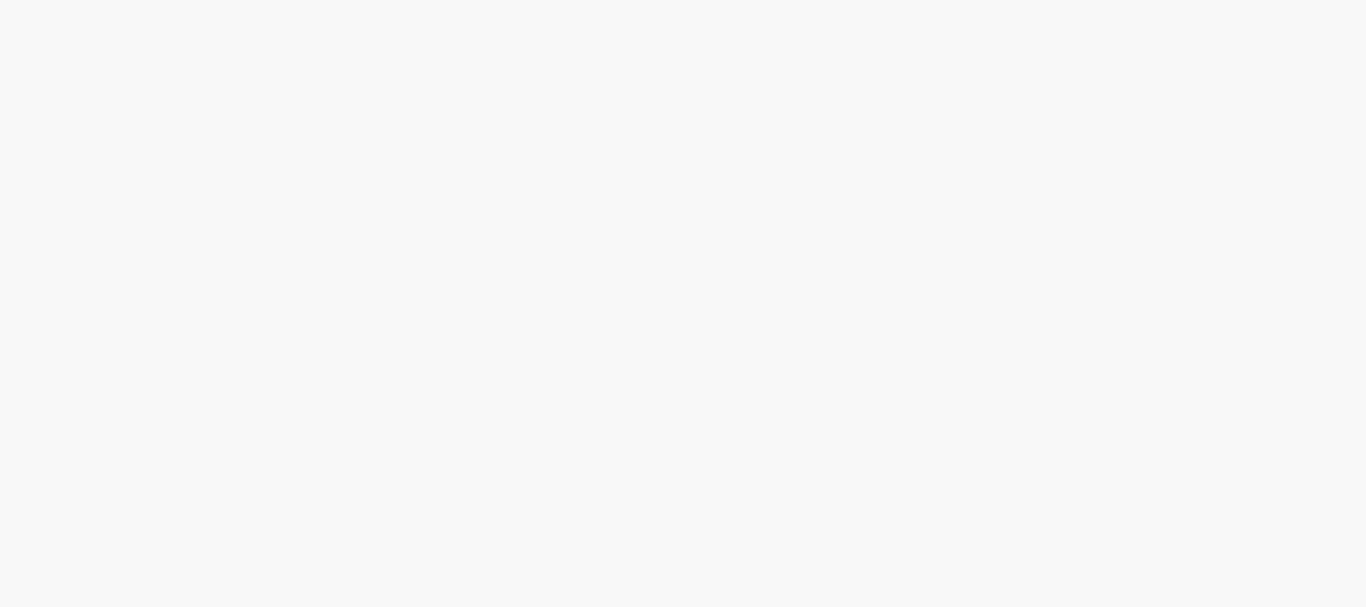 scroll, scrollTop: 0, scrollLeft: 0, axis: both 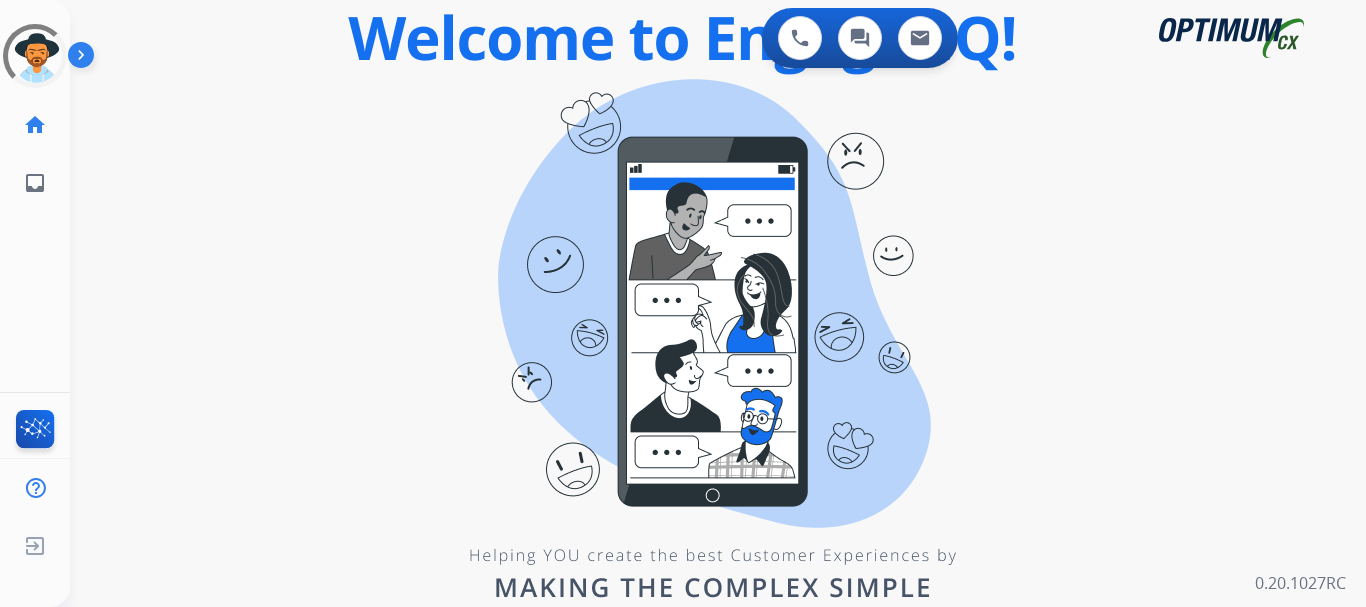 click at bounding box center [85, 59] 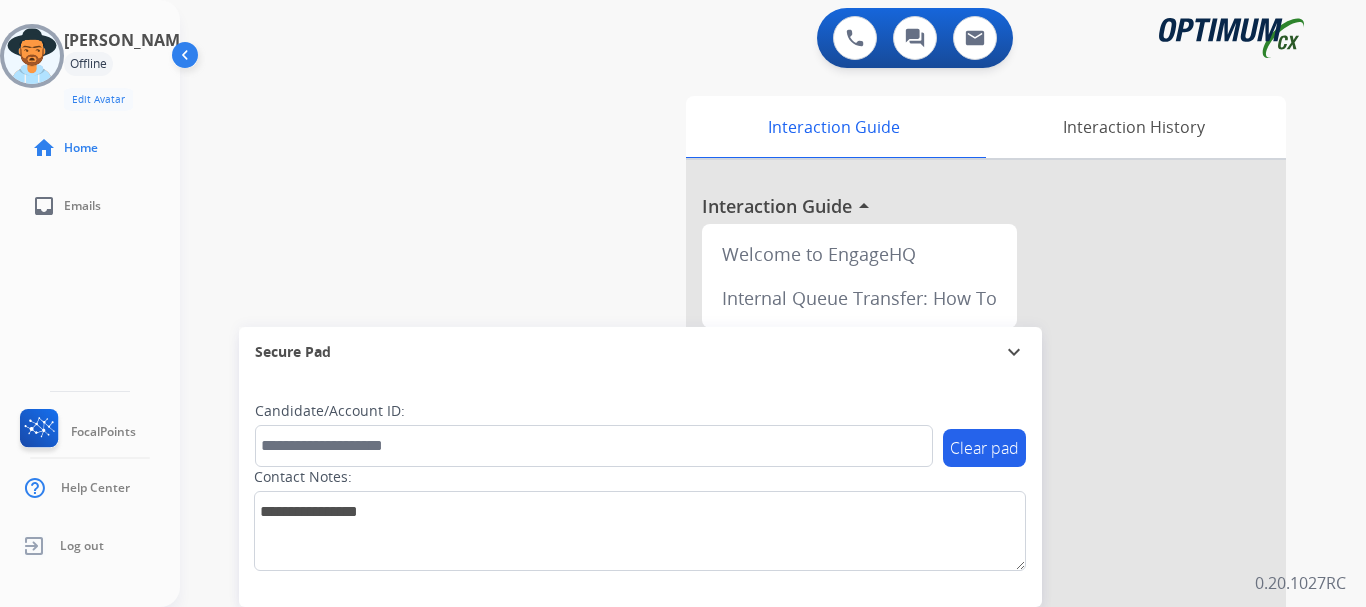 click at bounding box center (32, 56) 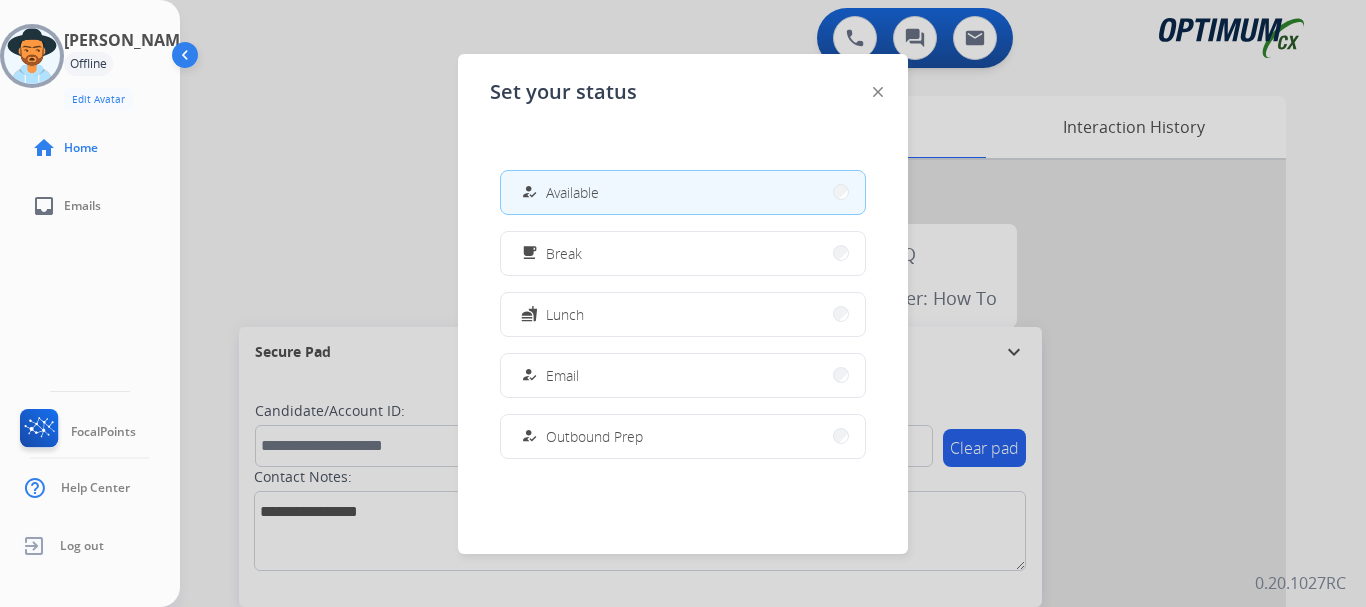 click on "how_to_reg" at bounding box center [531, 192] 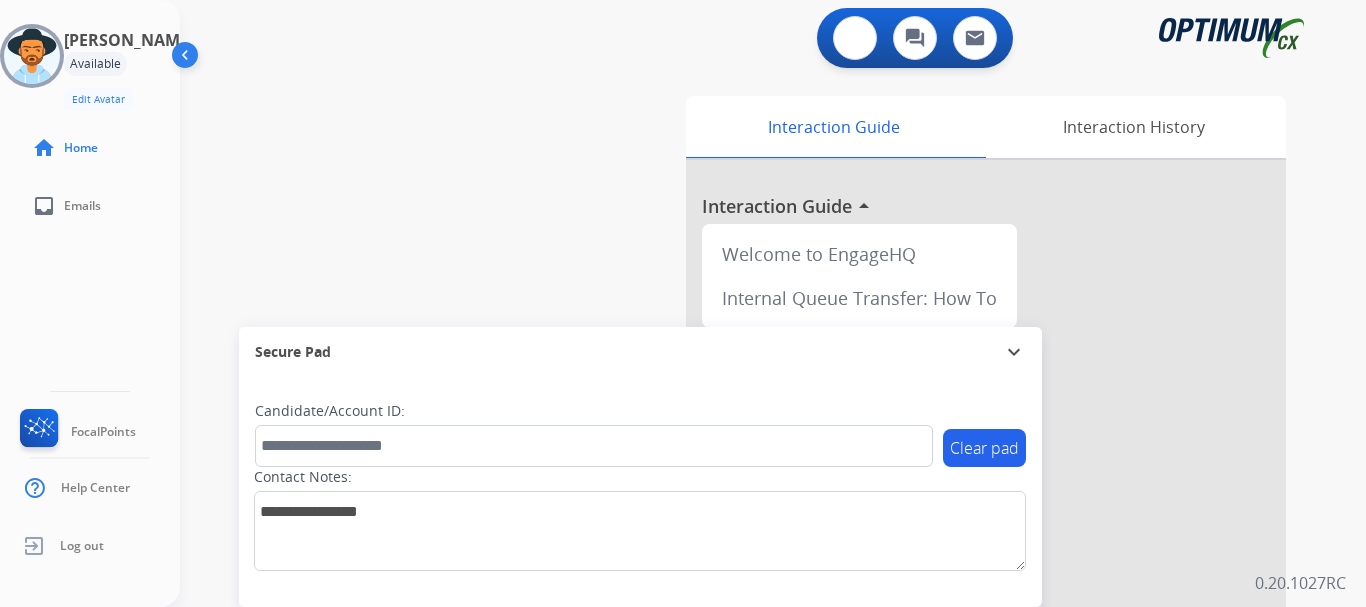 click at bounding box center [855, 38] 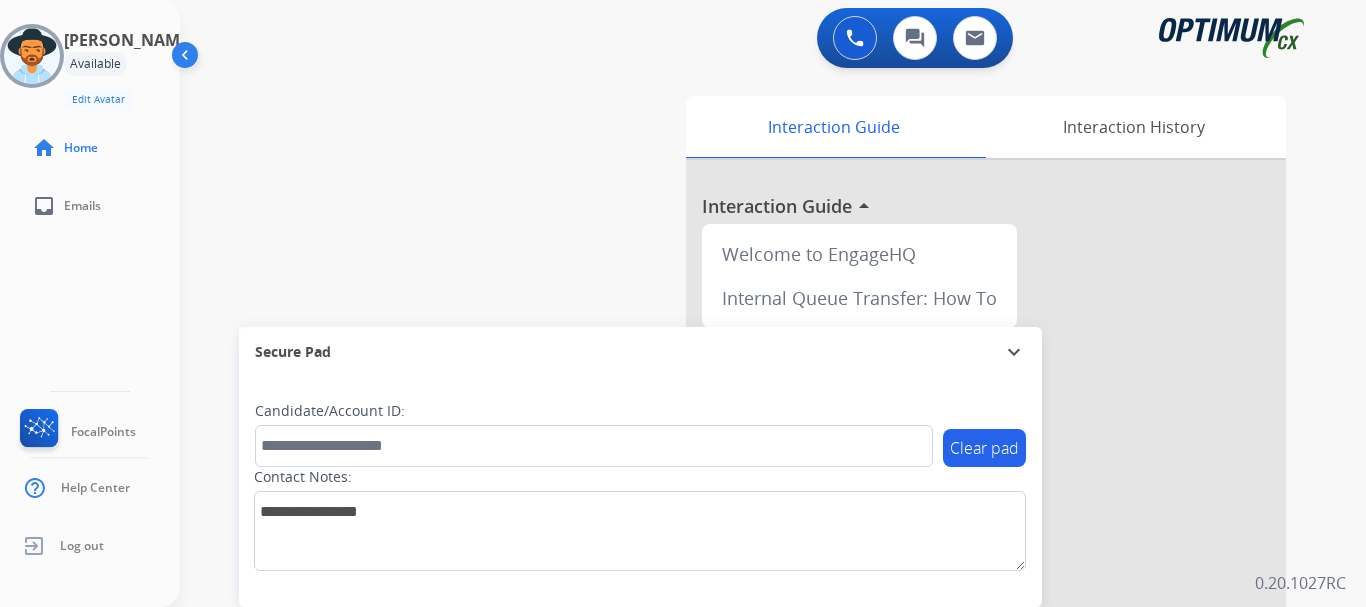 click at bounding box center [855, 38] 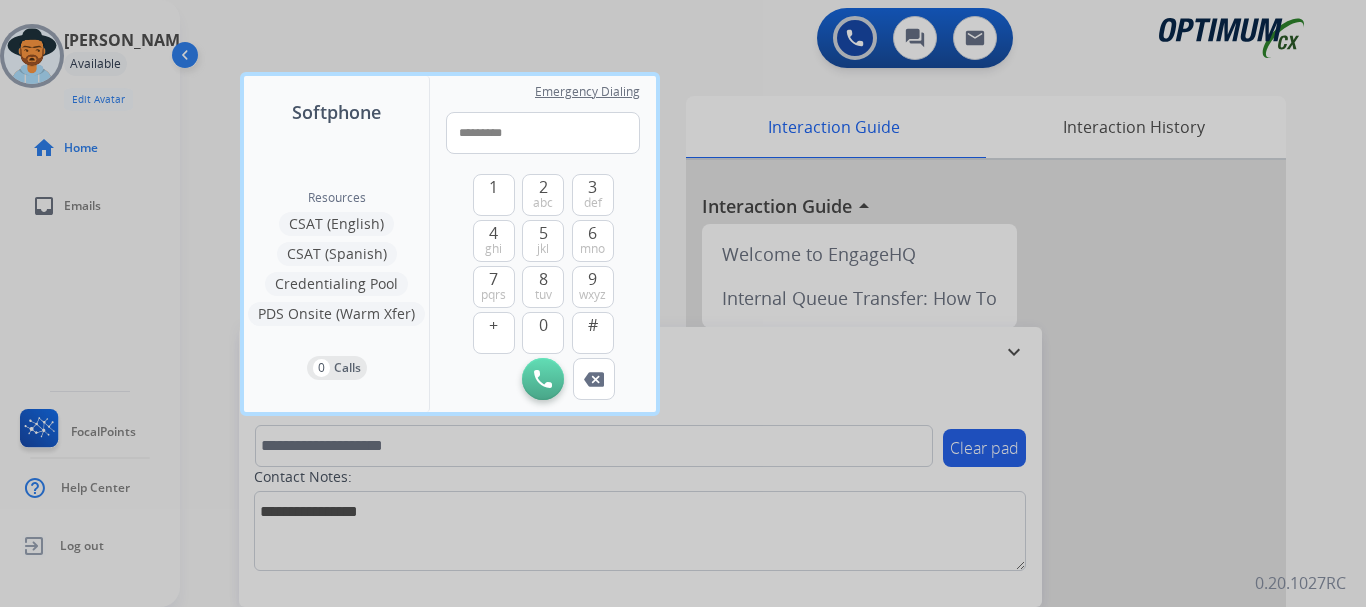 type on "**********" 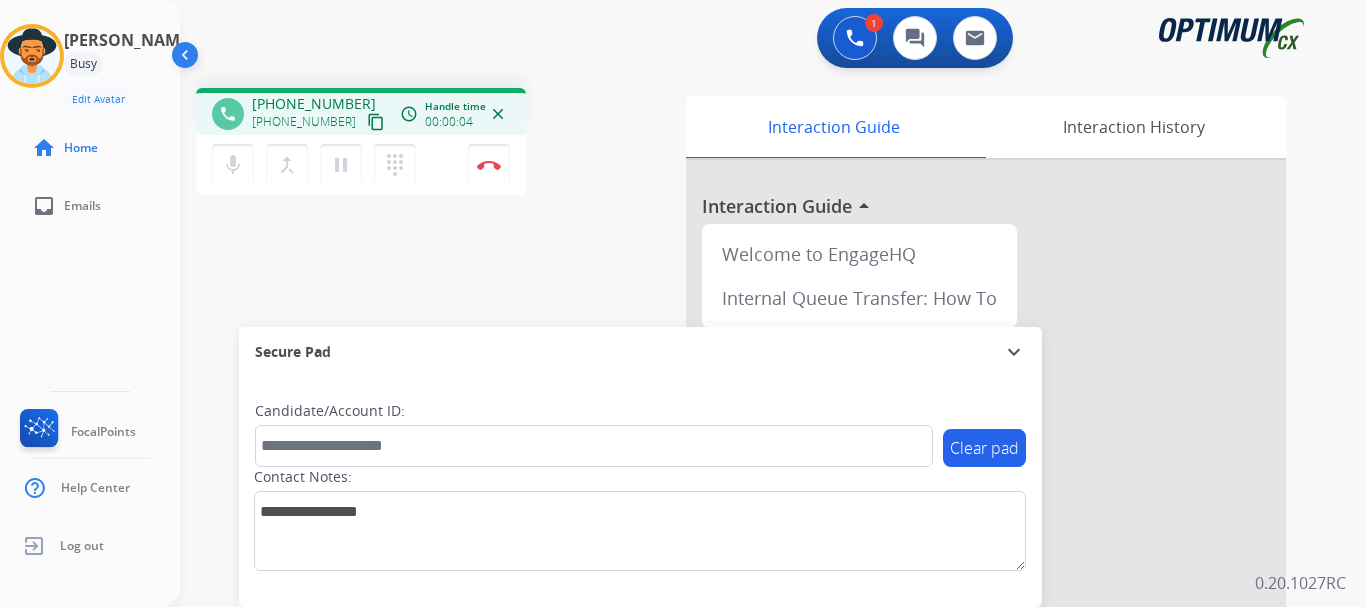 click on "Disconnect" at bounding box center [489, 165] 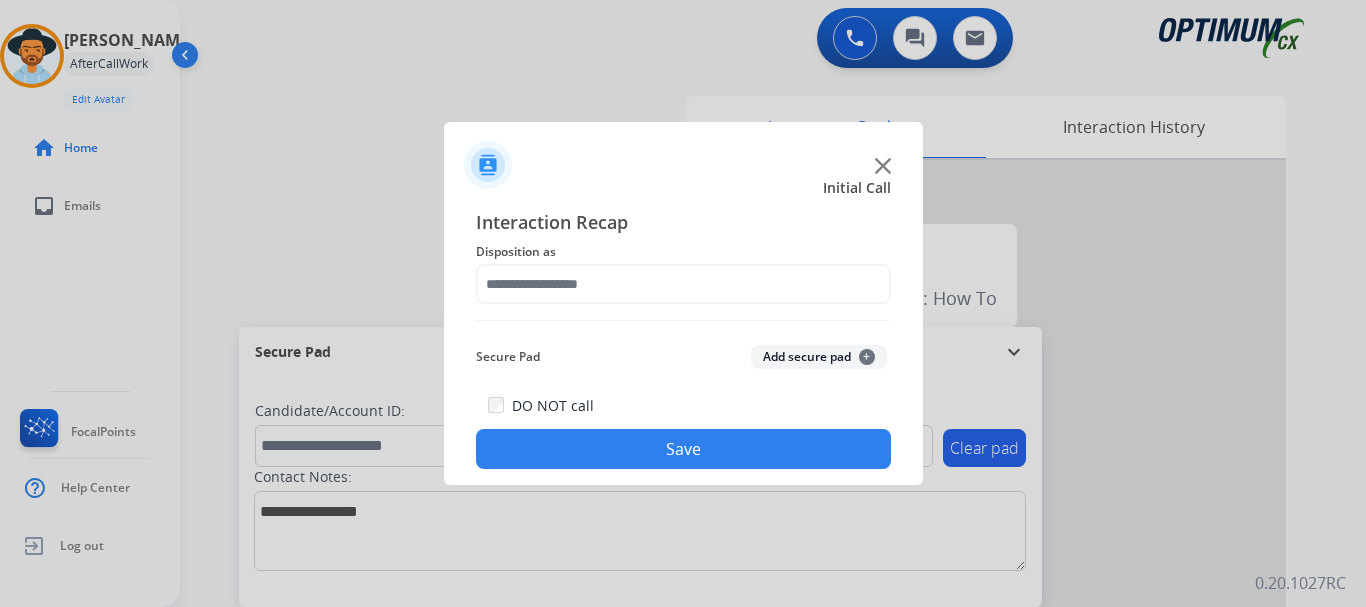 click 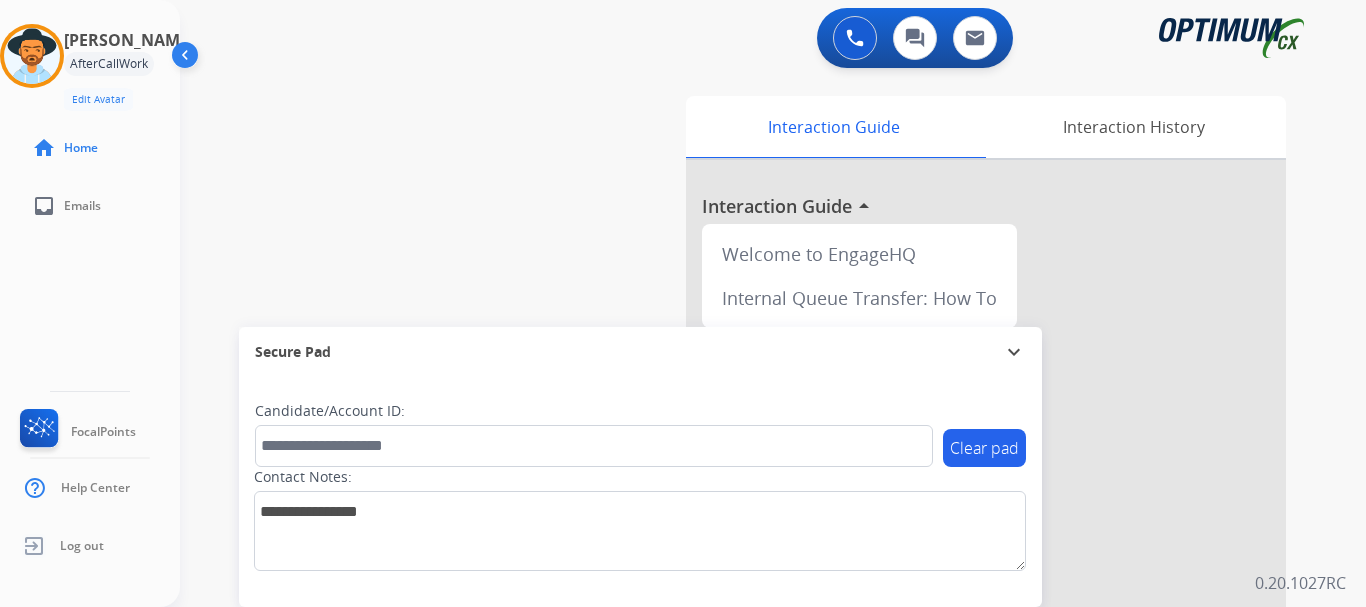 click at bounding box center (32, 56) 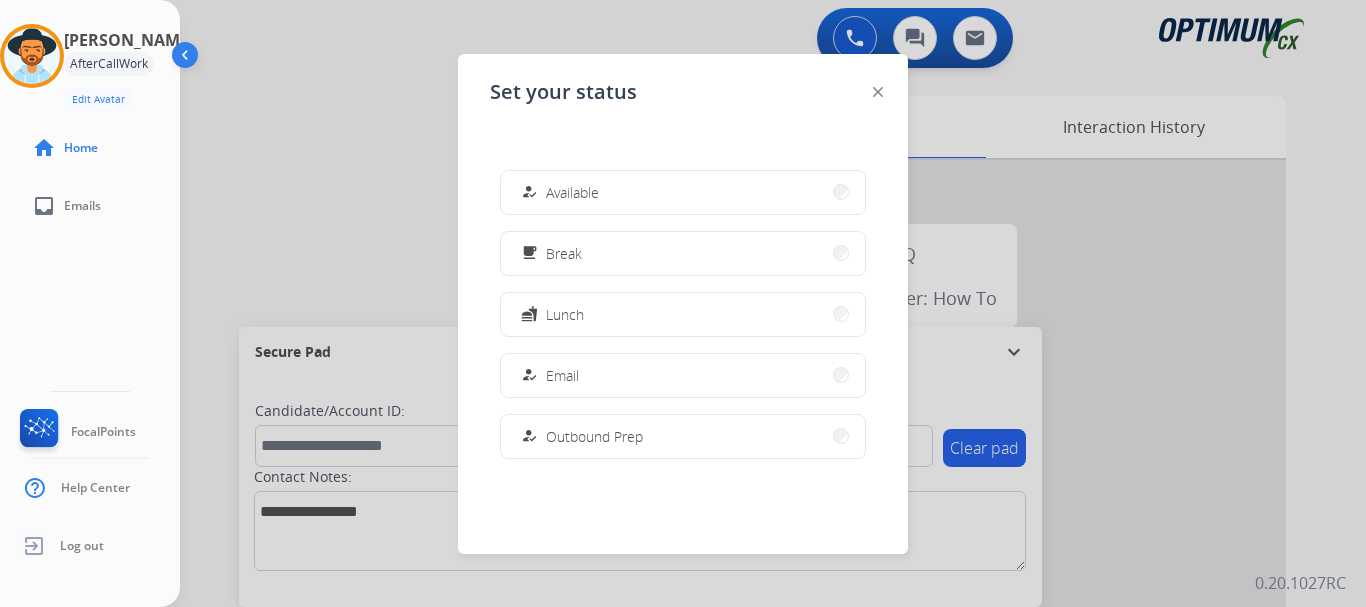 click on "how_to_reg Available" at bounding box center [683, 192] 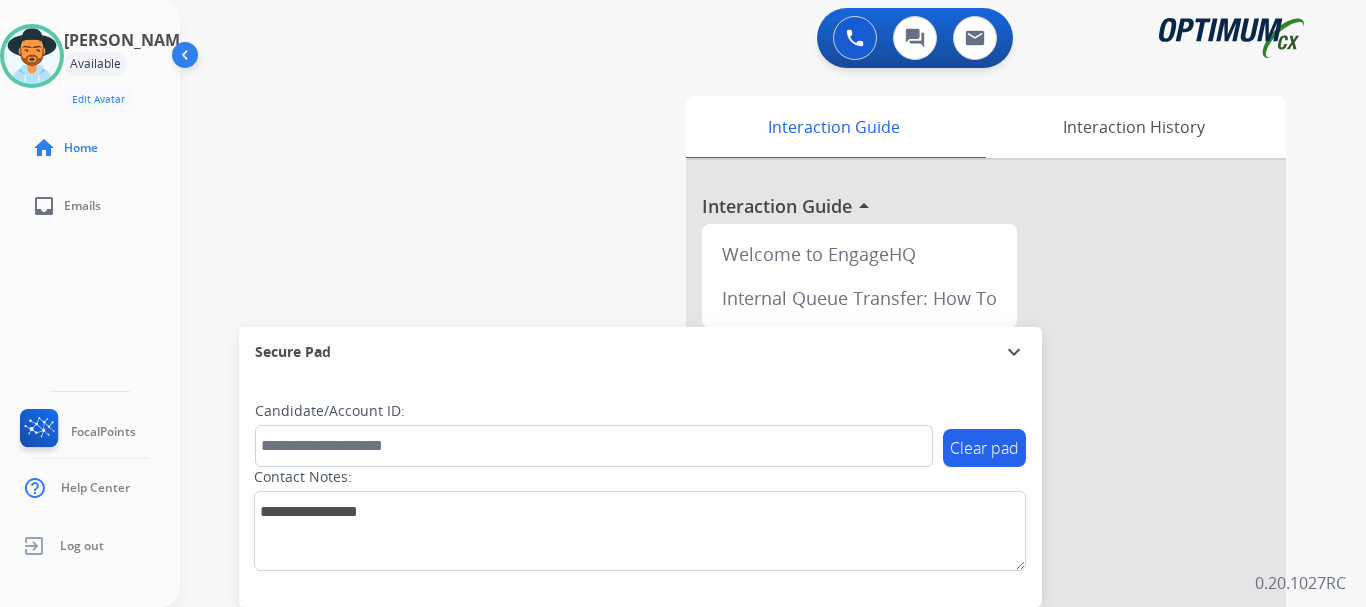 click on "swap_horiz Break voice bridge close_fullscreen Connect 3-Way Call merge_type Separate 3-Way Call  Interaction Guide   Interaction History  Interaction Guide arrow_drop_up  Welcome to EngageHQ   Internal Queue Transfer: How To  Secure Pad expand_more Clear pad Candidate/Account ID: Contact Notes:" at bounding box center [749, 489] 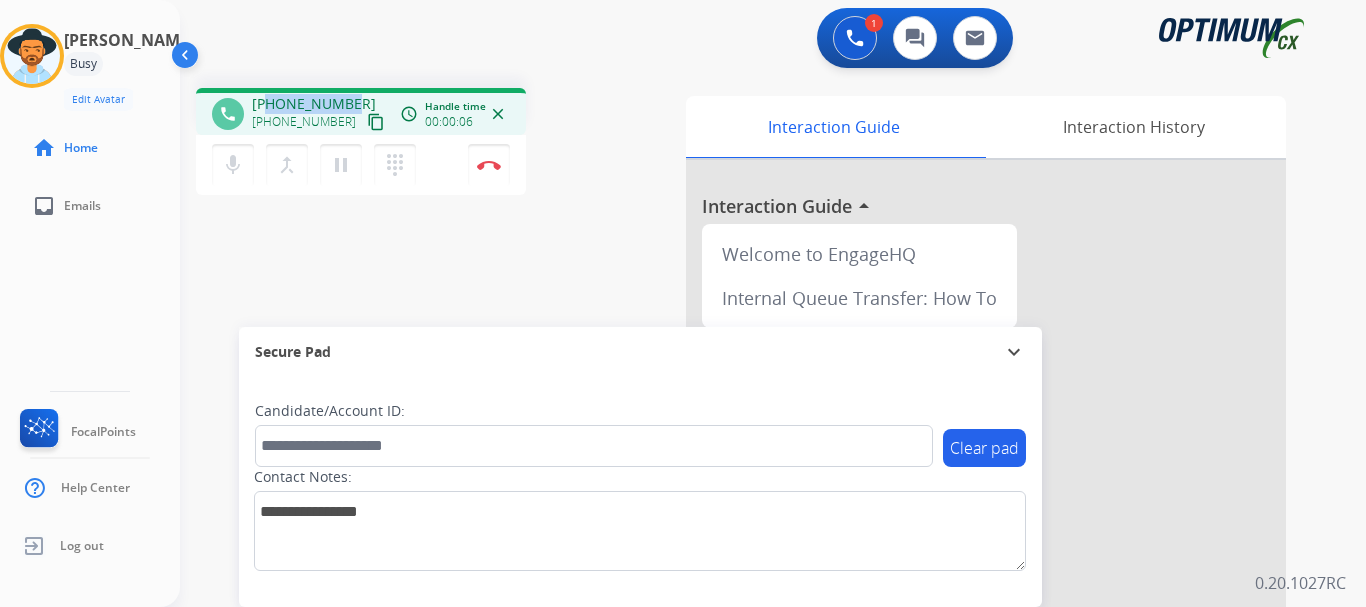 drag, startPoint x: 268, startPoint y: 103, endPoint x: 371, endPoint y: 80, distance: 105.53672 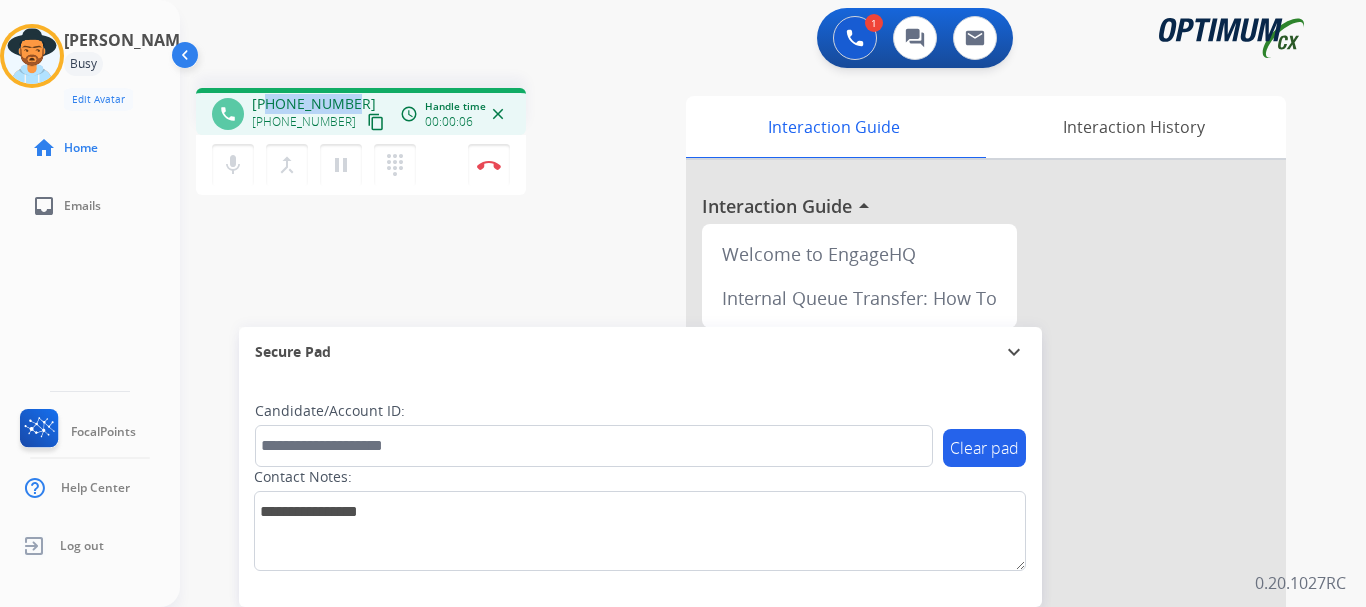 click on "phone [PHONE_NUMBER] [PHONE_NUMBER] content_copy access_time Call metrics Queue   00:12 Hold   00:00 Talk   00:07 Total   00:18 Handle time 00:00:06 close mic Mute merge_type Bridge pause Hold dialpad Dialpad Disconnect swap_horiz Break voice bridge close_fullscreen Connect 3-Way Call merge_type Separate 3-Way Call  Interaction Guide   Interaction History  Interaction Guide arrow_drop_up  Welcome to EngageHQ   Internal Queue Transfer: How To  Secure Pad expand_more Clear pad Candidate/Account ID: Contact Notes:" at bounding box center (749, 489) 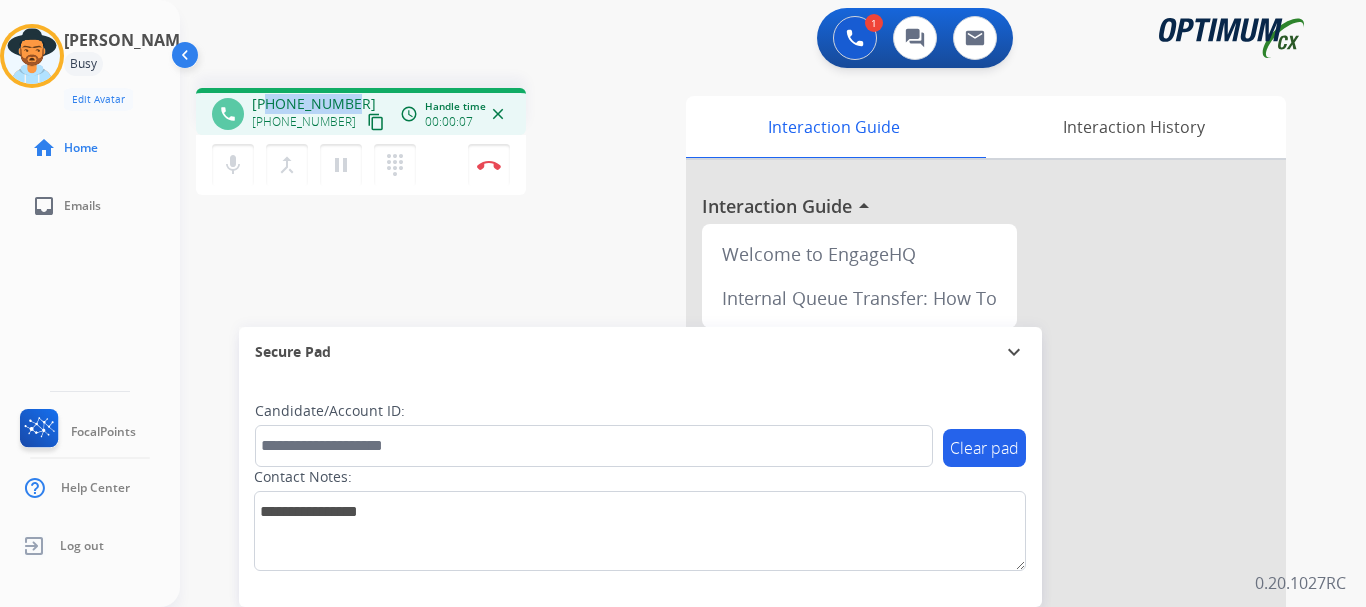 copy on "8164635650" 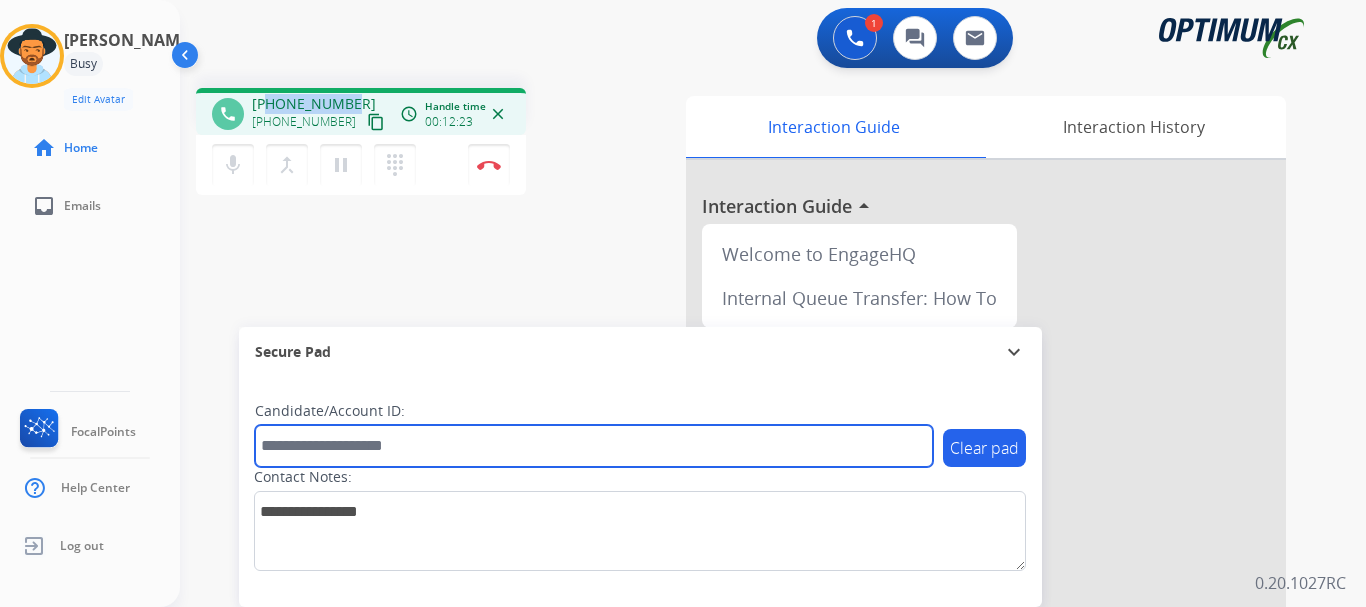 click at bounding box center [594, 446] 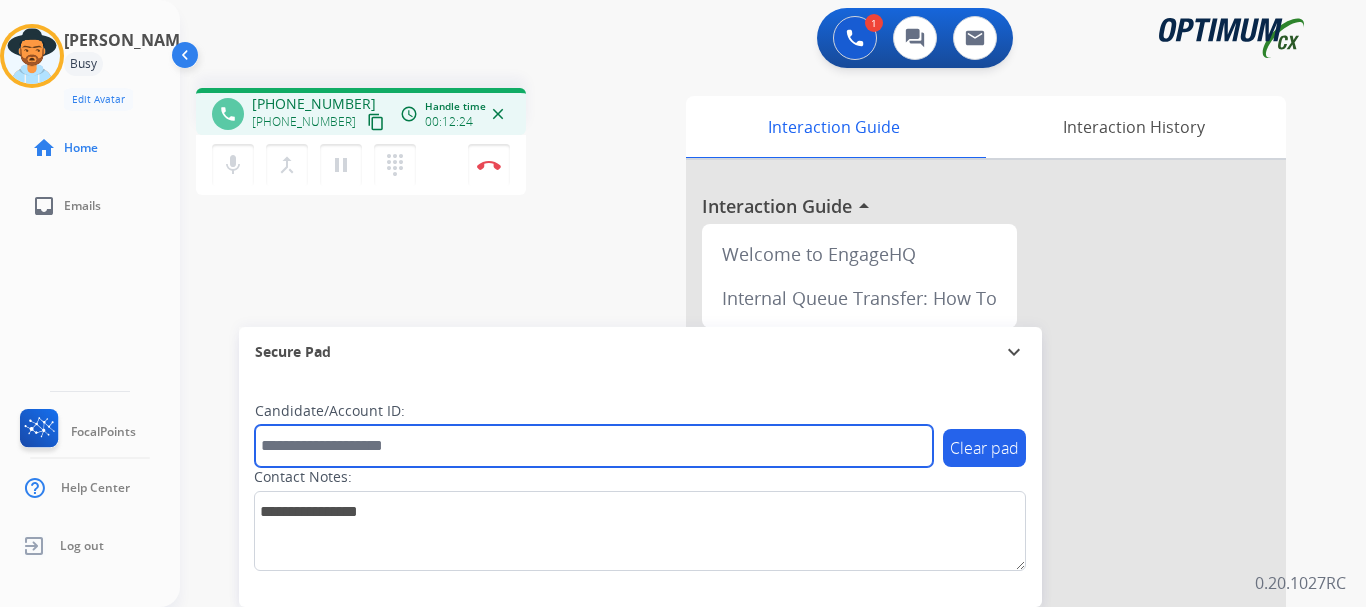 paste on "*******" 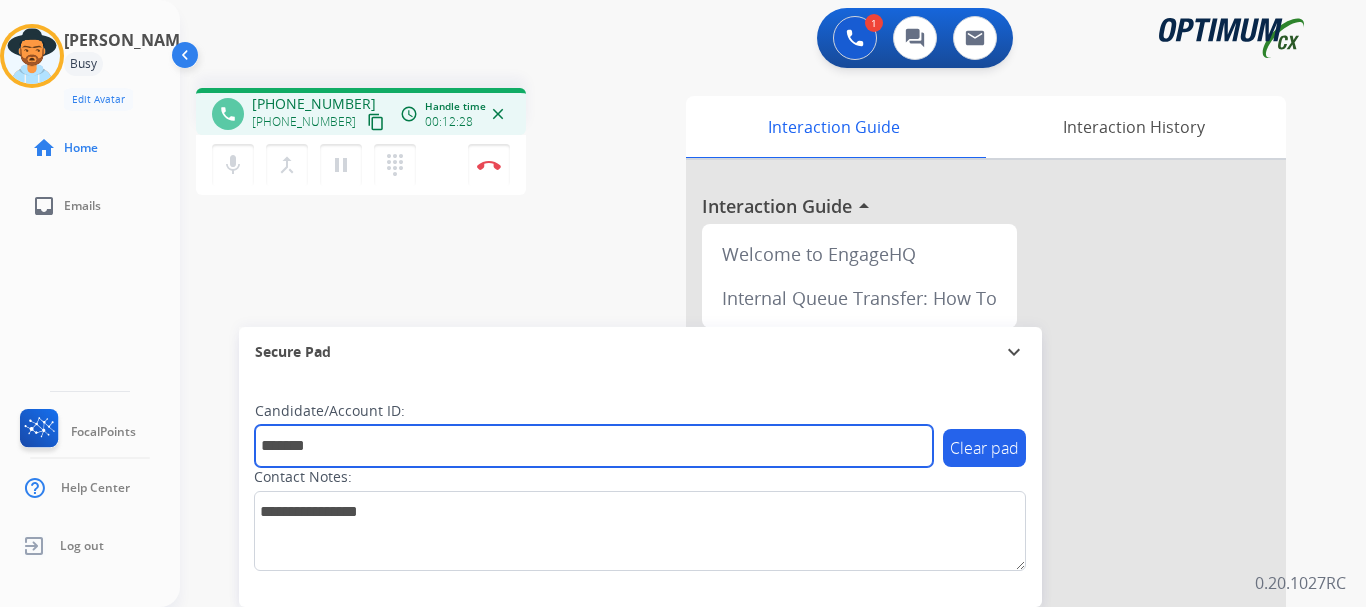 type on "*******" 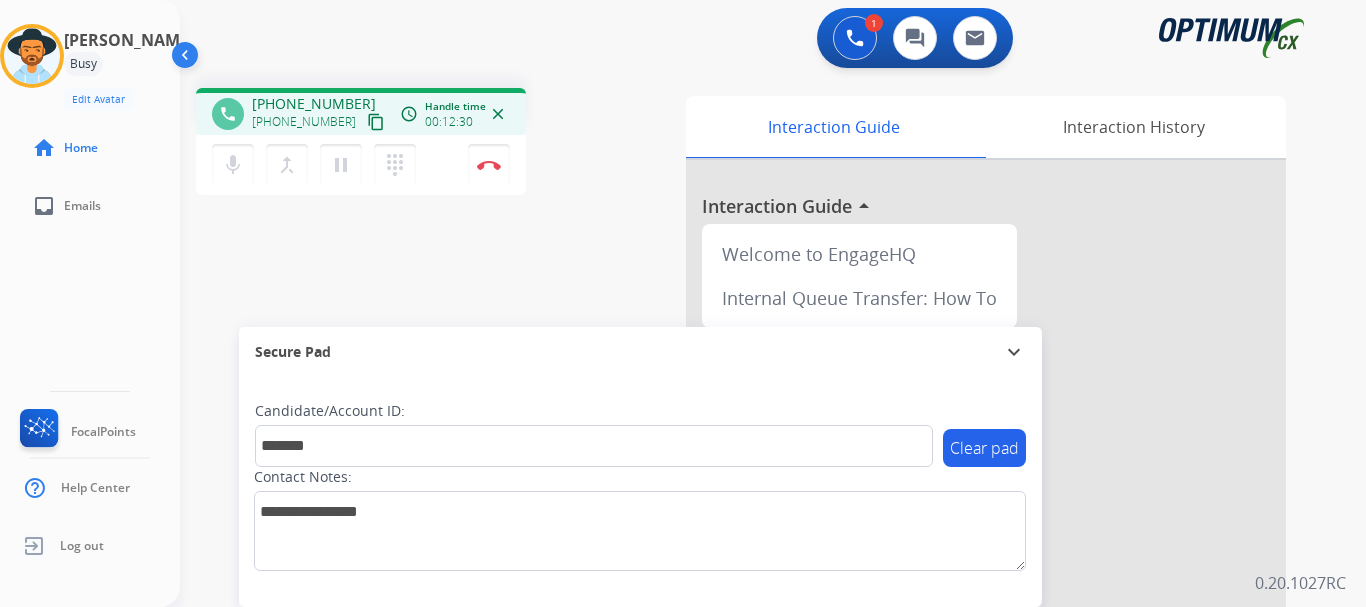 drag, startPoint x: 458, startPoint y: 263, endPoint x: 427, endPoint y: 298, distance: 46.75468 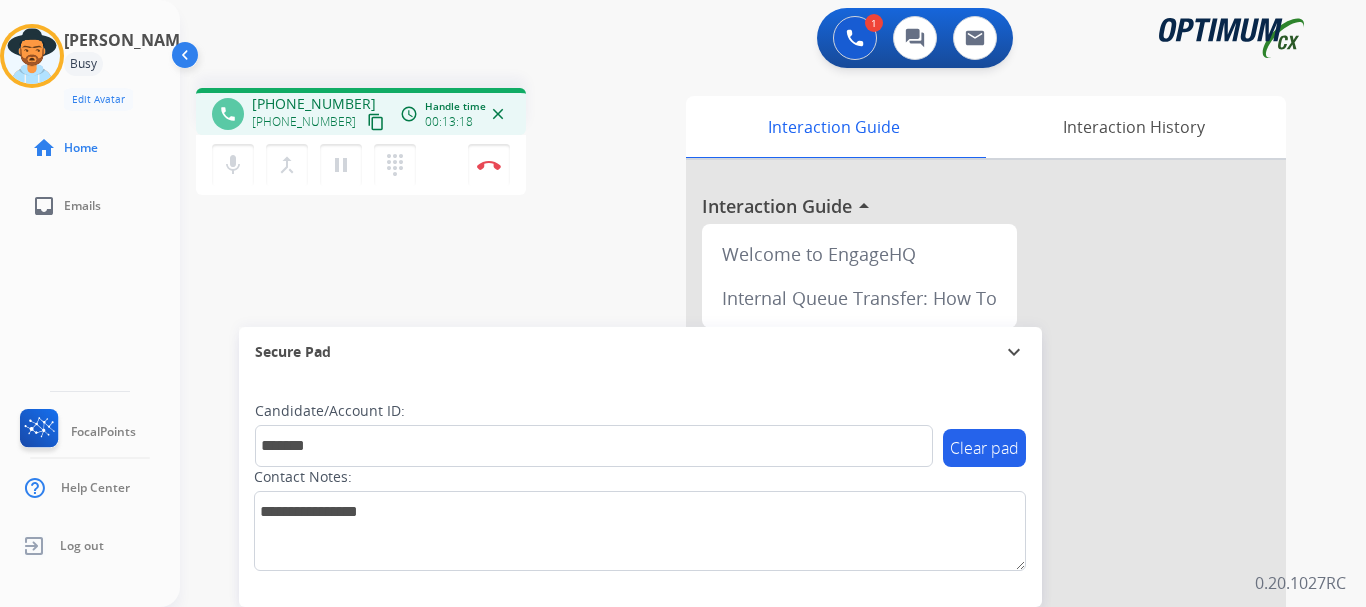 click at bounding box center (489, 165) 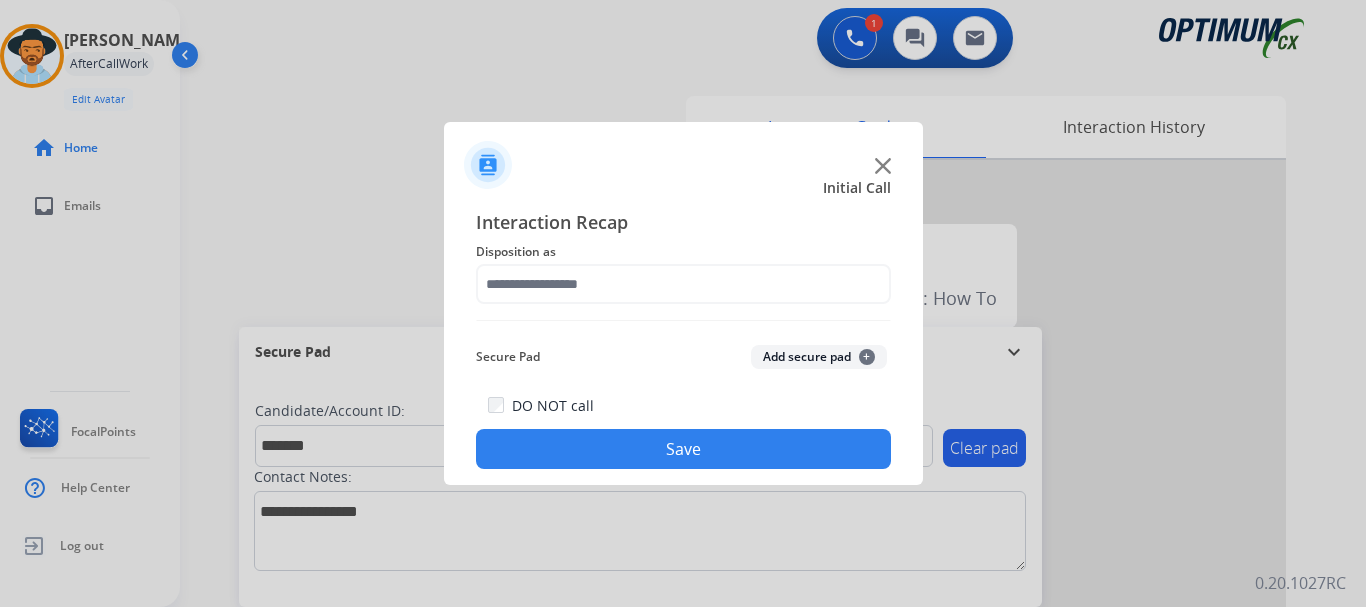 click on "Add secure pad  +" 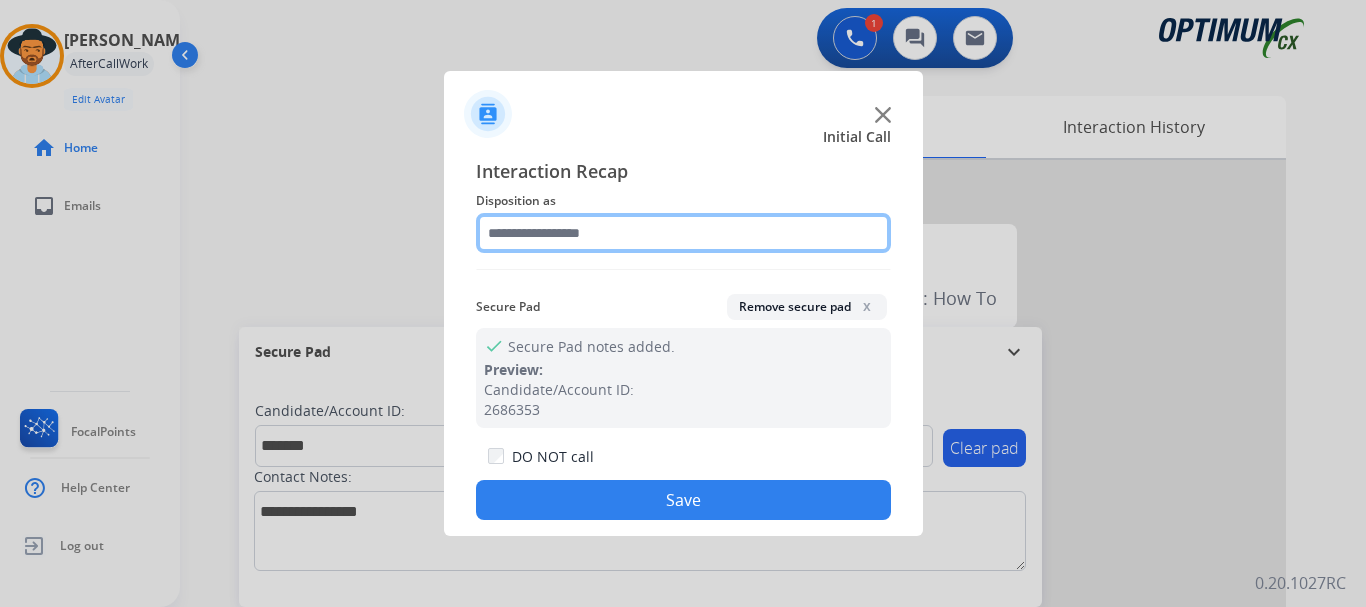 click 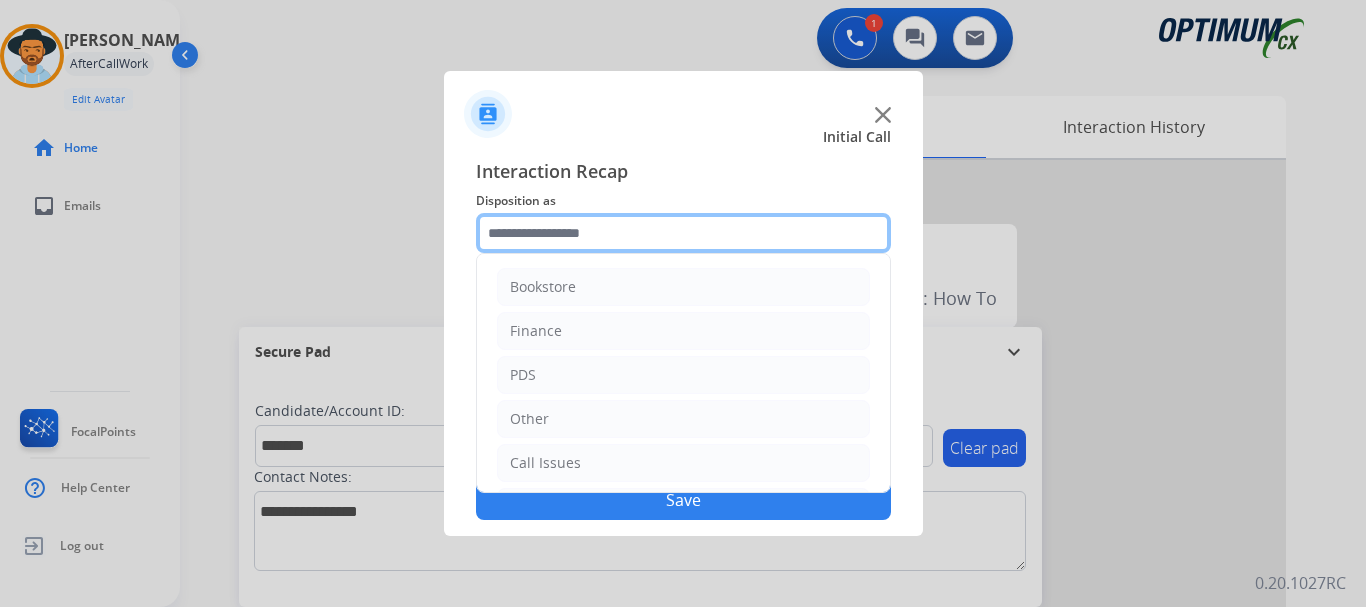 scroll, scrollTop: 136, scrollLeft: 0, axis: vertical 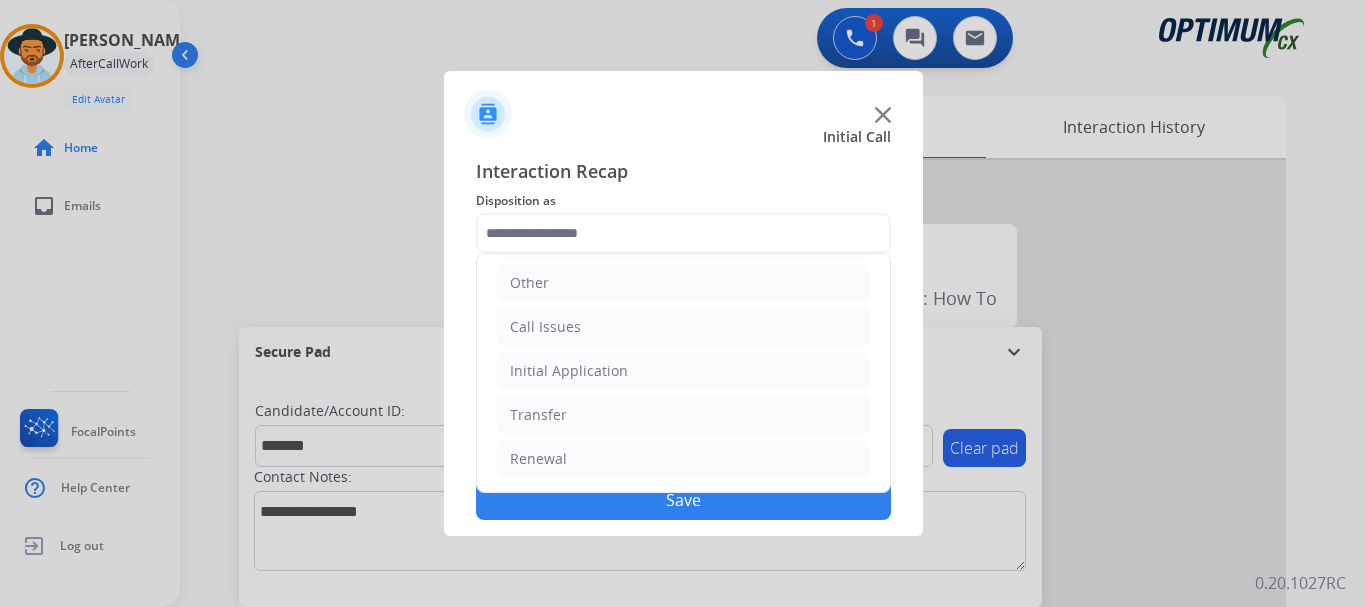 click on "Renewal" 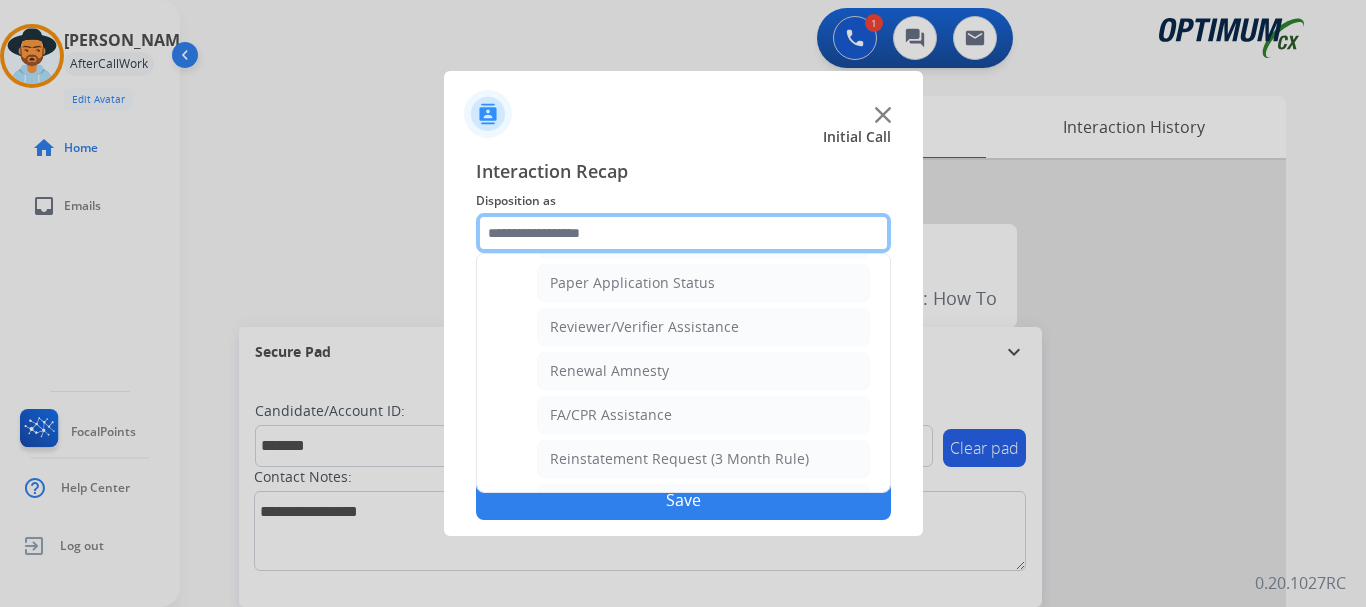 scroll, scrollTop: 772, scrollLeft: 0, axis: vertical 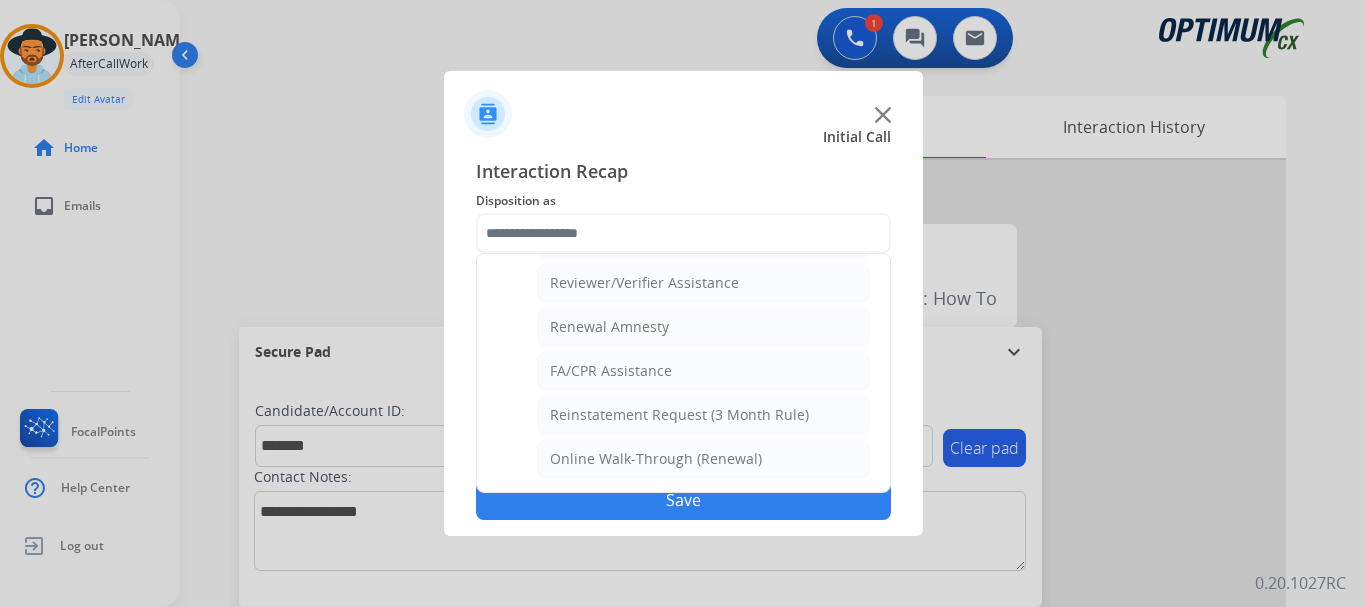 click on "FA/CPR Assistance" 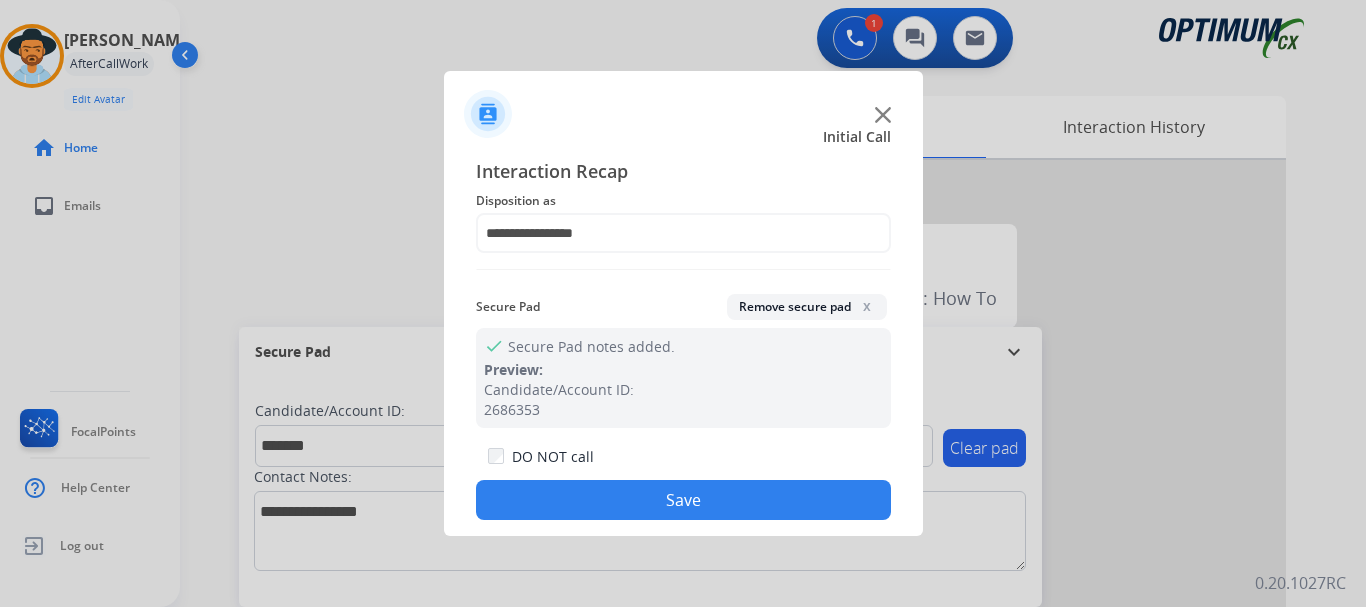 click on "Save" 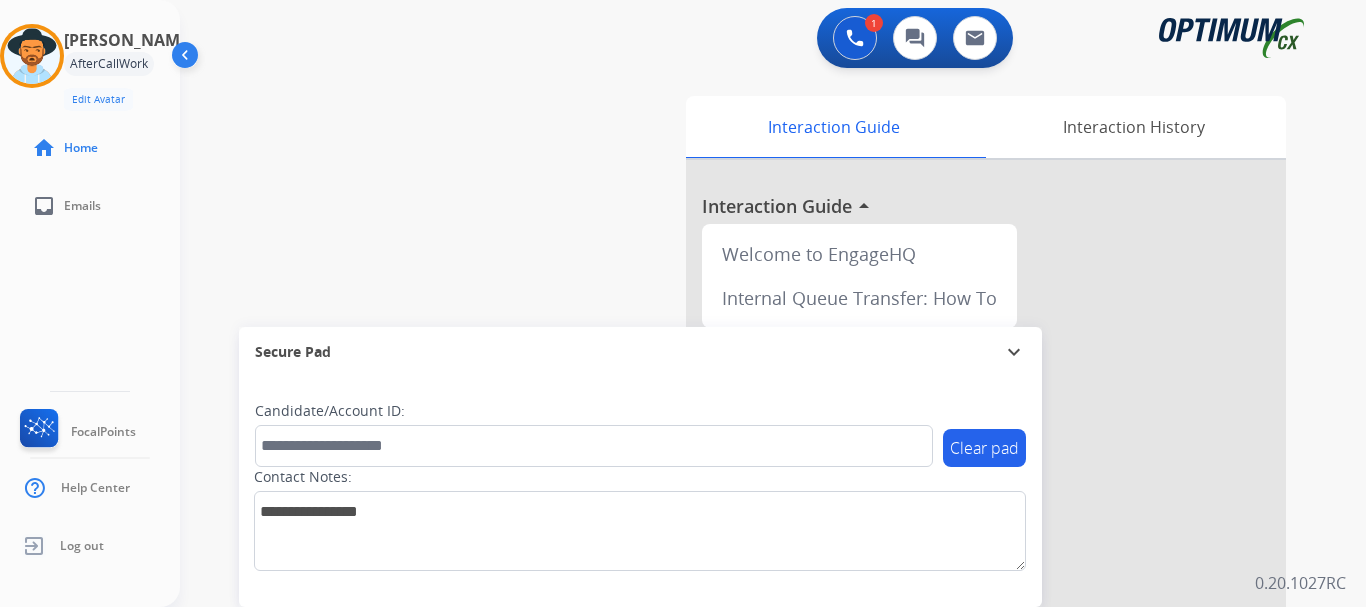 click on "swap_horiz Break voice bridge close_fullscreen Connect 3-Way Call merge_type Separate 3-Way Call  Interaction Guide   Interaction History  Interaction Guide arrow_drop_up  Welcome to EngageHQ   Internal Queue Transfer: How To  Secure Pad expand_more Clear pad Candidate/Account ID: Contact Notes:" at bounding box center [749, 489] 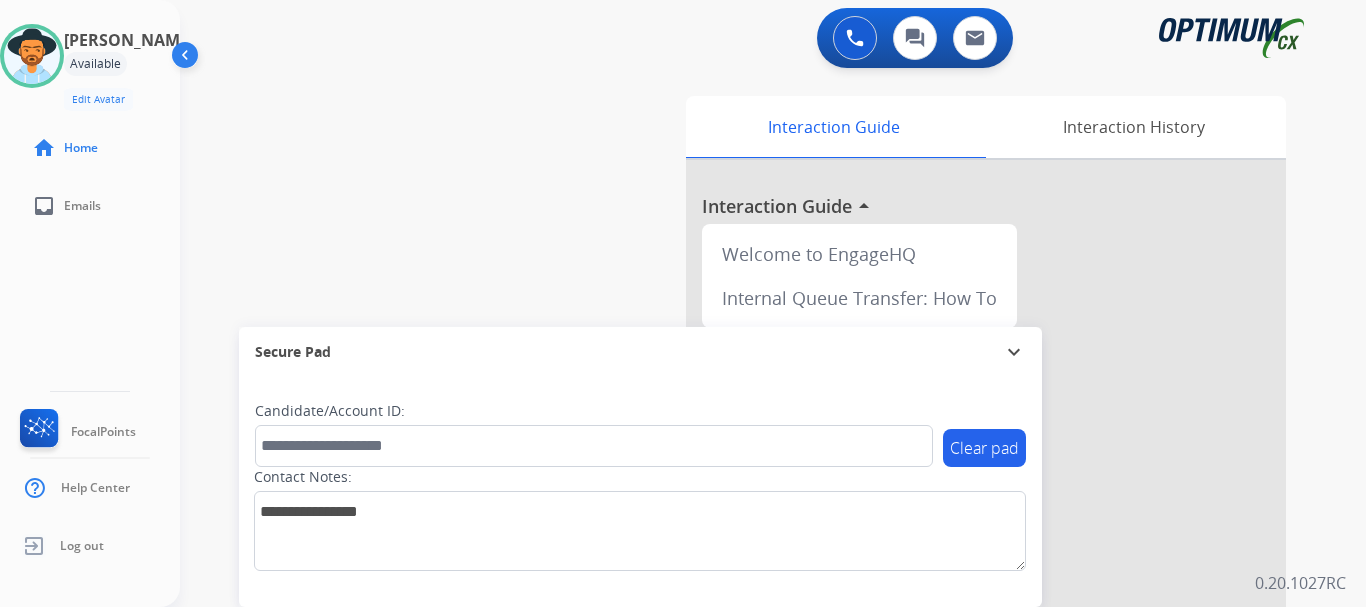 click on "swap_horiz Break voice bridge close_fullscreen Connect 3-Way Call merge_type Separate 3-Way Call  Interaction Guide   Interaction History  Interaction Guide arrow_drop_up  Welcome to EngageHQ   Internal Queue Transfer: How To  Secure Pad expand_more Clear pad Candidate/Account ID: Contact Notes:" at bounding box center [749, 489] 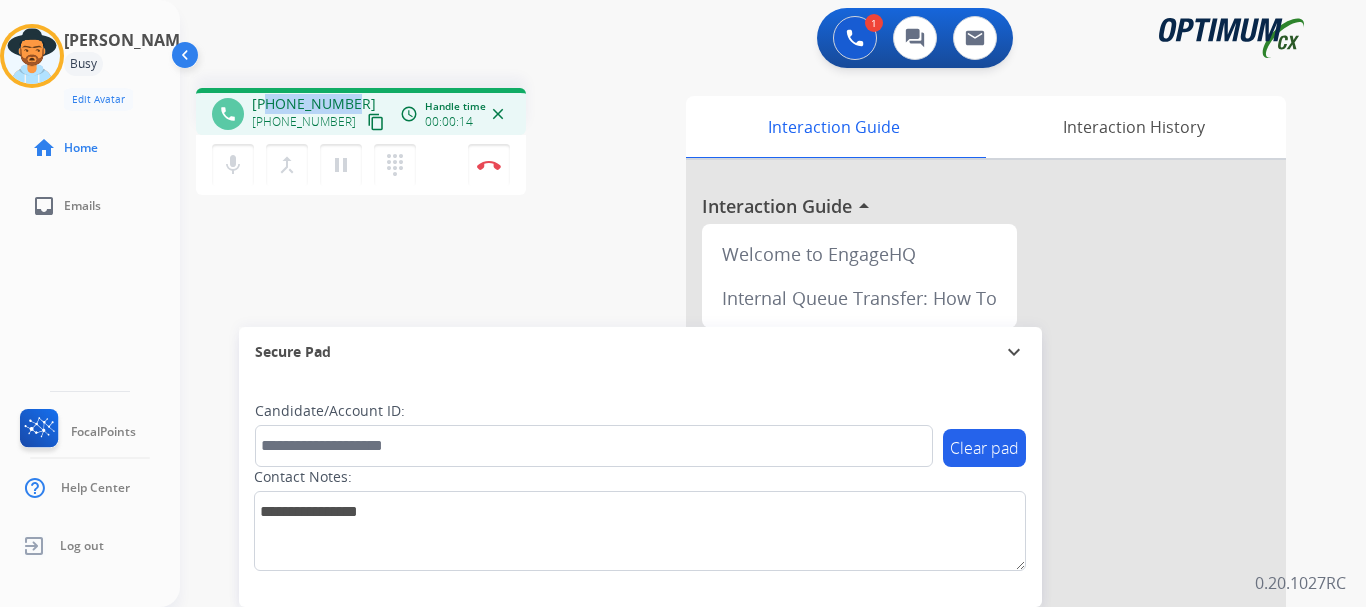 drag, startPoint x: 265, startPoint y: 102, endPoint x: 352, endPoint y: 101, distance: 87.005745 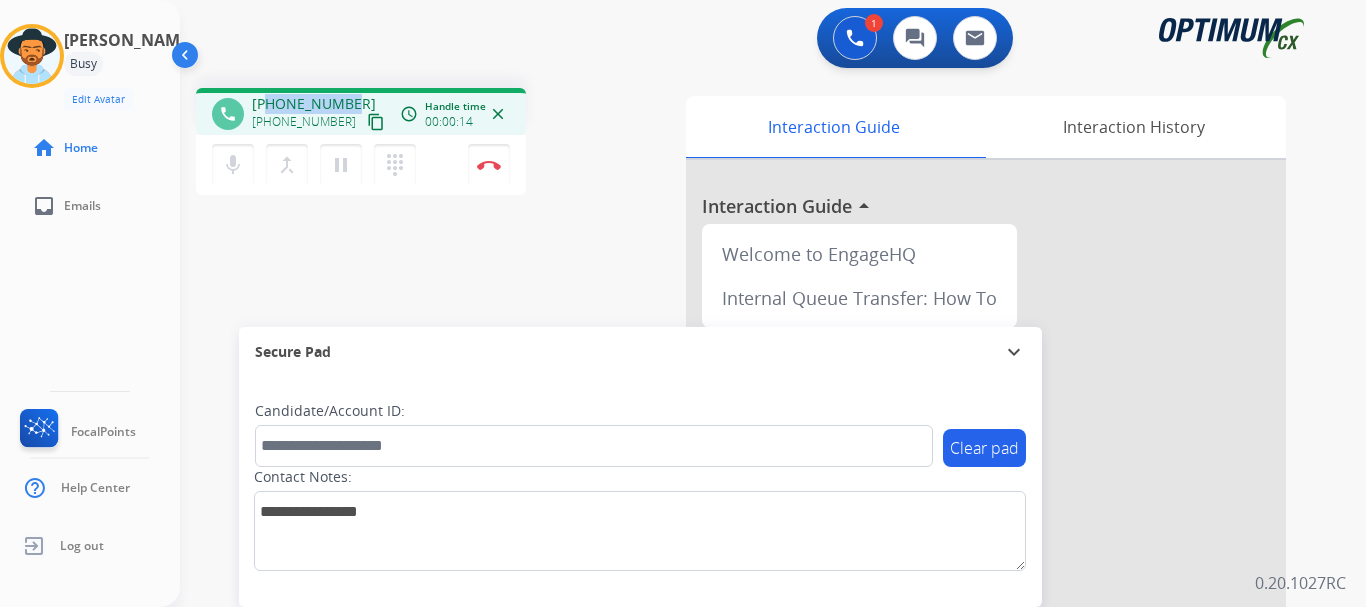 click on "[PHONE_NUMBER] [PHONE_NUMBER] content_copy" at bounding box center [320, 114] 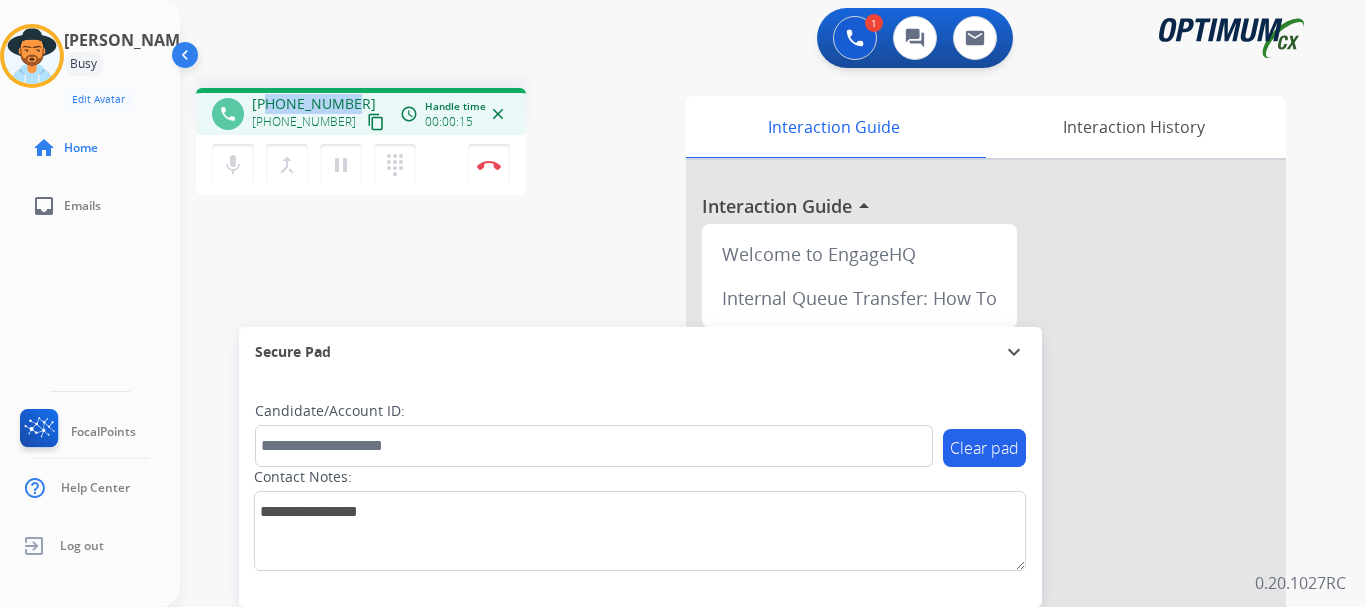 copy on "9175336569" 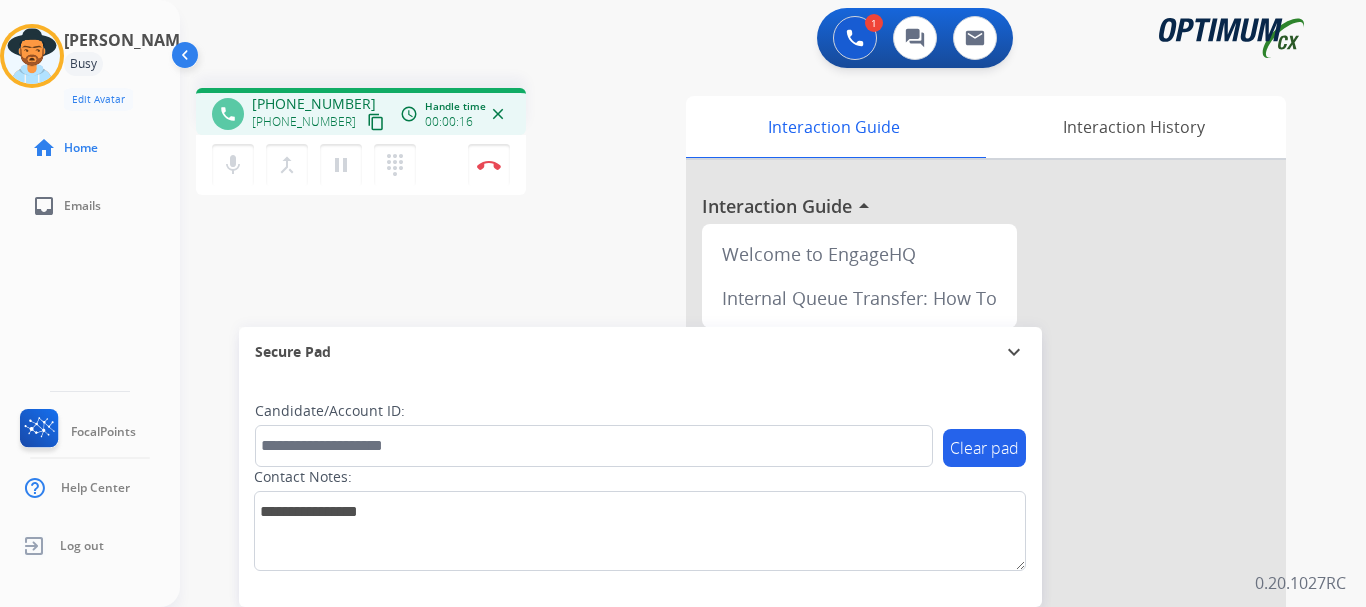 click on "phone [PHONE_NUMBER] [PHONE_NUMBER] content_copy access_time Call metrics Queue   00:14 Hold   00:00 Talk   00:04 Total   00:17 Handle time 00:00:16 close mic Mute merge_type Bridge pause Hold dialpad Dialpad Disconnect swap_horiz Break voice bridge close_fullscreen Connect 3-Way Call merge_type Separate 3-Way Call  Interaction Guide   Interaction History  Interaction Guide arrow_drop_up  Welcome to EngageHQ   Internal Queue Transfer: How To  Secure Pad expand_more Clear pad Candidate/Account ID: Contact Notes:" at bounding box center [749, 489] 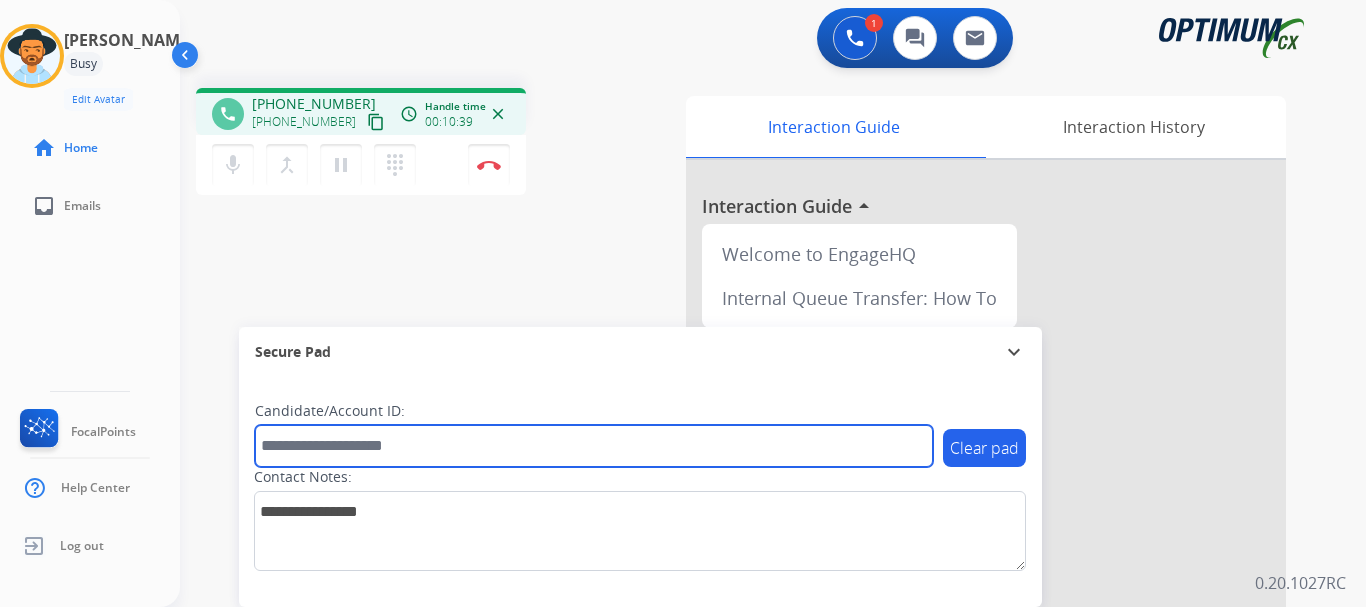 click at bounding box center [594, 446] 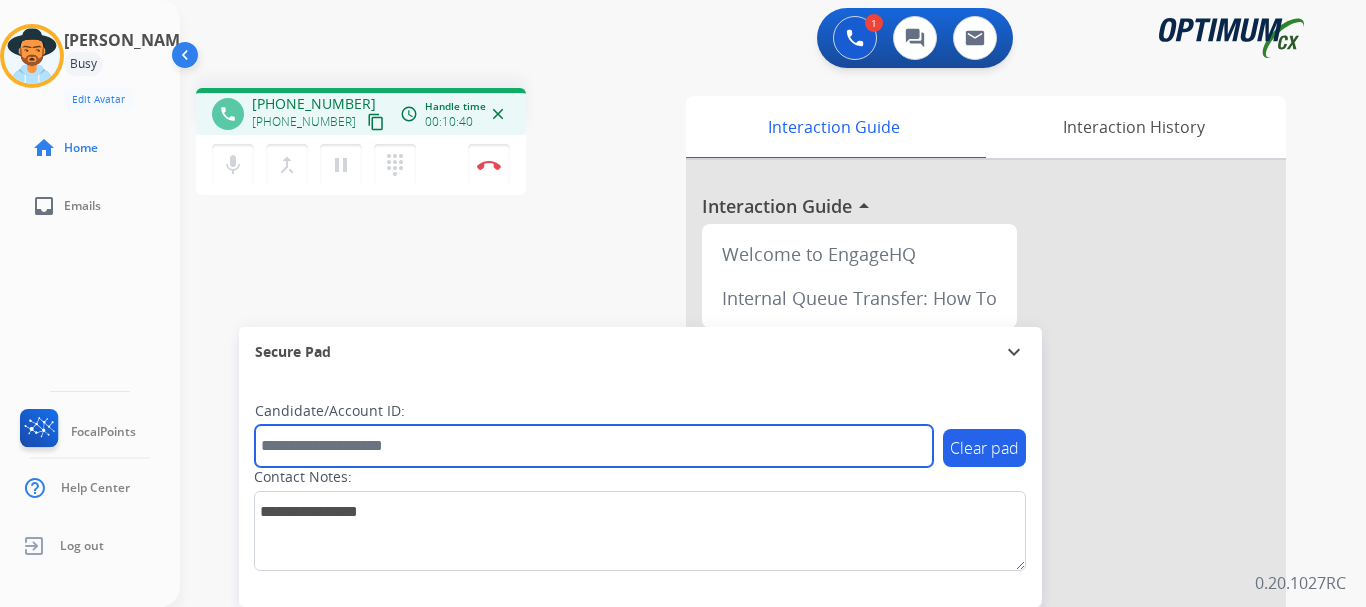 paste on "*******" 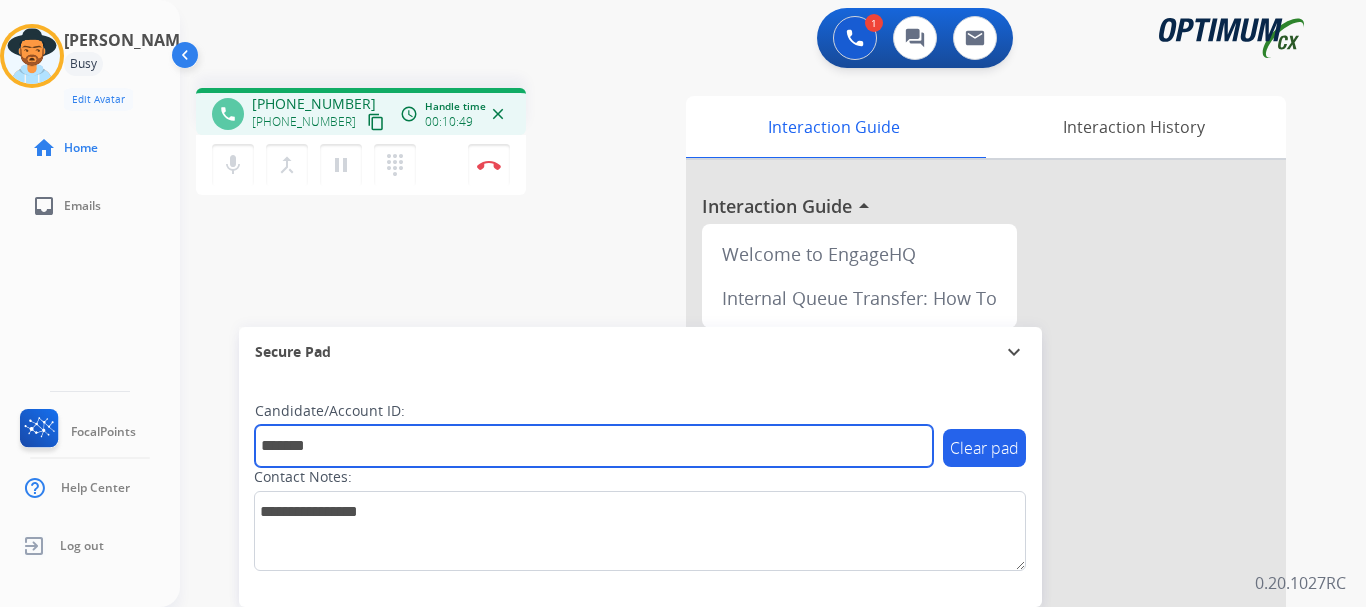 type on "*******" 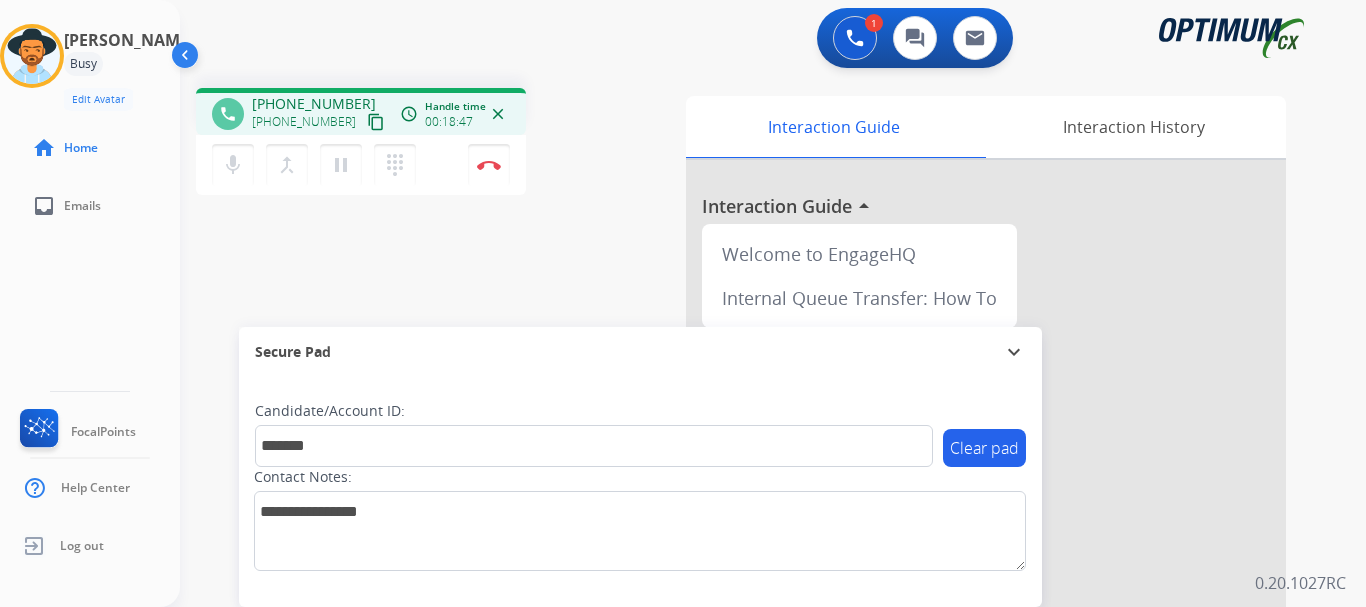 click on "phone [PHONE_NUMBER] [PHONE_NUMBER] content_copy access_time Call metrics Queue   00:14 Hold   00:00 Talk   18:35 Total   18:48 Handle time 00:18:47 close mic Mute merge_type Bridge pause Hold dialpad Dialpad Disconnect swap_horiz Break voice bridge close_fullscreen Connect 3-Way Call merge_type Separate 3-Way Call  Interaction Guide   Interaction History  Interaction Guide arrow_drop_up  Welcome to EngageHQ   Internal Queue Transfer: How To  Secure Pad expand_more Clear pad Candidate/Account ID: ******* Contact Notes:" at bounding box center (749, 489) 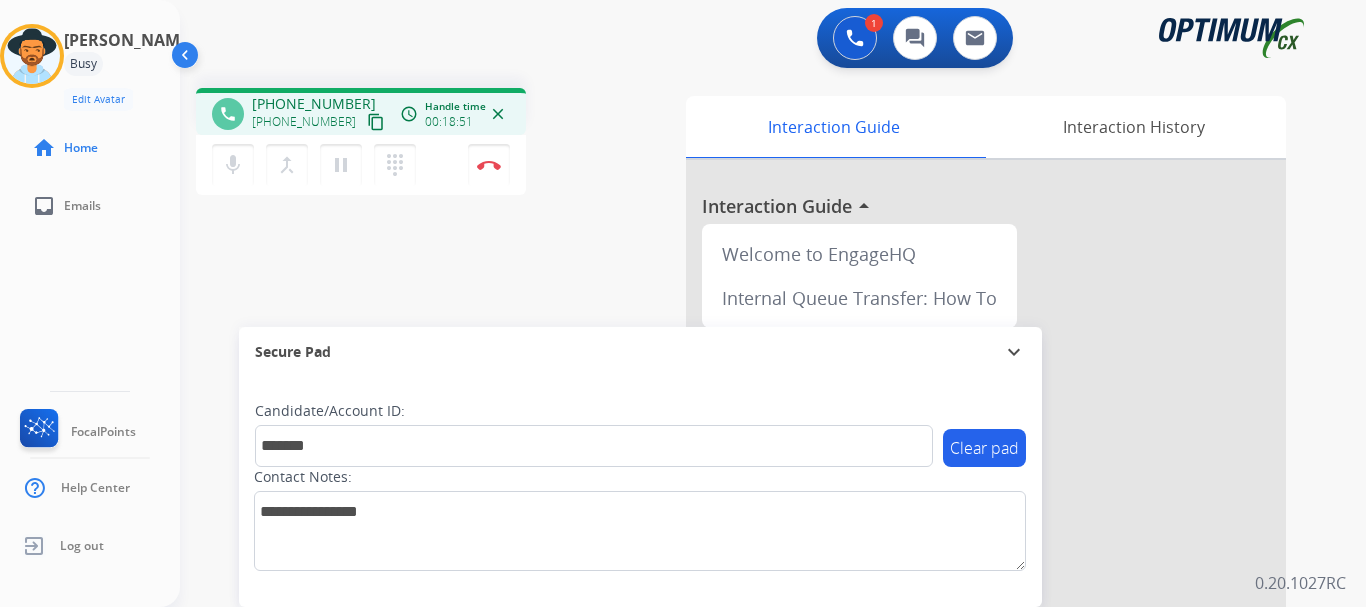 click at bounding box center [489, 165] 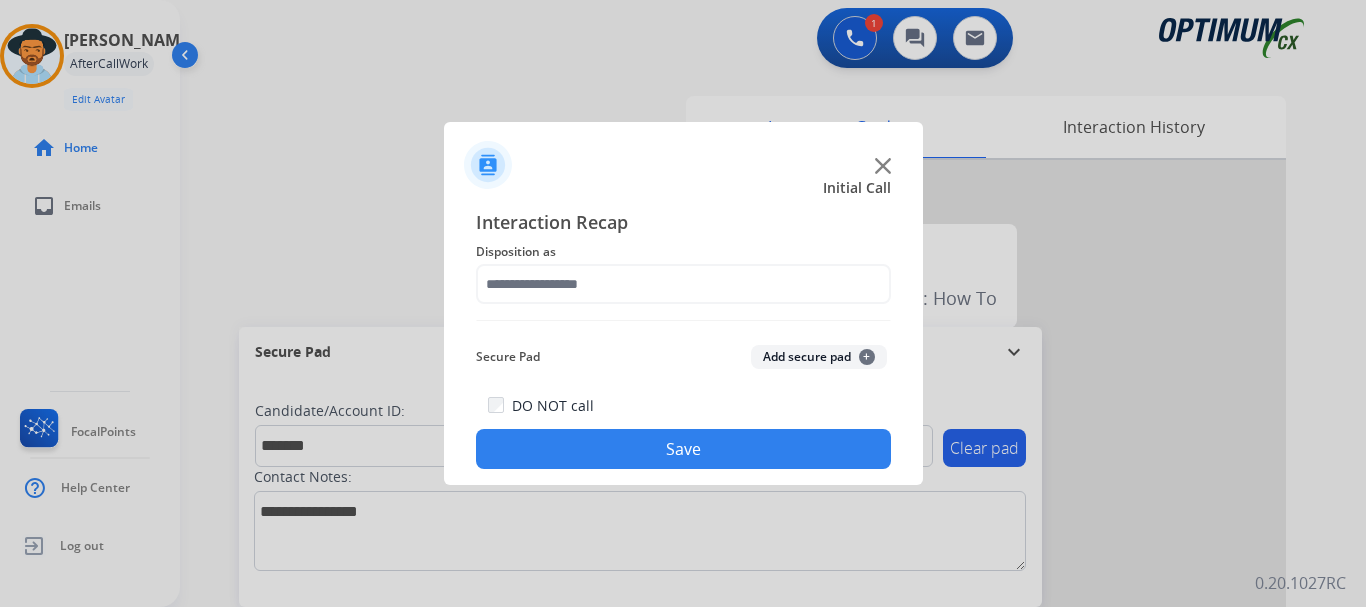 click on "Secure Pad  Add secure pad  +" 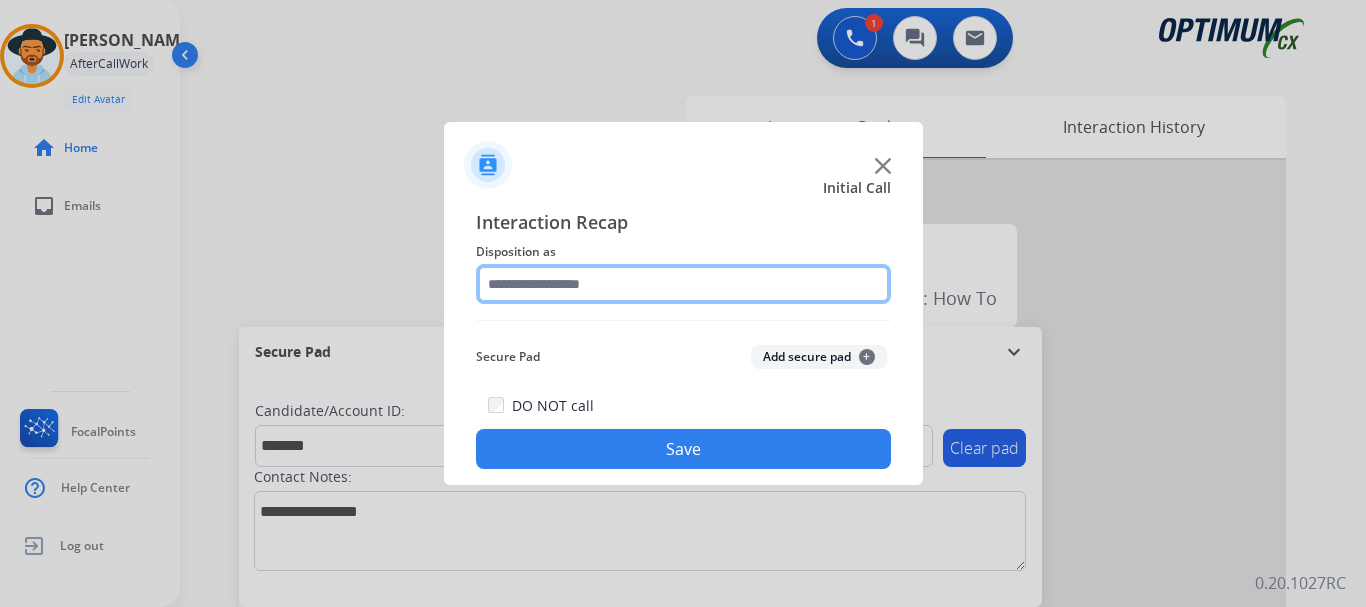 click 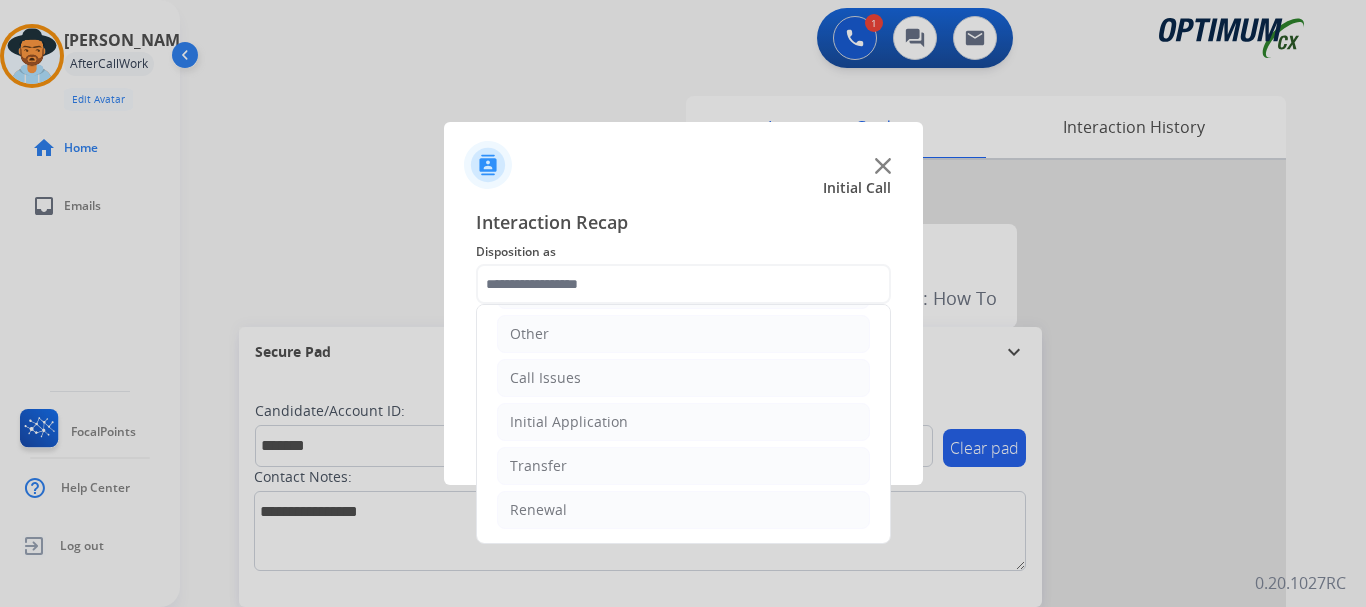 click on "Renewal" 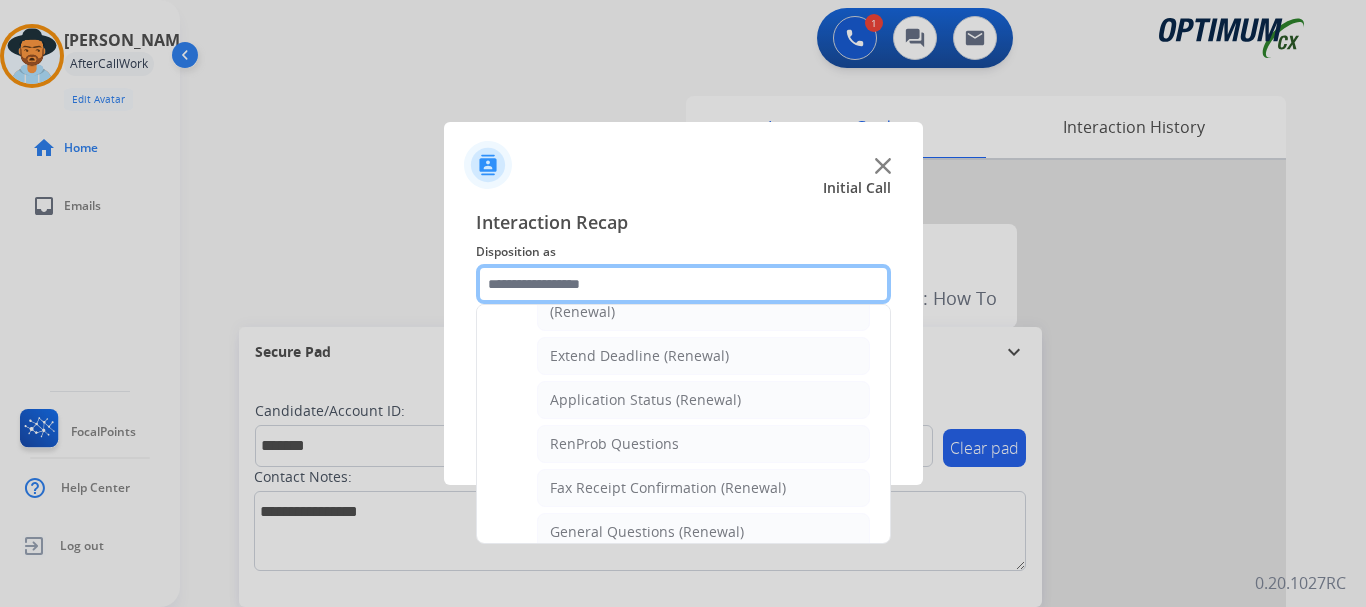 scroll, scrollTop: 772, scrollLeft: 0, axis: vertical 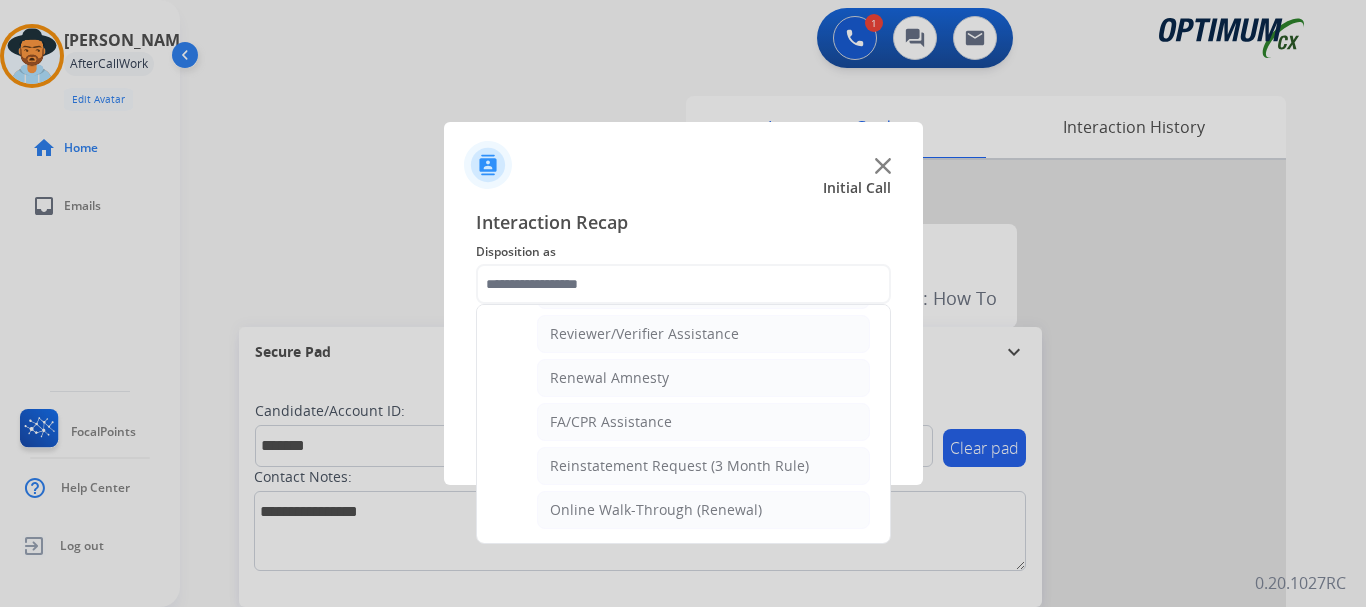 click on "Online Walk-Through (Renewal)" 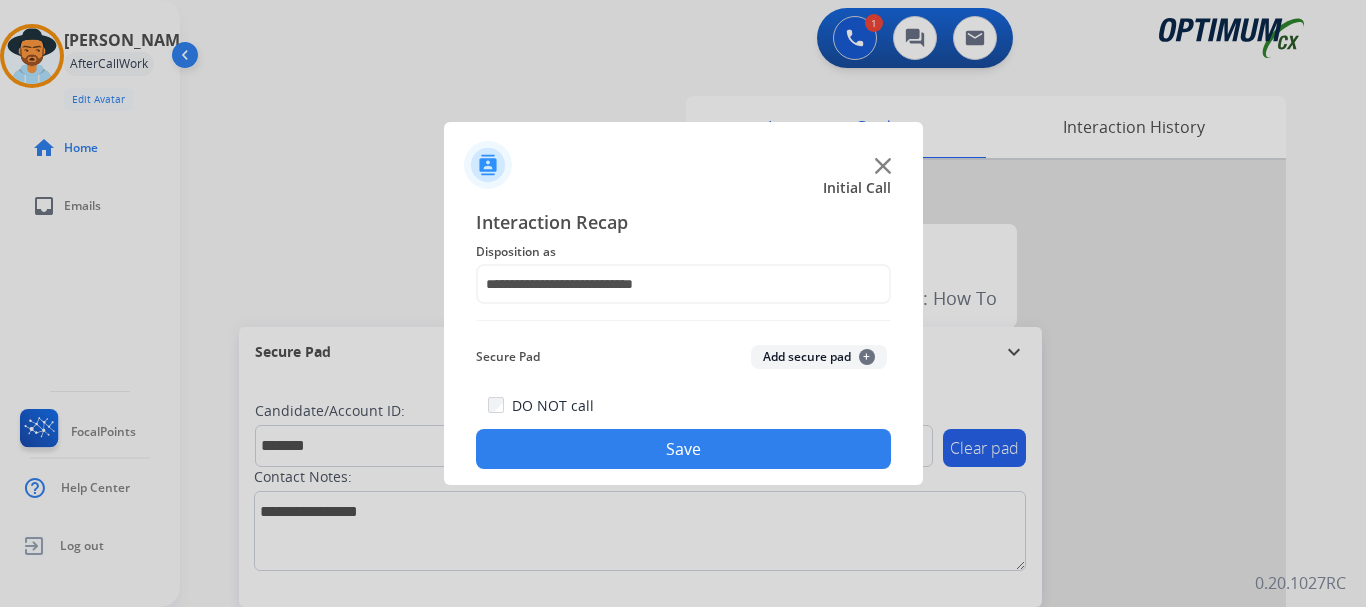 click on "Save" 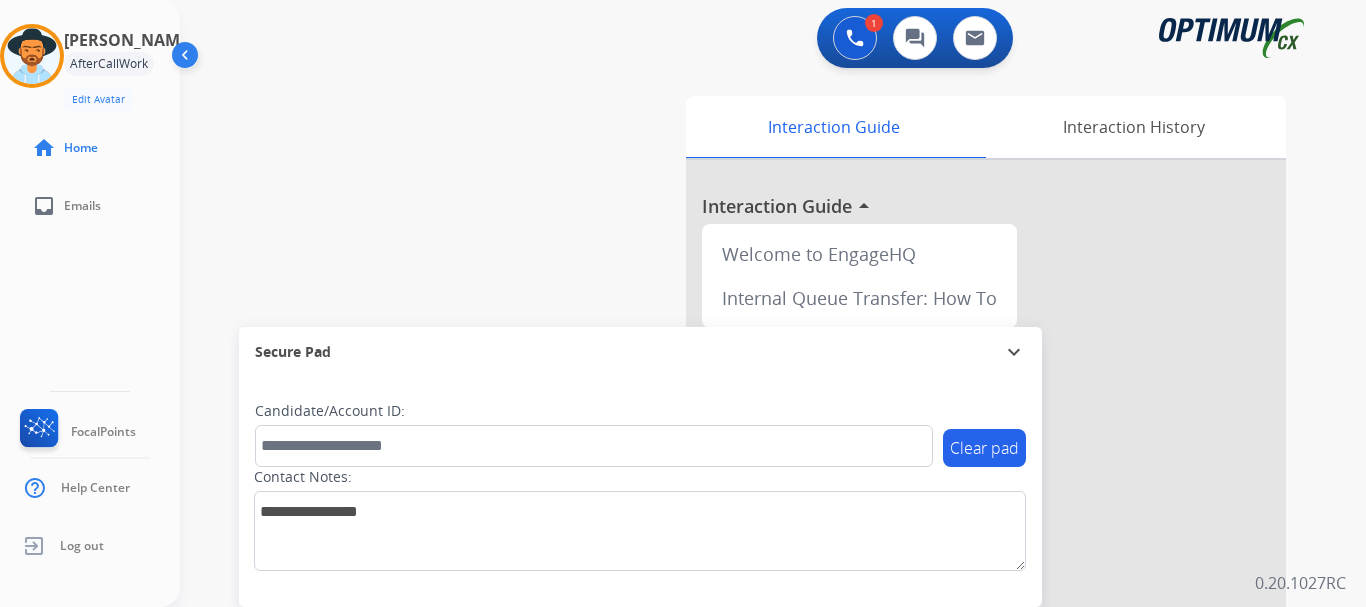 click on "swap_horiz Break voice bridge close_fullscreen Connect 3-Way Call merge_type Separate 3-Way Call  Interaction Guide   Interaction History  Interaction Guide arrow_drop_up  Welcome to EngageHQ   Internal Queue Transfer: How To  Secure Pad expand_more Clear pad Candidate/Account ID: Contact Notes:" at bounding box center (749, 489) 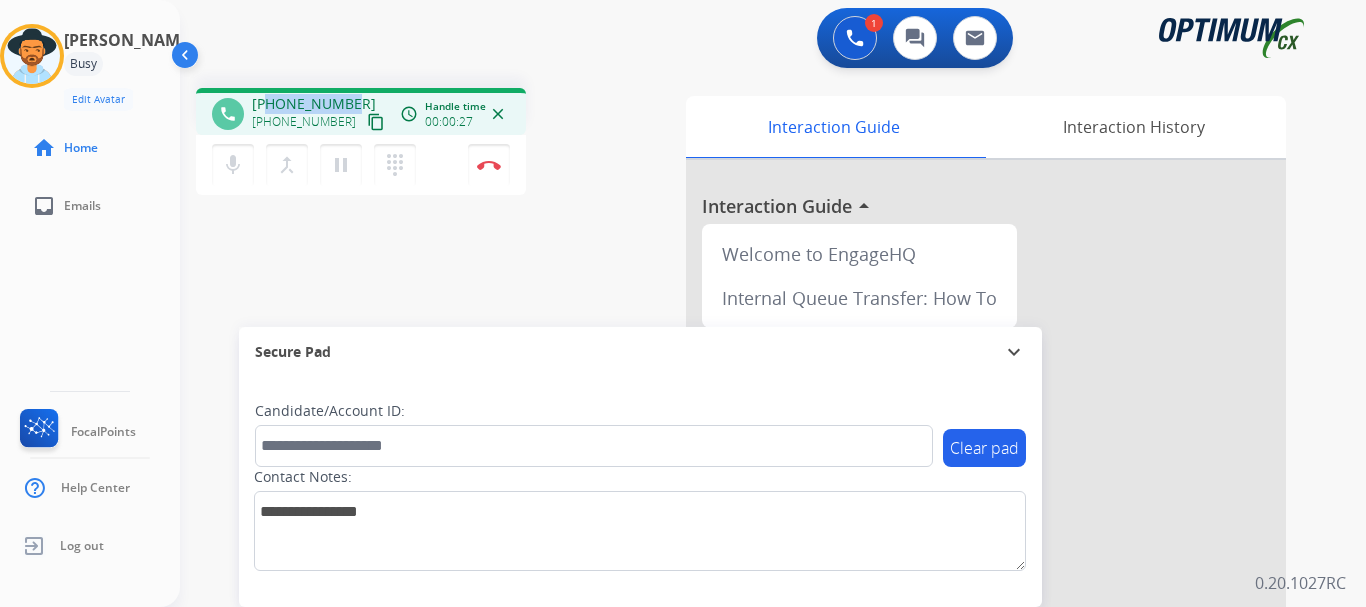 drag, startPoint x: 266, startPoint y: 108, endPoint x: 348, endPoint y: 97, distance: 82.73451 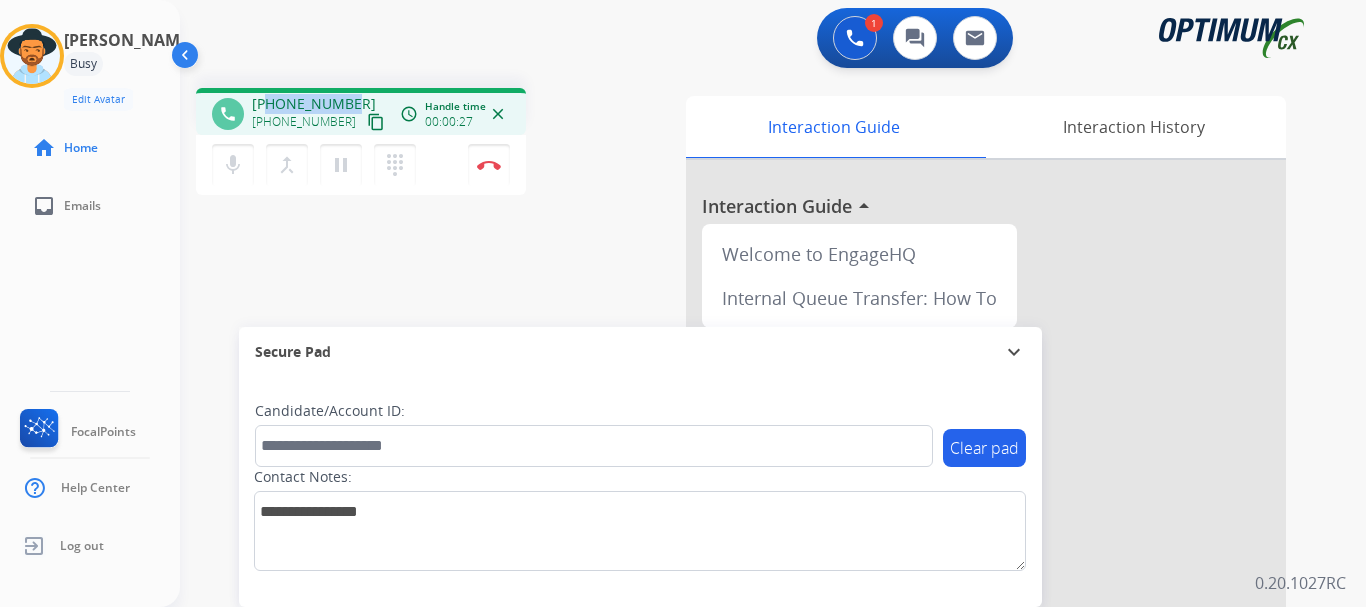 click on "[PHONE_NUMBER]" at bounding box center (314, 104) 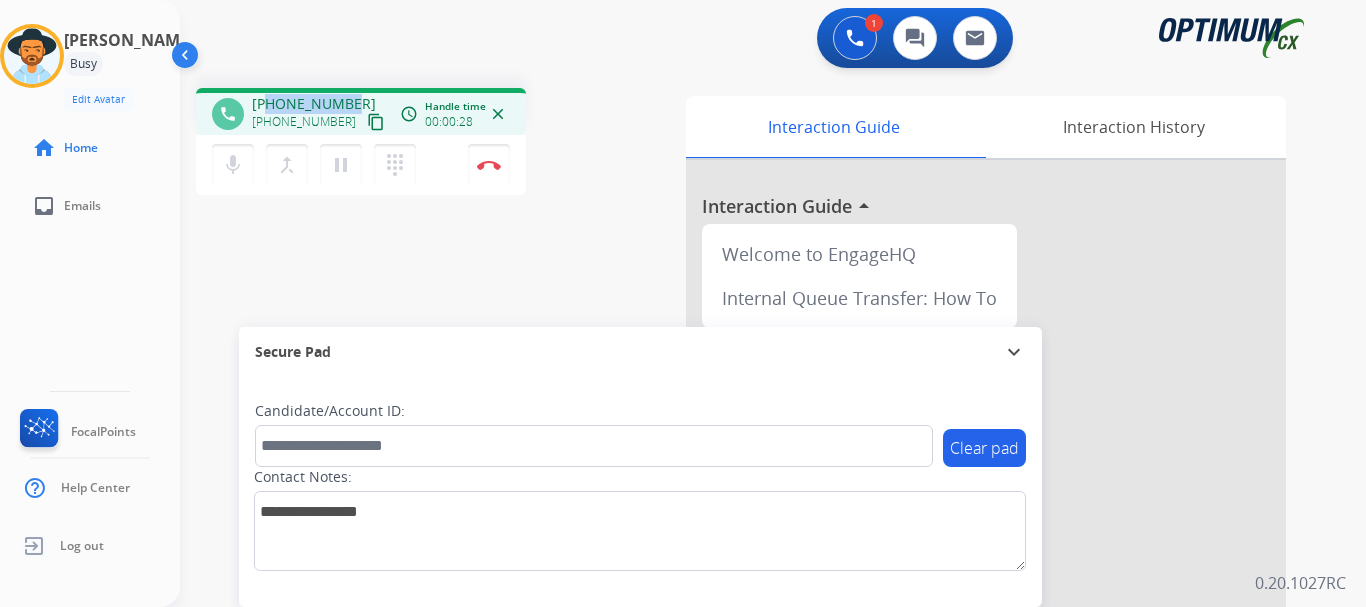 copy on "8137535245" 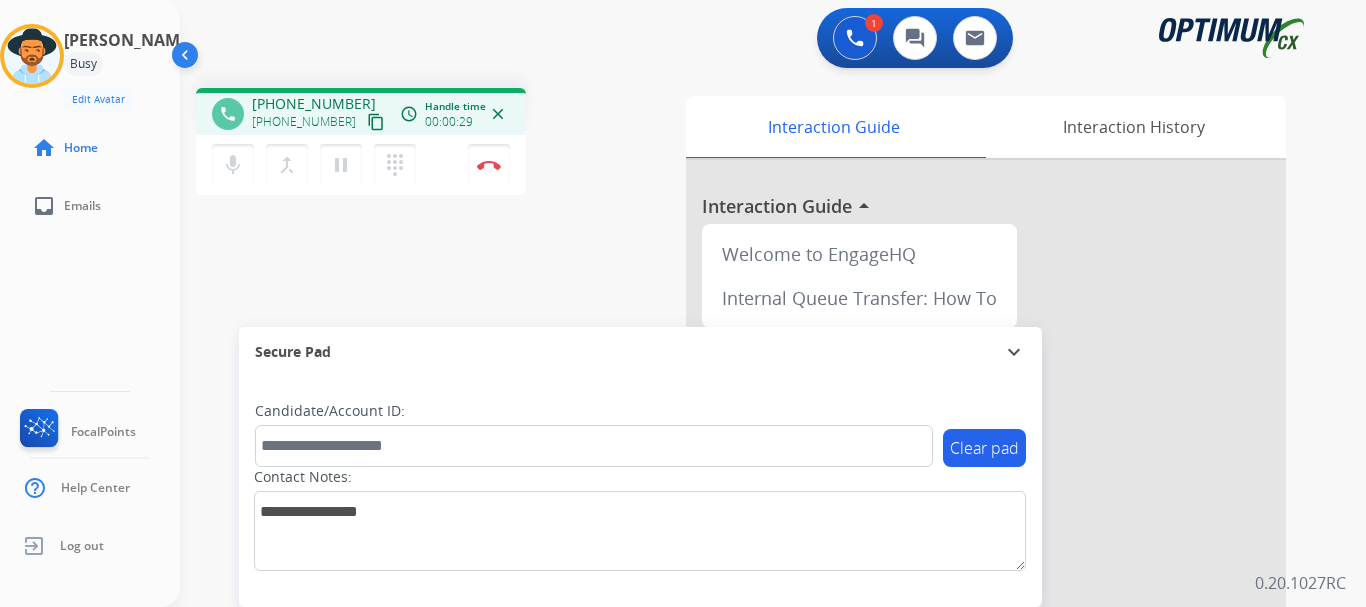 click on "phone [PHONE_NUMBER] [PHONE_NUMBER] content_copy access_time Call metrics Queue   00:12 Hold   00:00 Talk   00:18 Total   00:29 Handle time 00:00:29 close mic Mute merge_type Bridge pause Hold dialpad Dialpad Disconnect swap_horiz Break voice bridge close_fullscreen Connect 3-Way Call merge_type Separate 3-Way Call  Interaction Guide   Interaction History  Interaction Guide arrow_drop_up  Welcome to EngageHQ   Internal Queue Transfer: How To  Secure Pad expand_more Clear pad Candidate/Account ID: Contact Notes:" at bounding box center (749, 489) 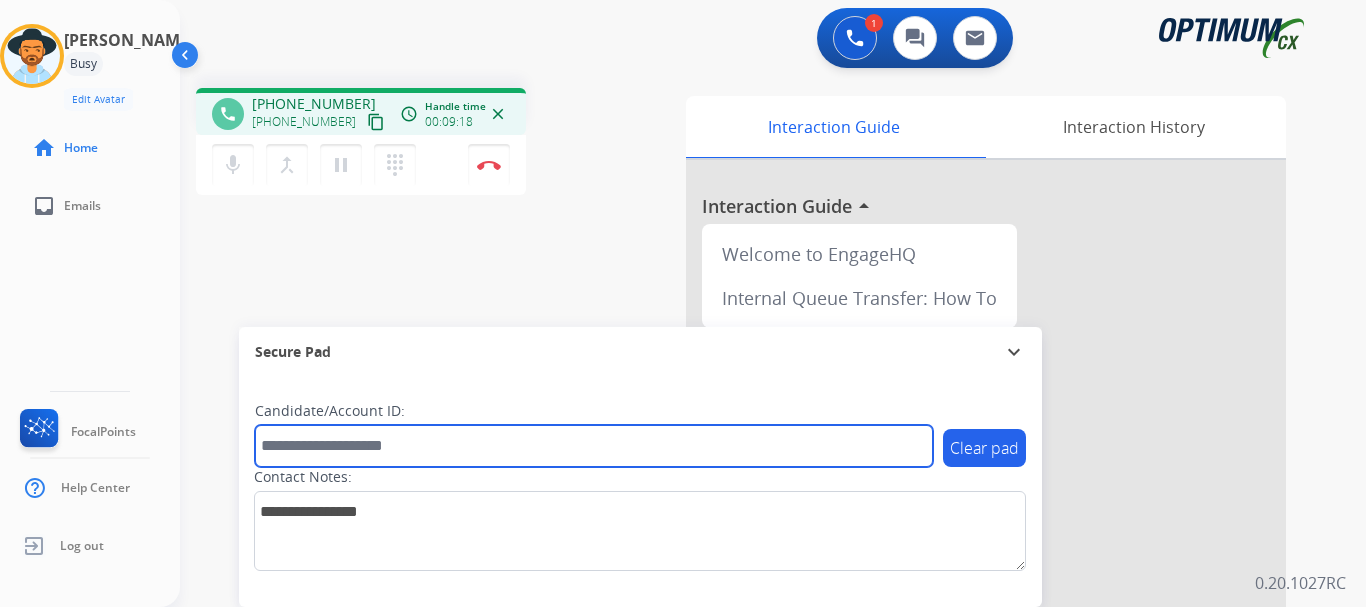 click at bounding box center [594, 446] 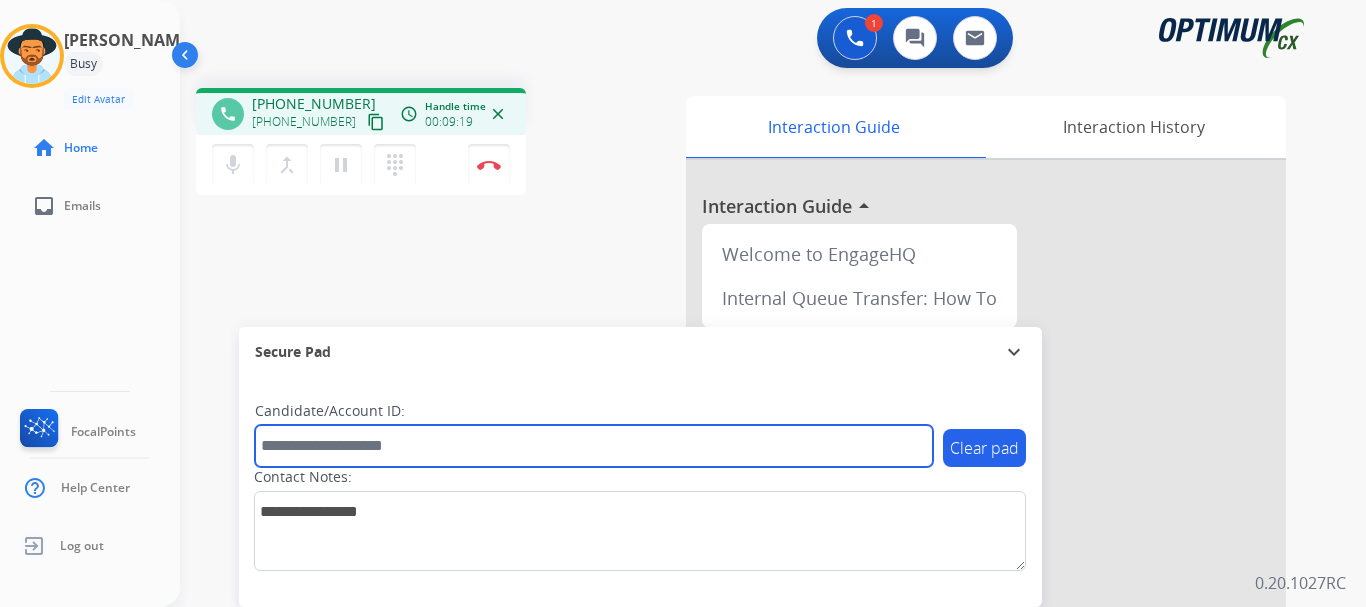 click at bounding box center (594, 446) 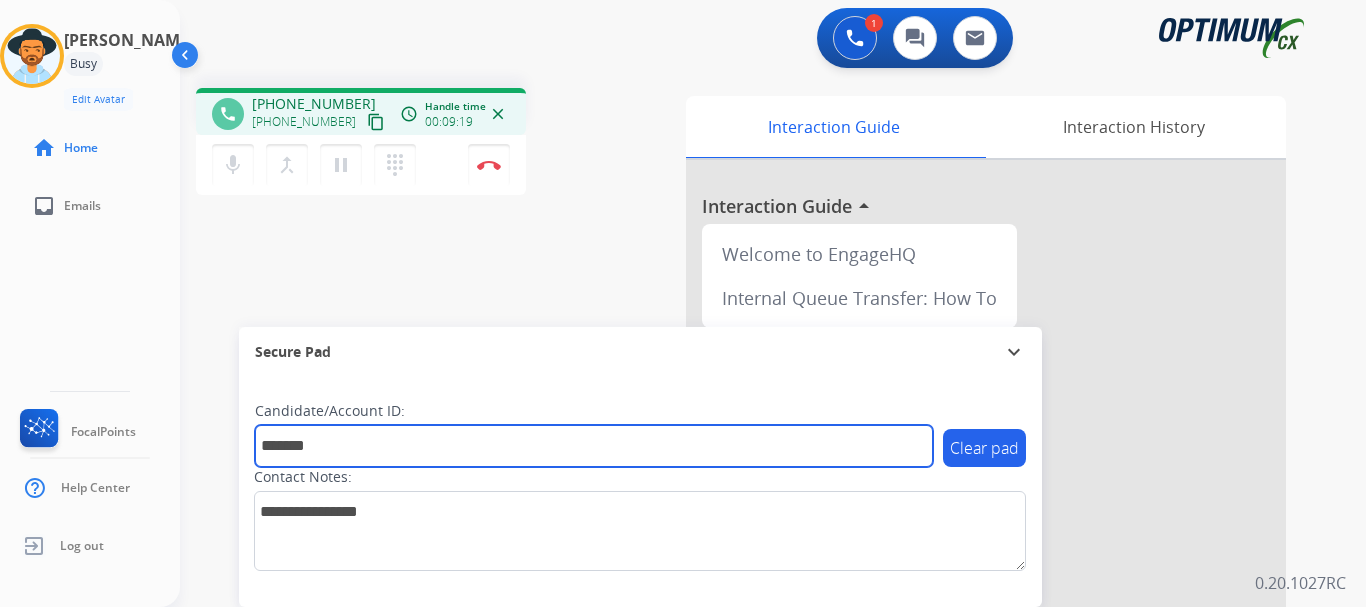 type on "*******" 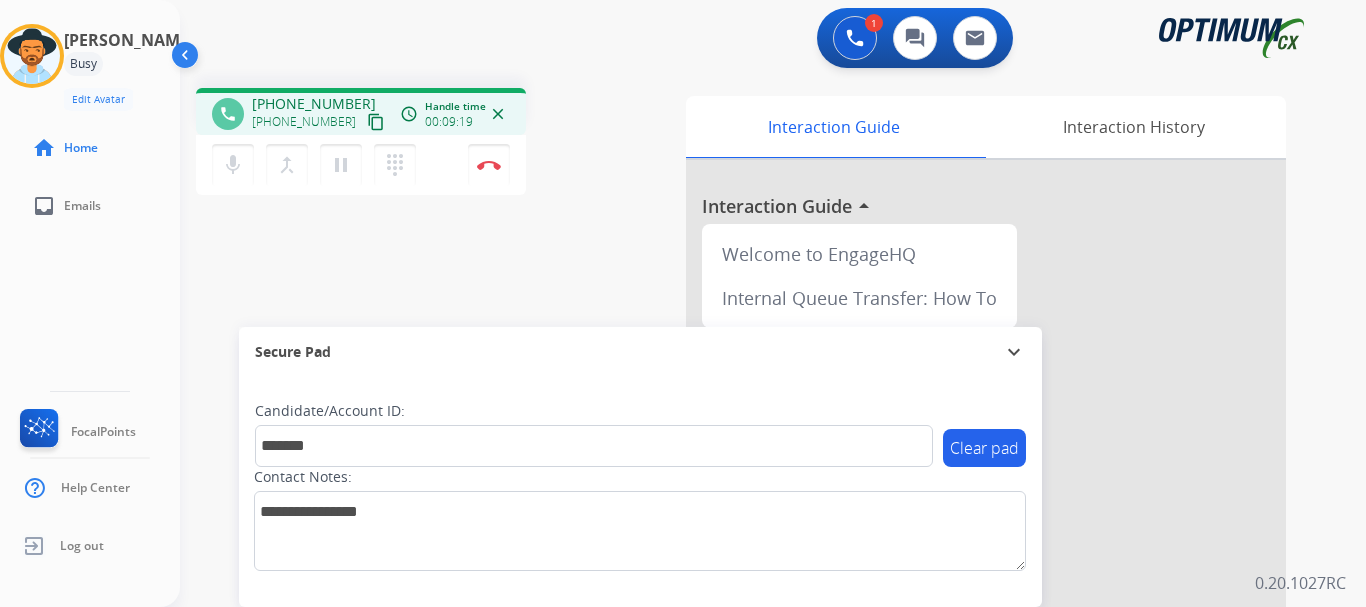click on "Disconnect" at bounding box center (489, 165) 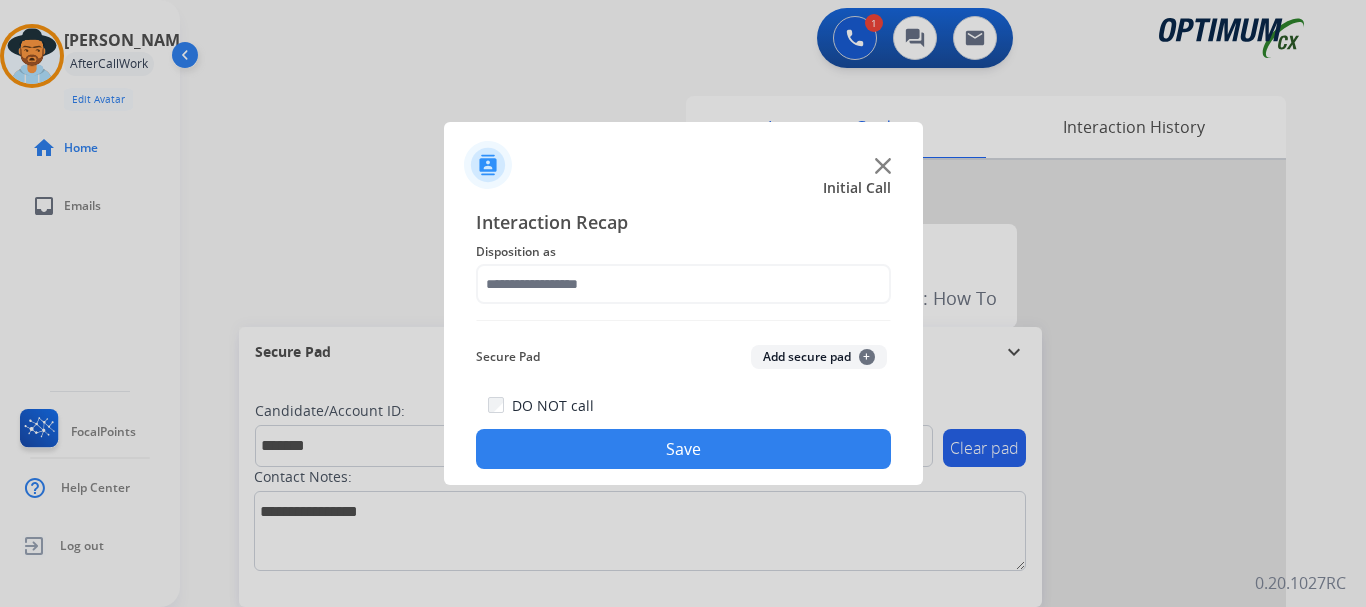 click on "Add secure pad  +" 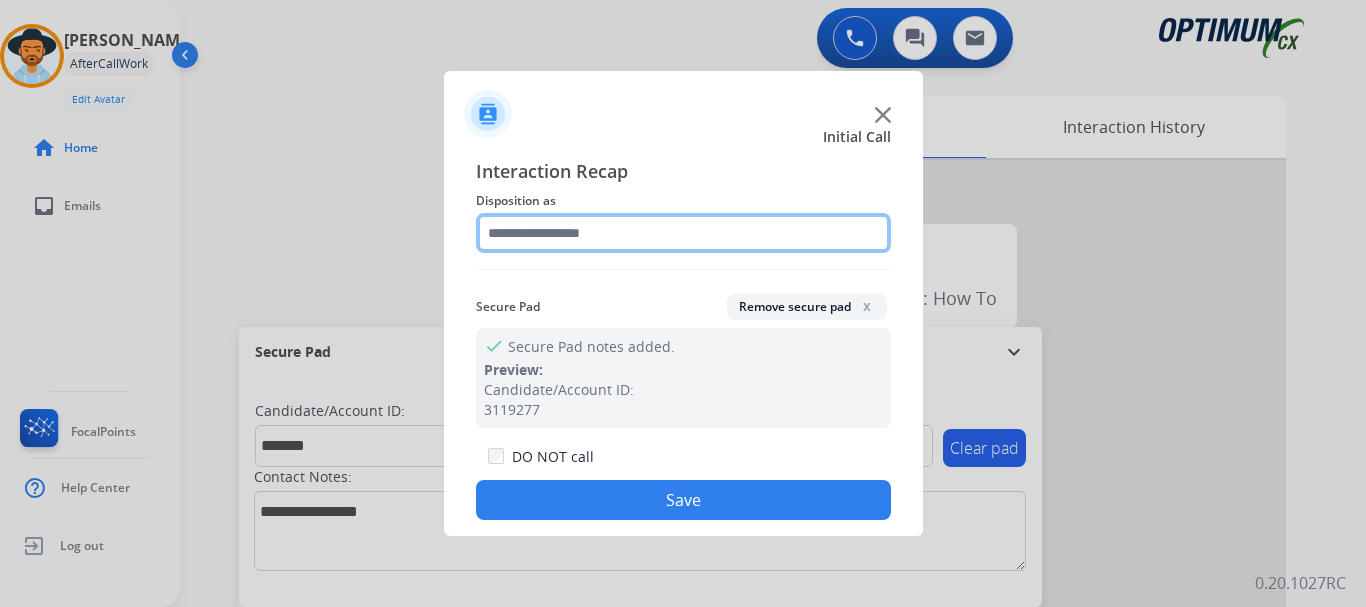 click 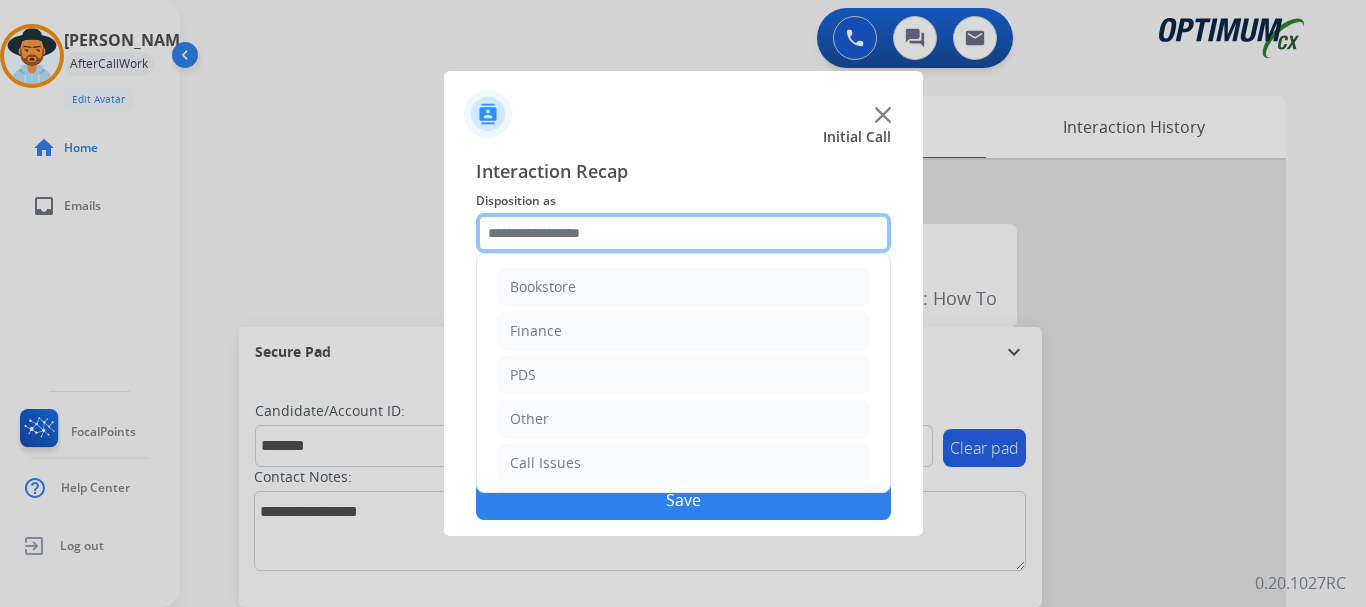 scroll, scrollTop: 136, scrollLeft: 0, axis: vertical 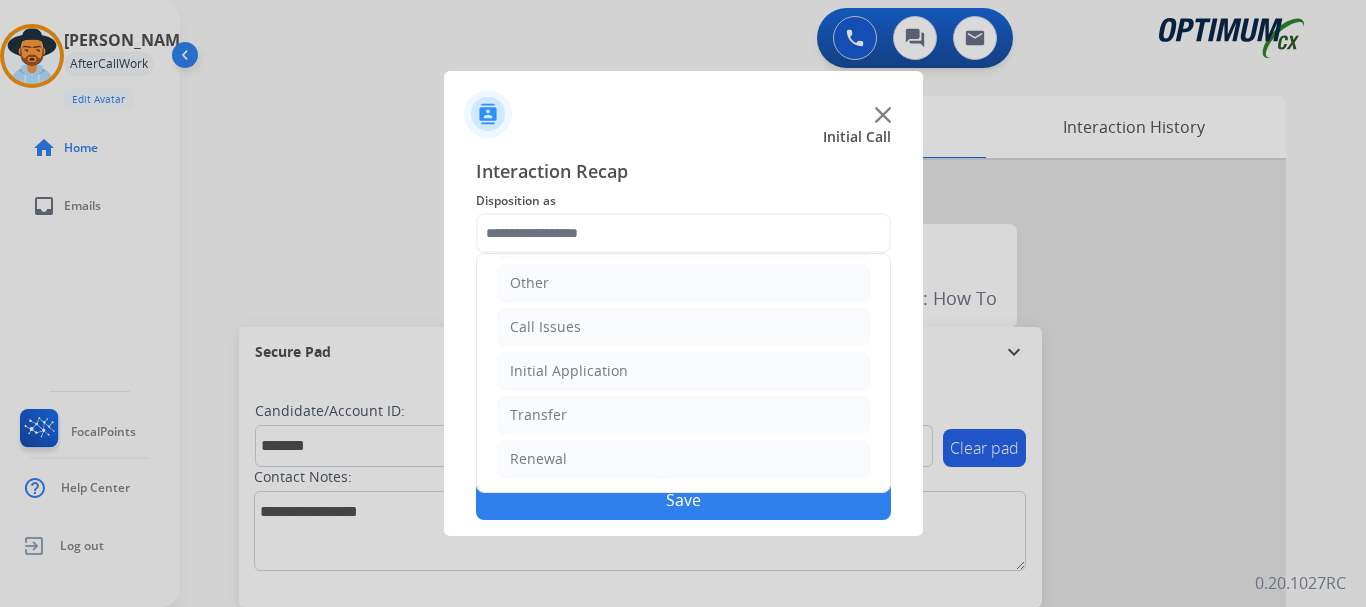 click on "Initial Application" 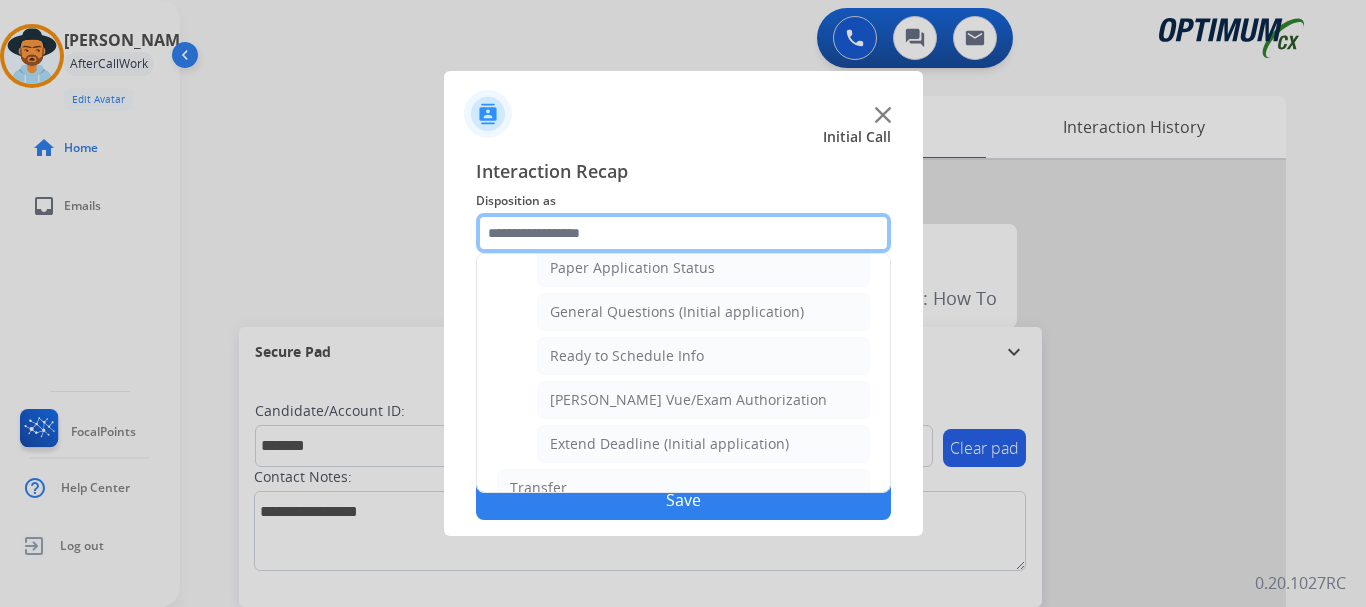 scroll, scrollTop: 1133, scrollLeft: 0, axis: vertical 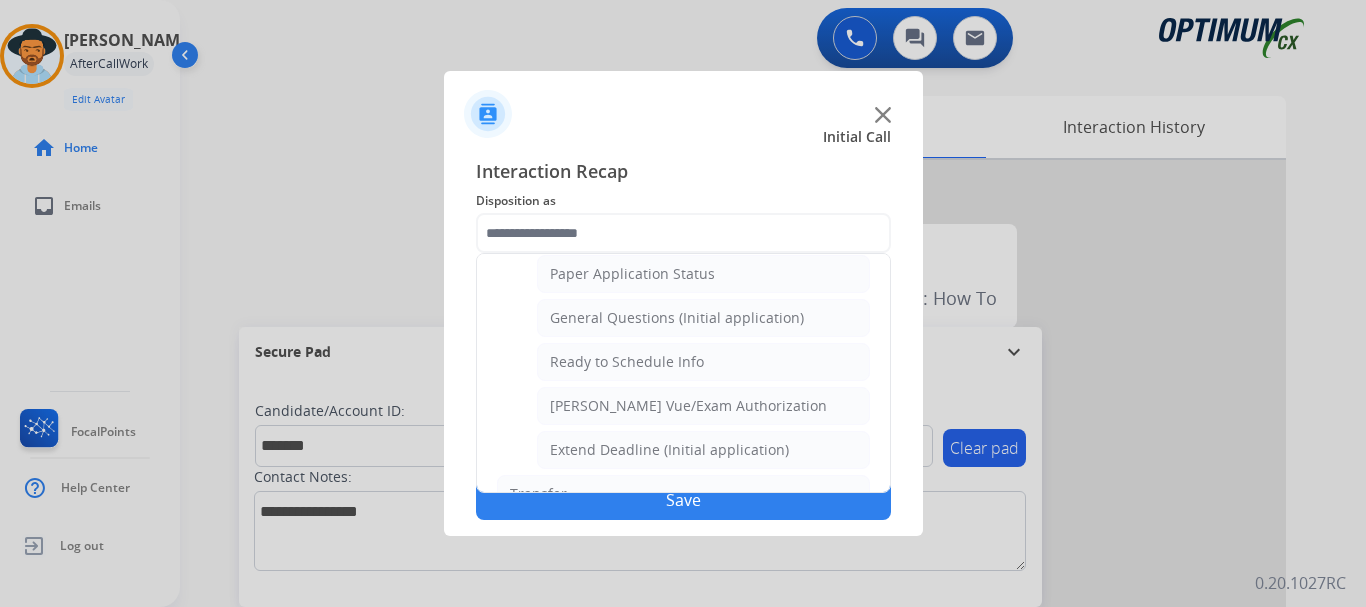 click on "General Questions (Initial application)" 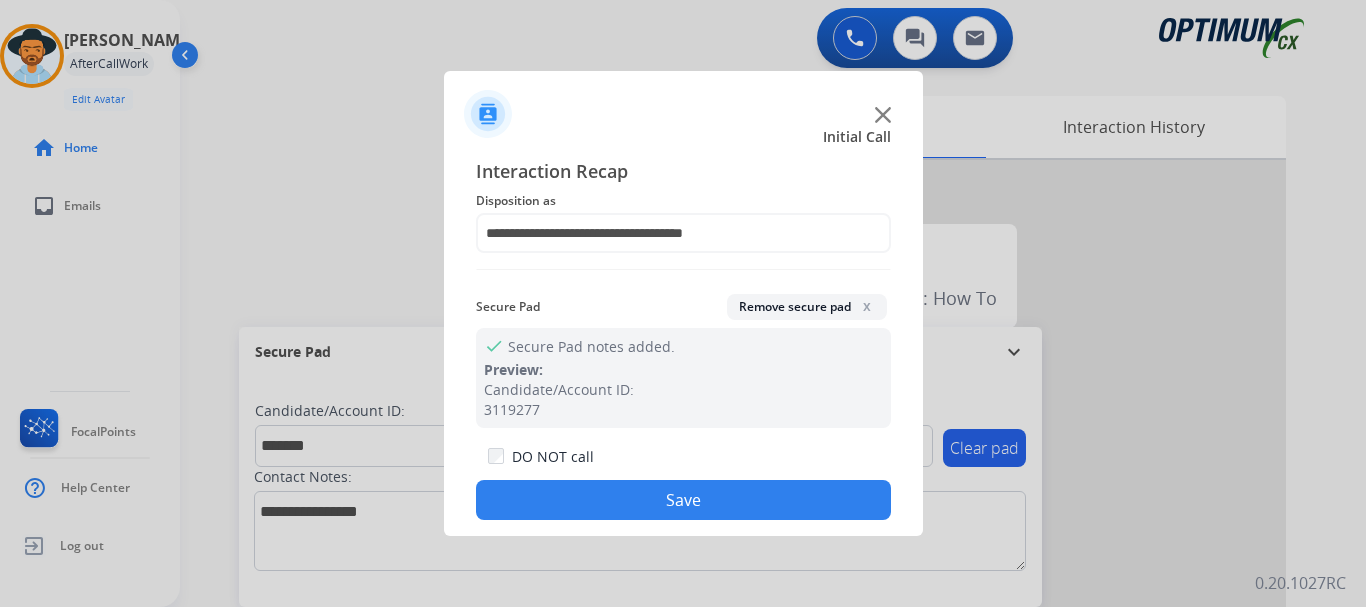 click on "Save" 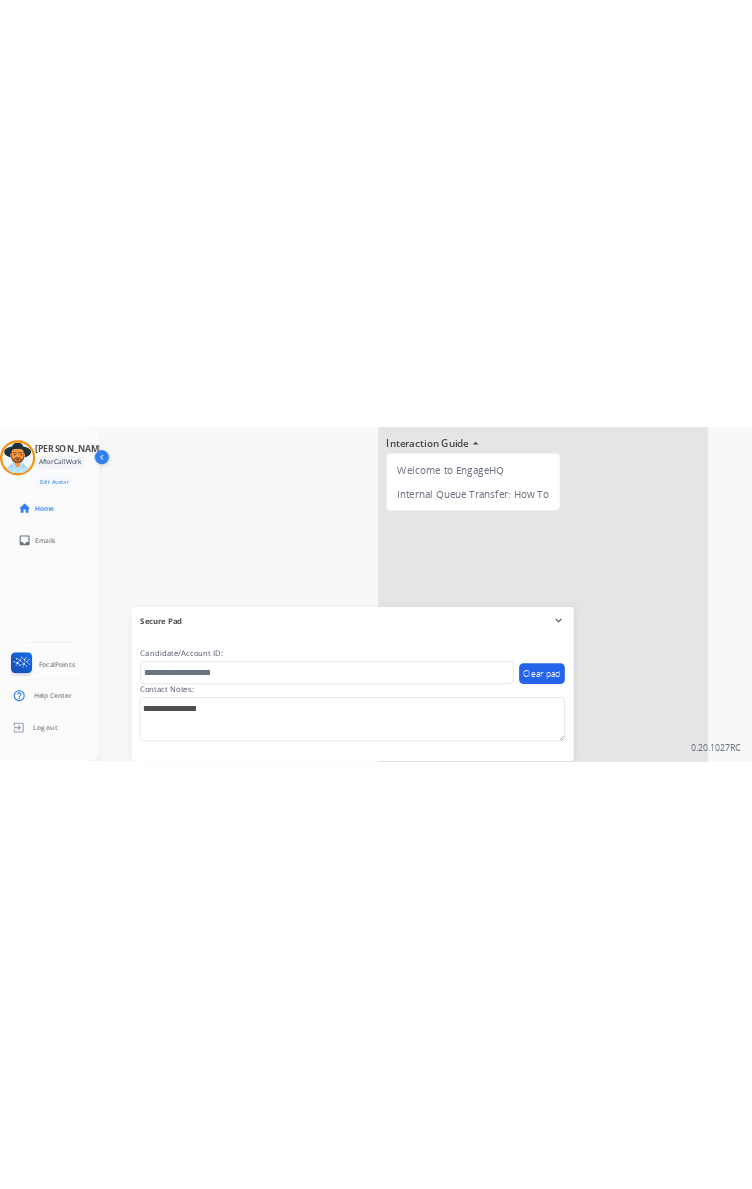 scroll, scrollTop: 299, scrollLeft: 0, axis: vertical 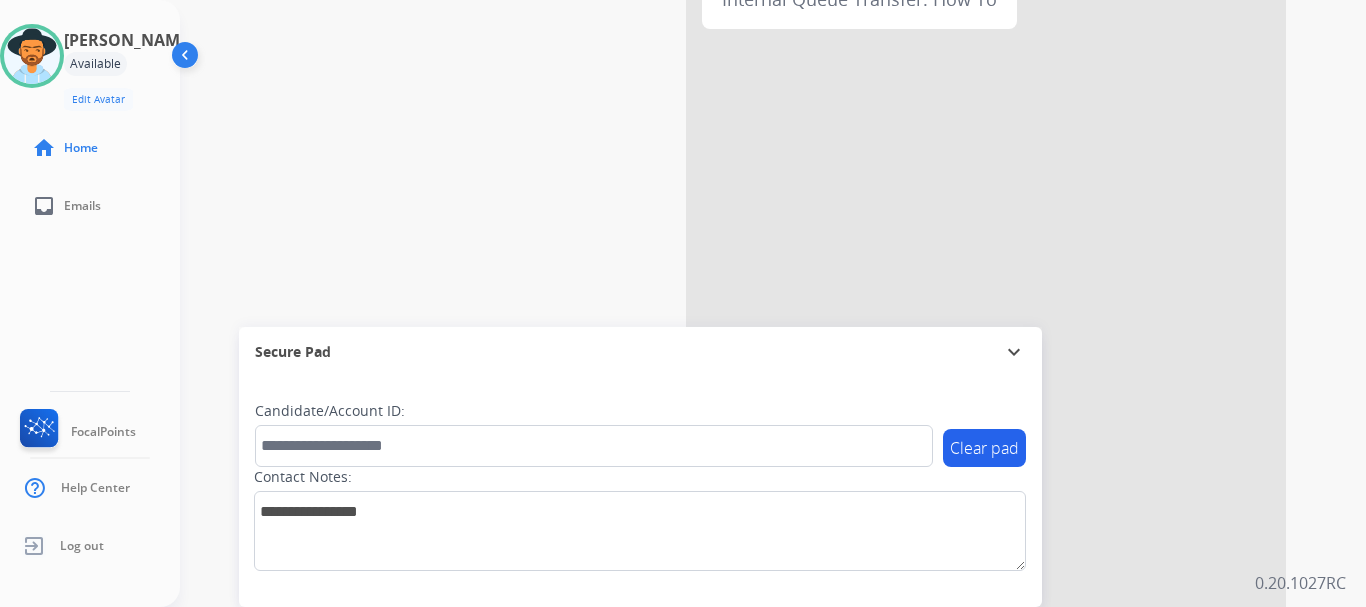 click on "swap_horiz Break voice bridge close_fullscreen Connect 3-Way Call merge_type Separate 3-Way Call  Interaction Guide   Interaction History  Interaction Guide arrow_drop_up  Welcome to EngageHQ   Internal Queue Transfer: How To  Secure Pad expand_more Clear pad Candidate/Account ID: Contact Notes:" at bounding box center (749, 190) 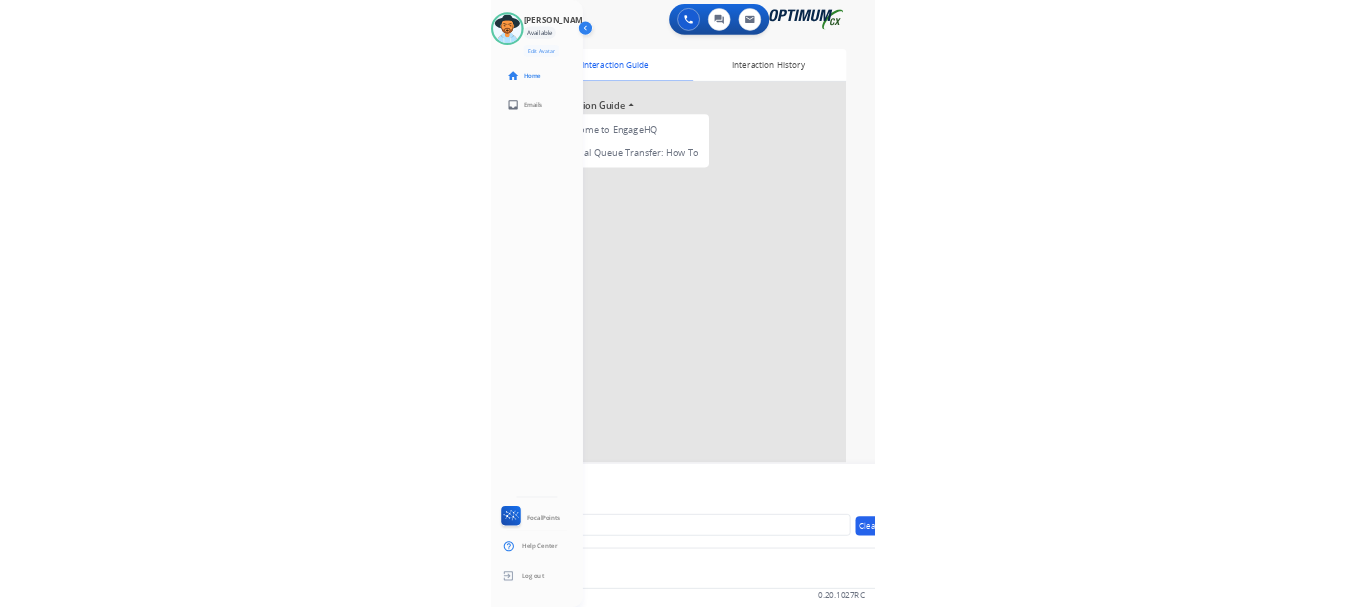 scroll, scrollTop: 0, scrollLeft: 0, axis: both 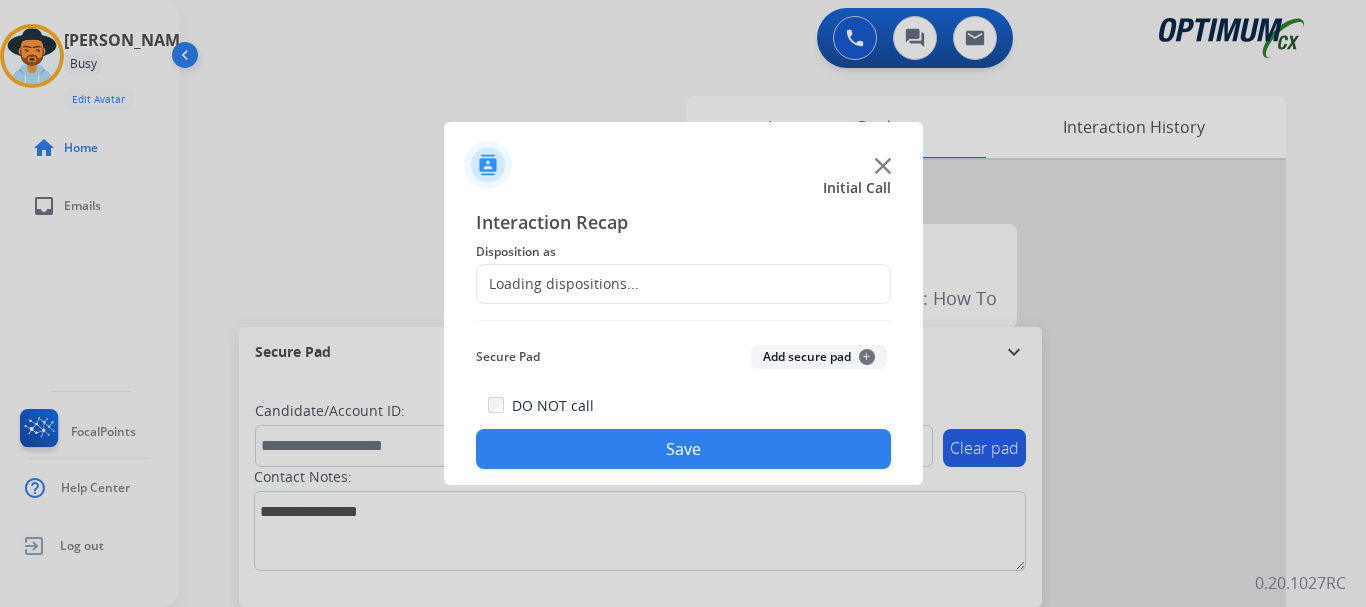 click at bounding box center [683, 303] 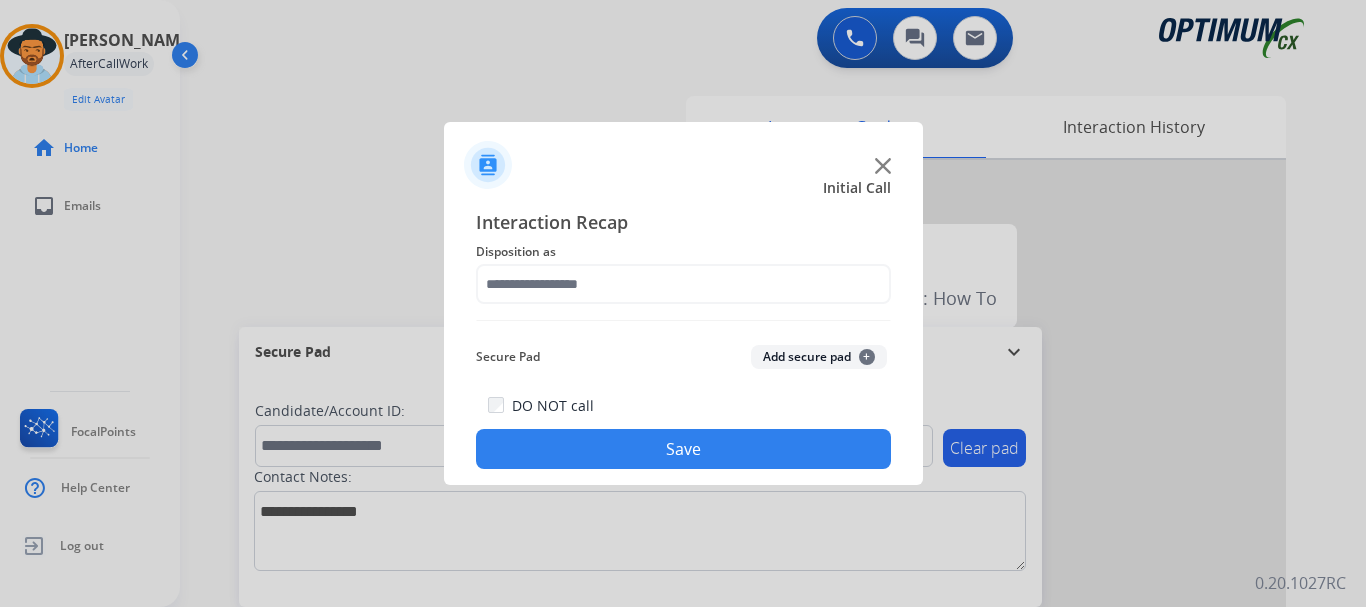 click on "Add secure pad  +" 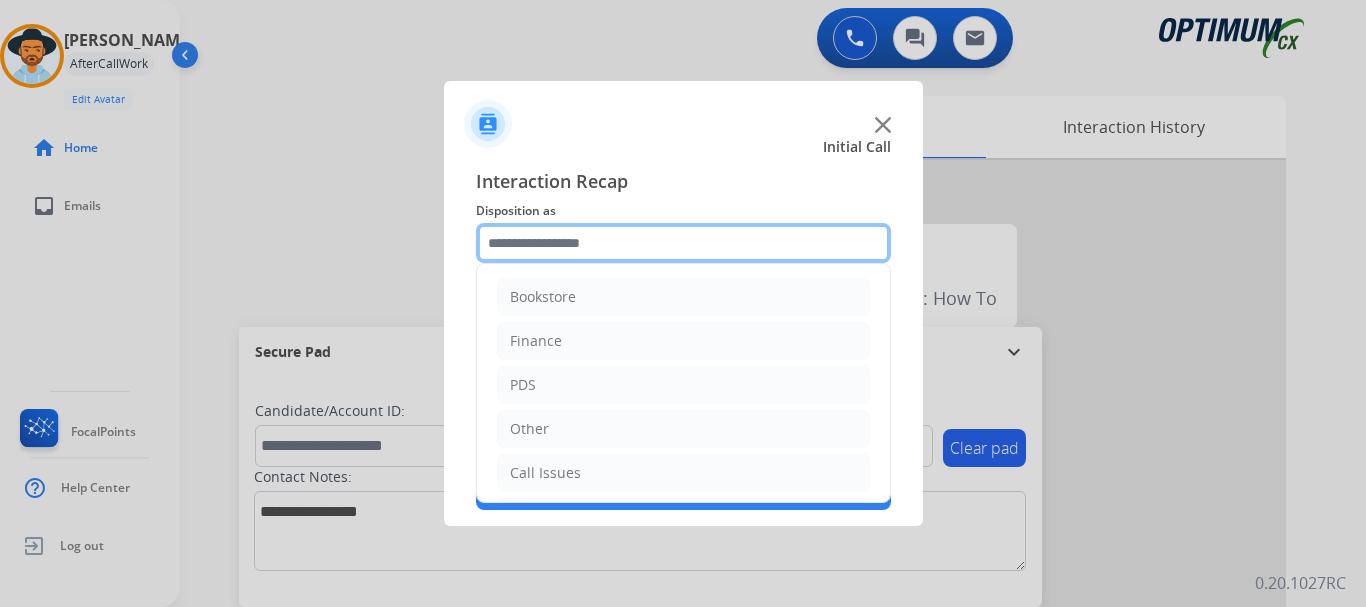 click 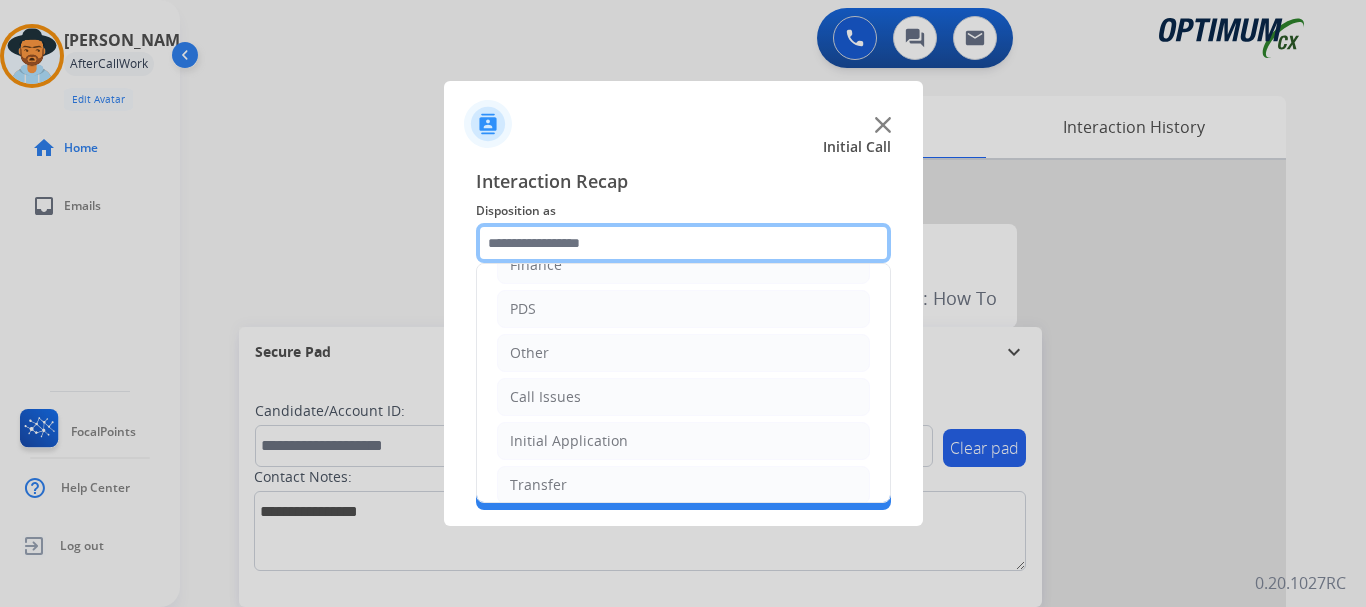 scroll, scrollTop: 97, scrollLeft: 0, axis: vertical 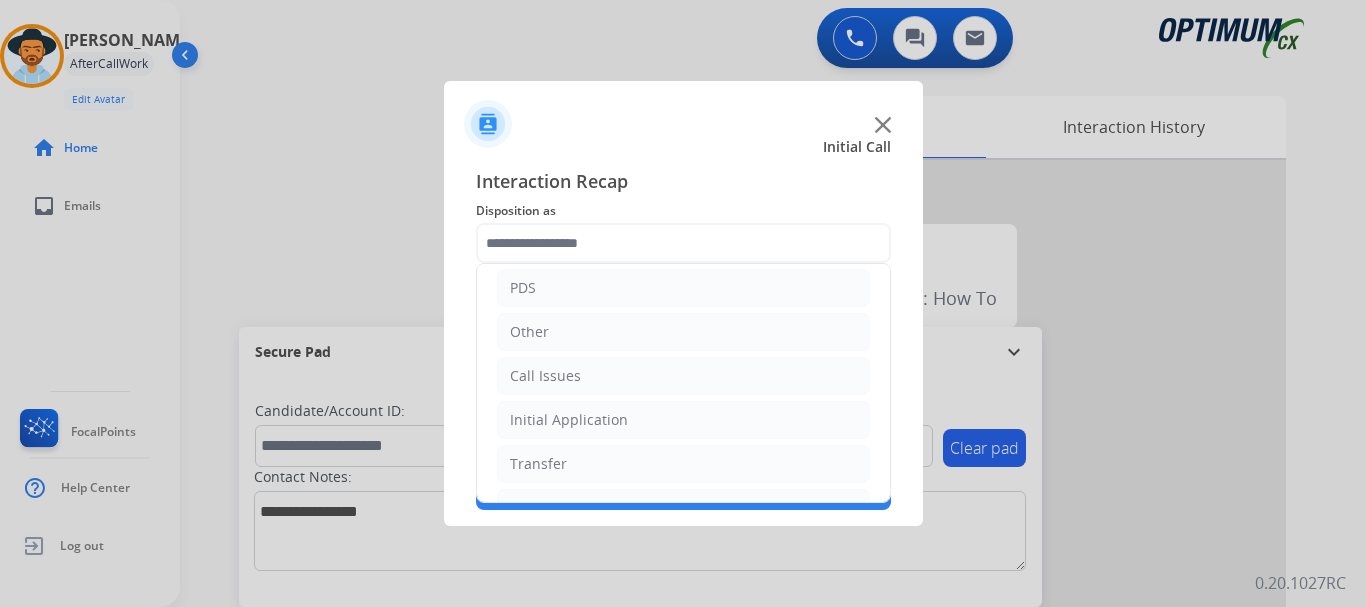 click on "Call Issues" 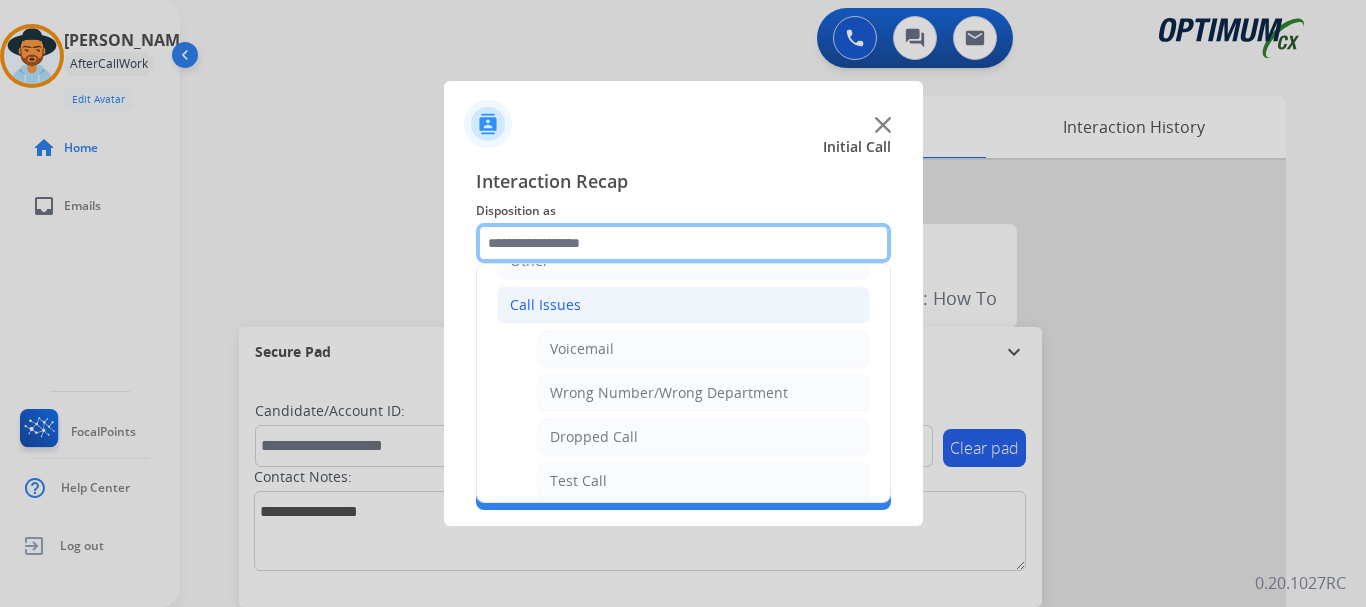 scroll, scrollTop: 267, scrollLeft: 0, axis: vertical 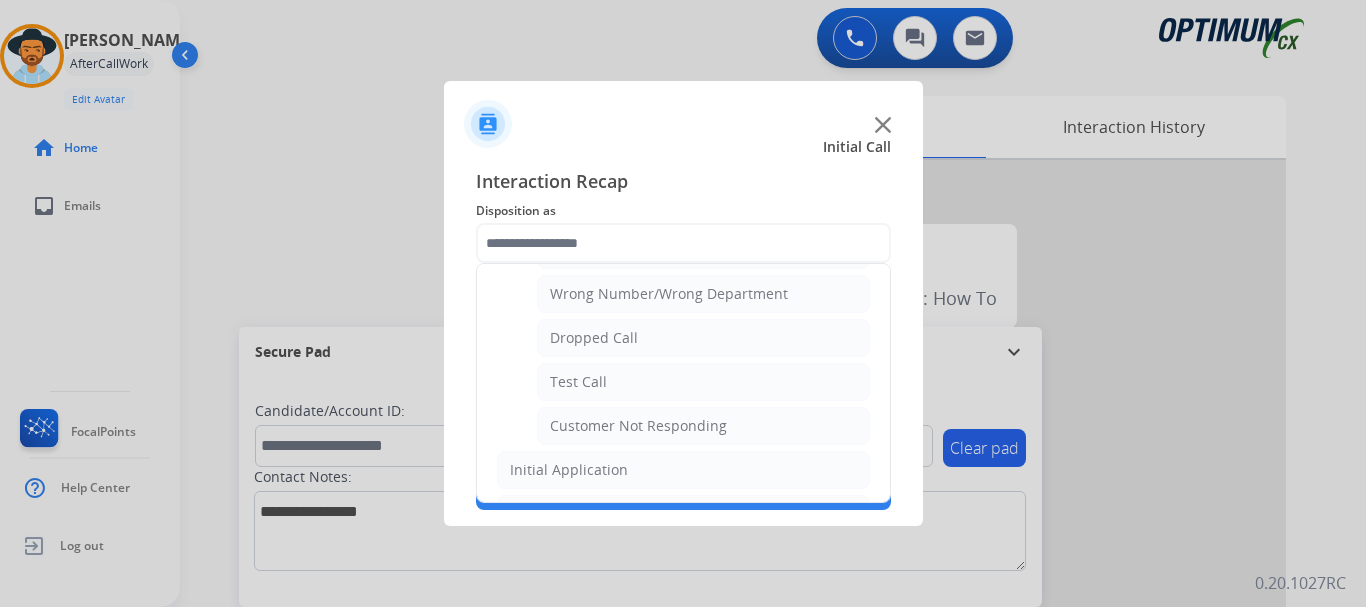 click on "Customer Not Responding" 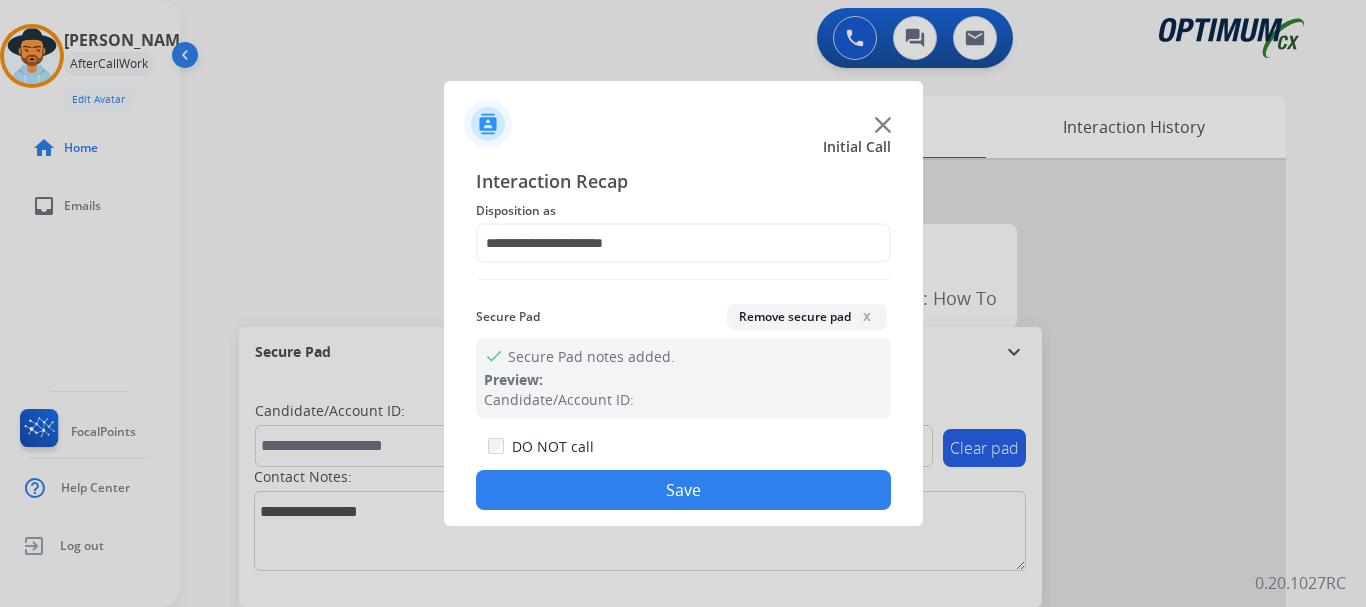 click on "DO NOT call  Save" 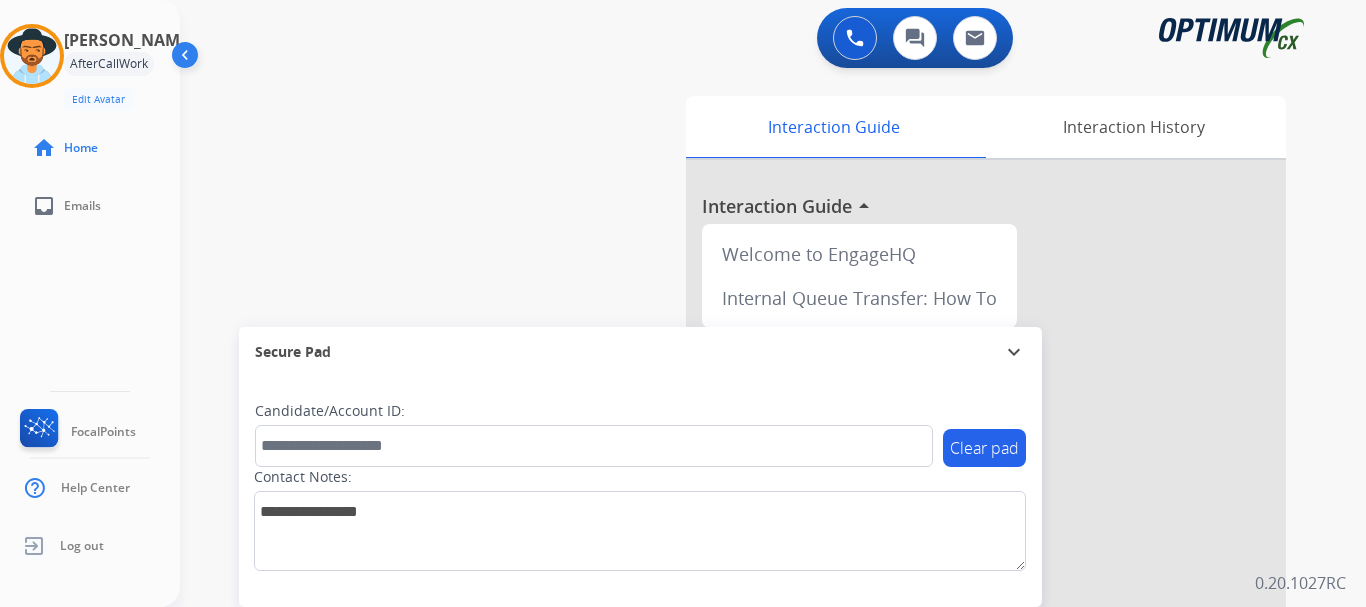 click on "swap_horiz Break voice bridge close_fullscreen Connect 3-Way Call merge_type Separate 3-Way Call  Interaction Guide   Interaction History  Interaction Guide arrow_drop_up  Welcome to EngageHQ   Internal Queue Transfer: How To  Secure Pad expand_more Clear pad Candidate/Account ID: Contact Notes:" at bounding box center [749, 489] 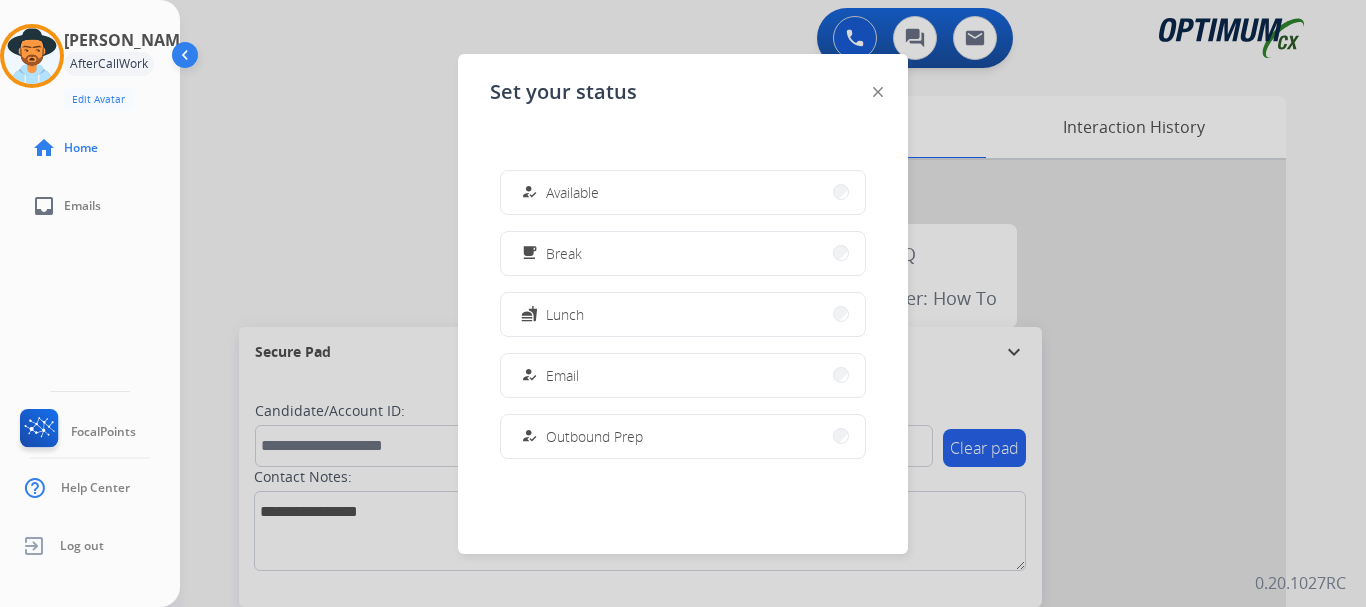 click on "how_to_reg Available" at bounding box center (683, 192) 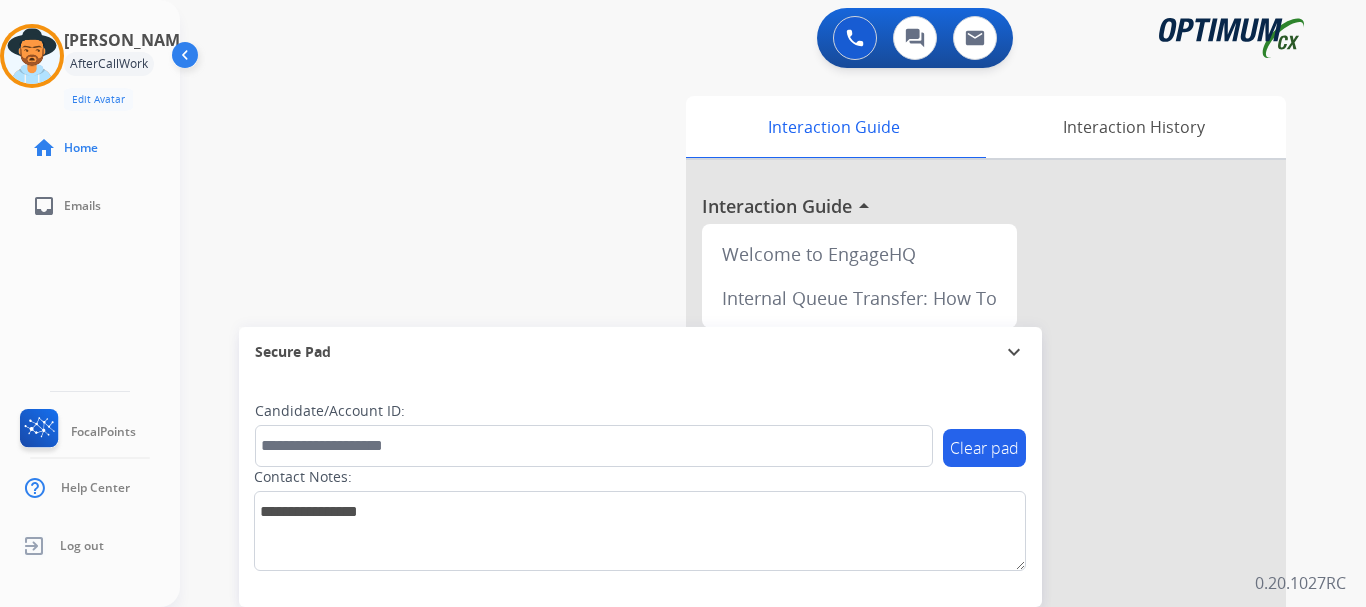 click on "swap_horiz Break voice bridge close_fullscreen Connect 3-Way Call merge_type Separate 3-Way Call  Interaction Guide   Interaction History  Interaction Guide arrow_drop_up  Welcome to EngageHQ   Internal Queue Transfer: How To  Secure Pad expand_more Clear pad Candidate/Account ID: Contact Notes:" at bounding box center (749, 489) 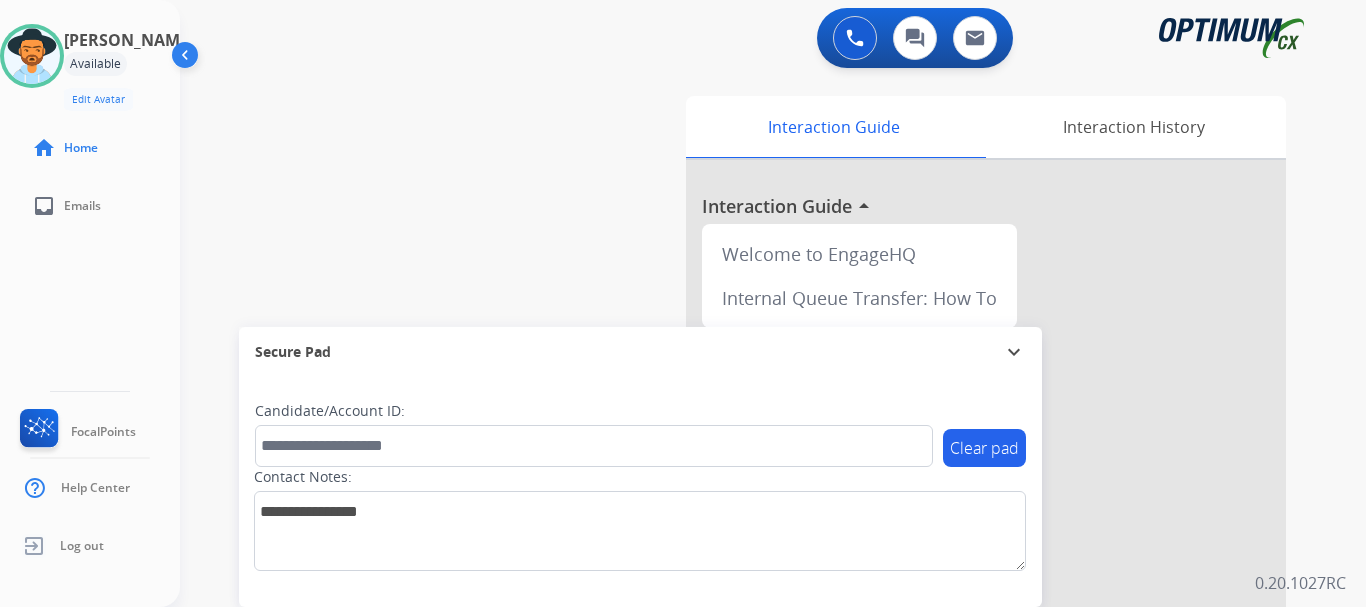 click on "swap_horiz Break voice bridge close_fullscreen Connect 3-Way Call merge_type Separate 3-Way Call  Interaction Guide   Interaction History  Interaction Guide arrow_drop_up  Welcome to EngageHQ   Internal Queue Transfer: How To  Secure Pad expand_more Clear pad Candidate/Account ID: Contact Notes:" at bounding box center (749, 489) 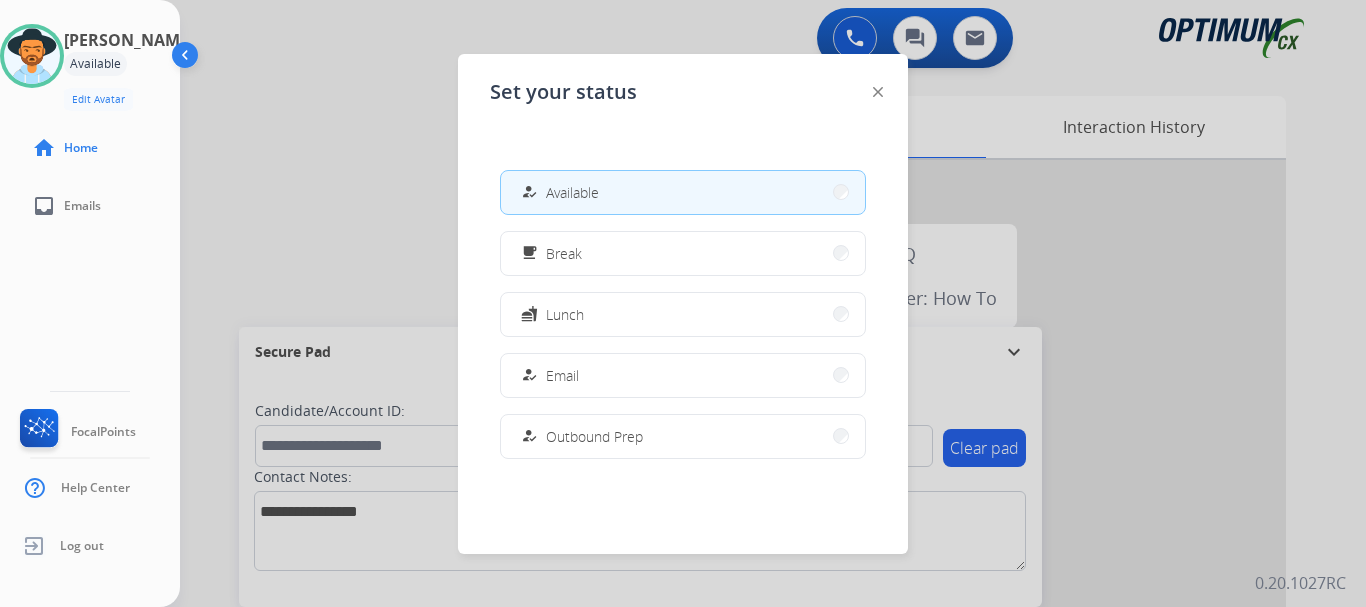 click on "free_breakfast Break" at bounding box center (683, 253) 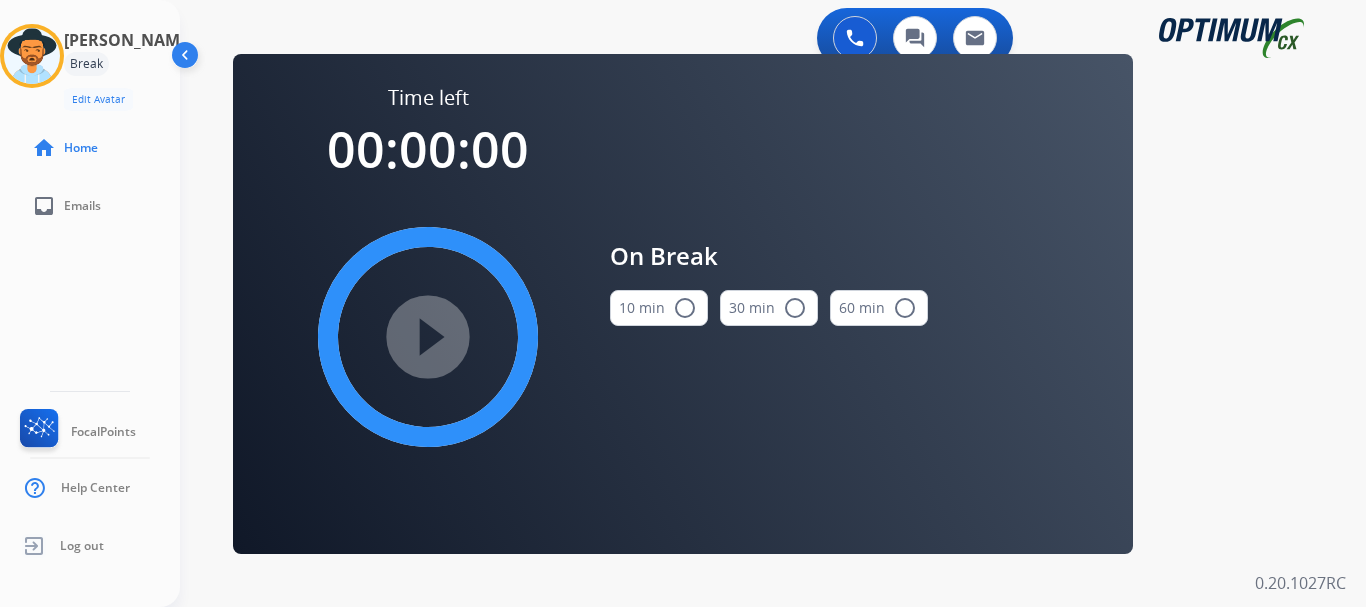 click on "10 min  radio_button_unchecked" at bounding box center (659, 308) 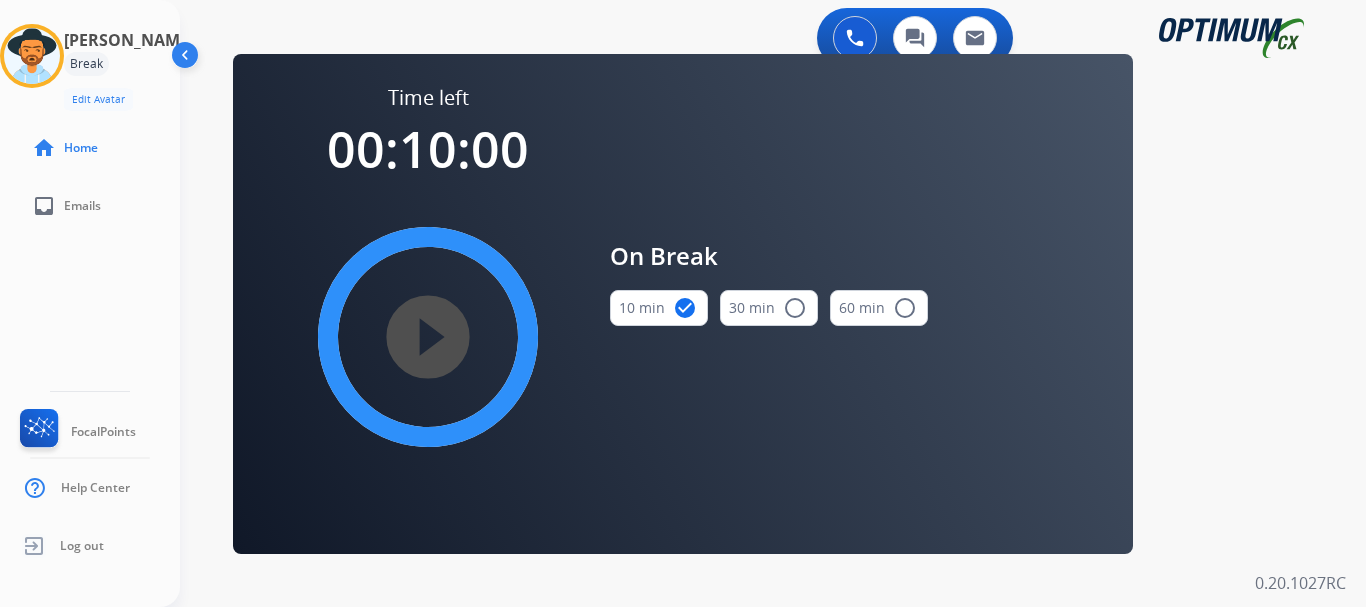 click on "play_circle_filled" at bounding box center [428, 337] 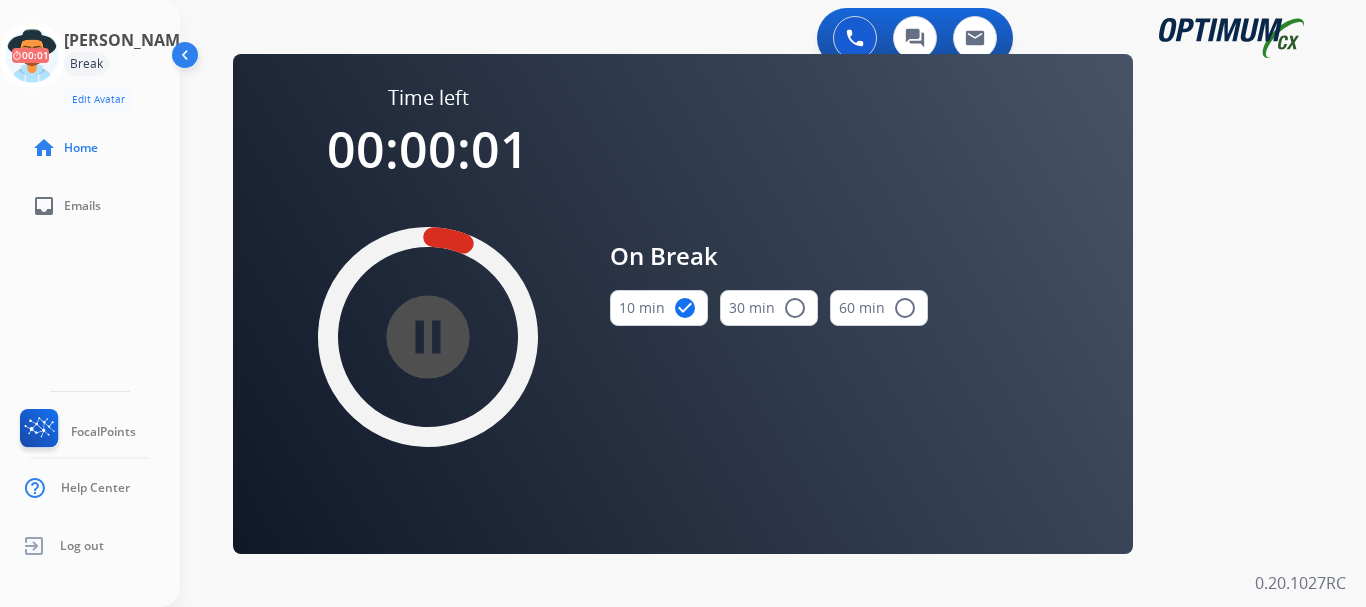 click 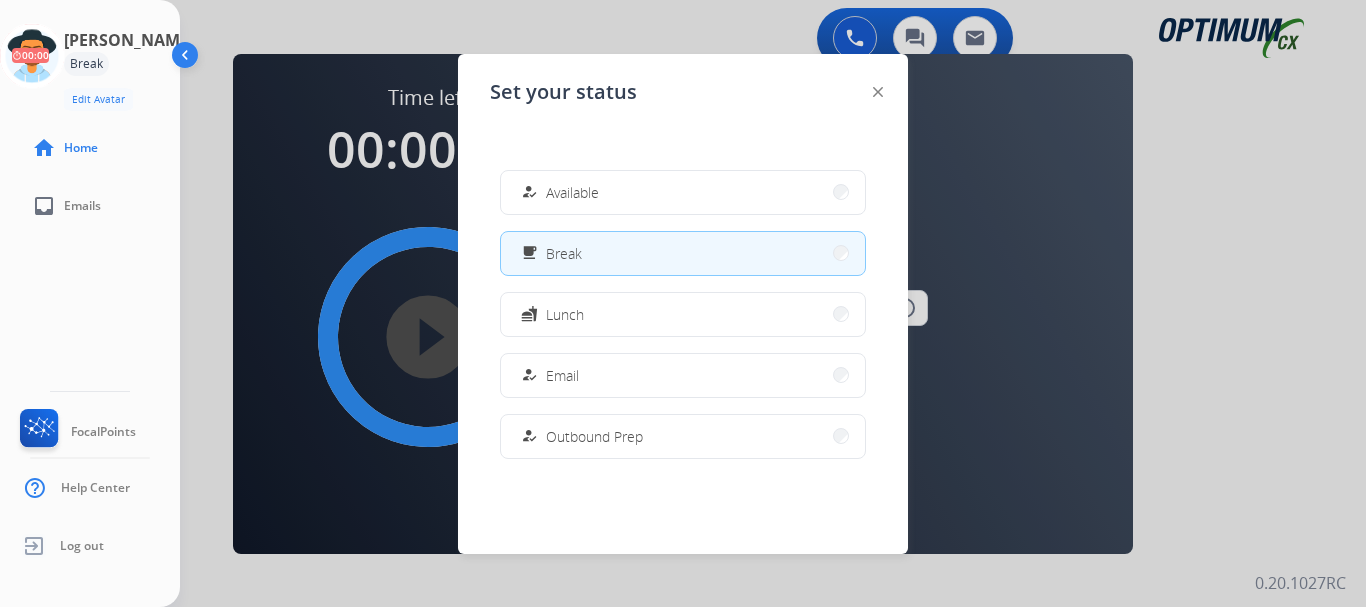 click on "how_to_reg Available" at bounding box center (683, 192) 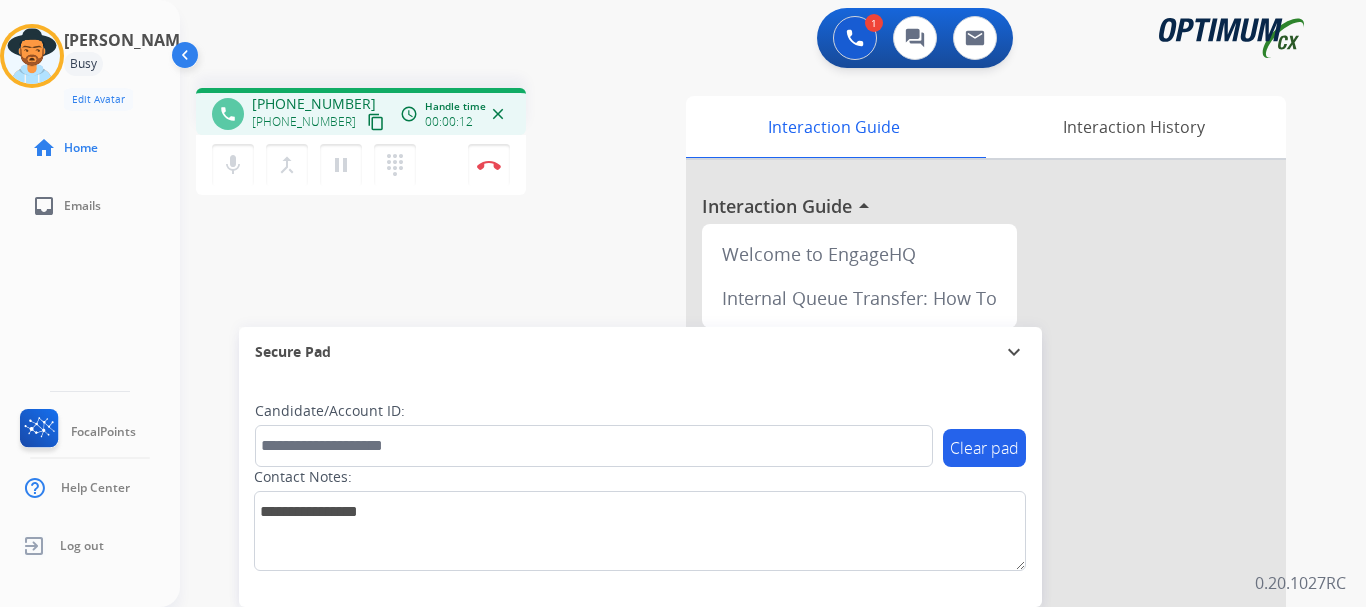 click on "phone [PHONE_NUMBER] [PHONE_NUMBER] content_copy access_time Call metrics Queue   00:12 Hold   00:00 Talk   00:13 Total   00:24 Handle time 00:00:12 close mic Mute merge_type Bridge pause Hold dialpad Dialpad Disconnect swap_horiz Break voice bridge close_fullscreen Connect 3-Way Call merge_type Separate 3-Way Call  Interaction Guide   Interaction History  Interaction Guide arrow_drop_up  Welcome to EngageHQ   Internal Queue Transfer: How To  Secure Pad expand_more Clear pad Candidate/Account ID: Contact Notes:" at bounding box center (749, 489) 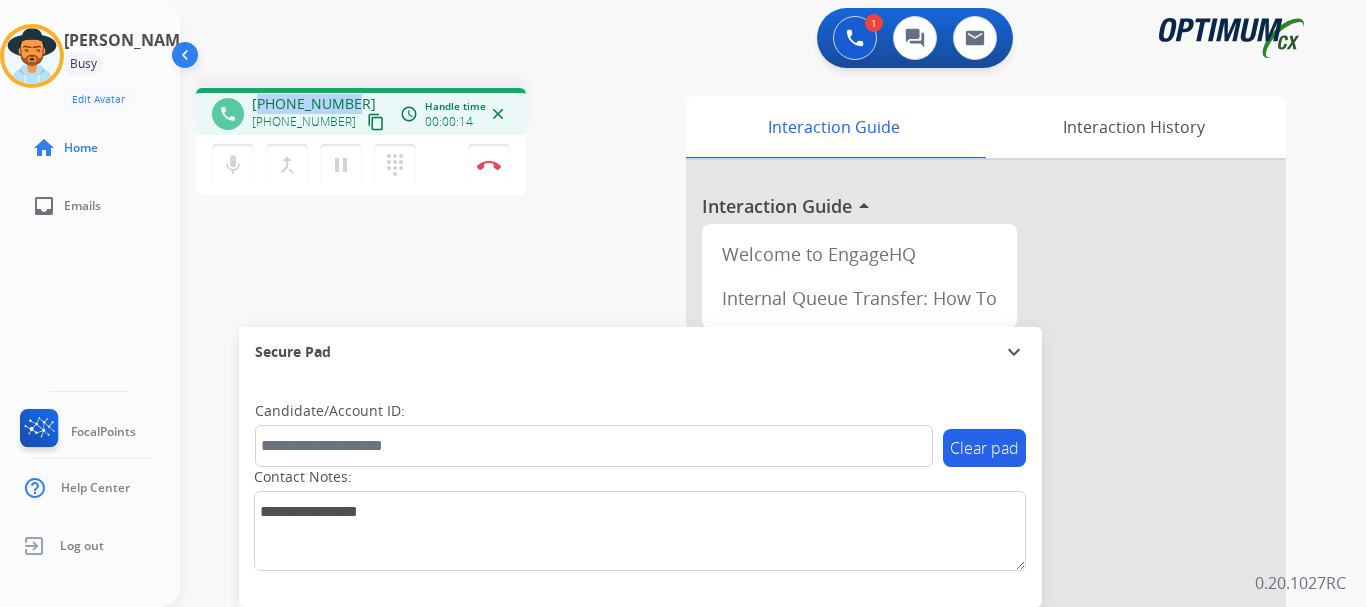 drag, startPoint x: 264, startPoint y: 100, endPoint x: 348, endPoint y: 84, distance: 85.51023 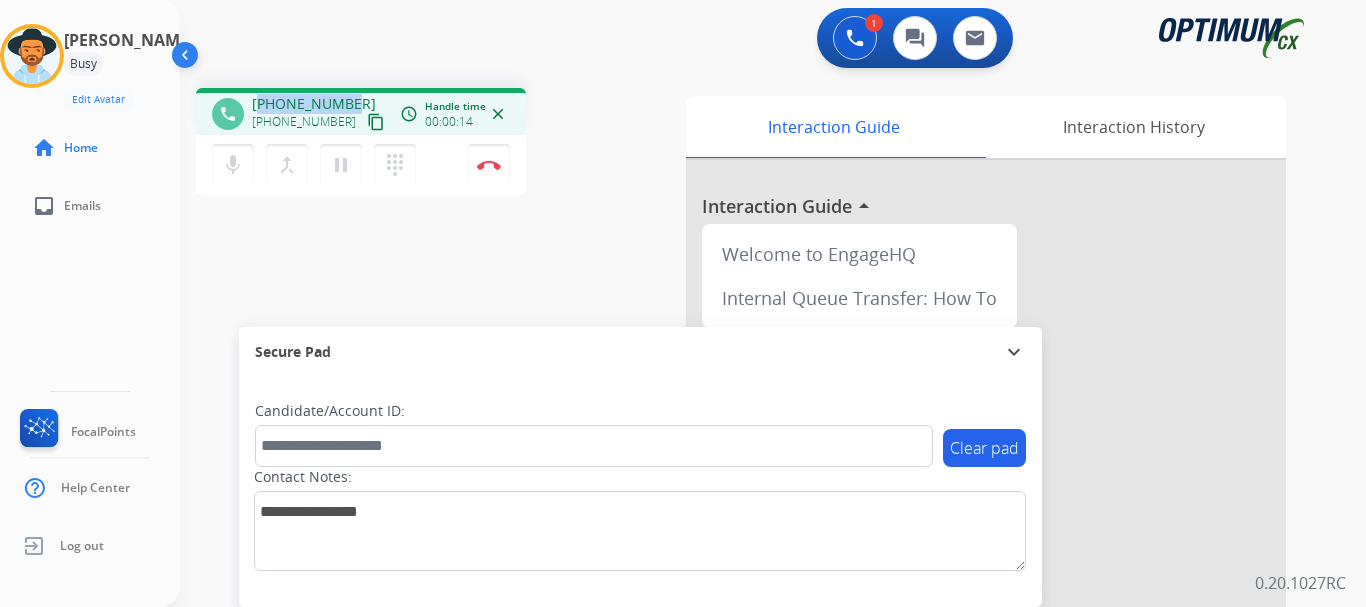 click on "phone [PHONE_NUMBER] [PHONE_NUMBER] content_copy access_time Call metrics Queue   00:12 Hold   00:00 Talk   00:15 Total   00:26 Handle time 00:00:14 close mic Mute merge_type Bridge pause Hold dialpad Dialpad Disconnect swap_horiz Break voice bridge close_fullscreen Connect 3-Way Call merge_type Separate 3-Way Call  Interaction Guide   Interaction History  Interaction Guide arrow_drop_up  Welcome to EngageHQ   Internal Queue Transfer: How To  Secure Pad expand_more Clear pad Candidate/Account ID: Contact Notes:" at bounding box center (749, 489) 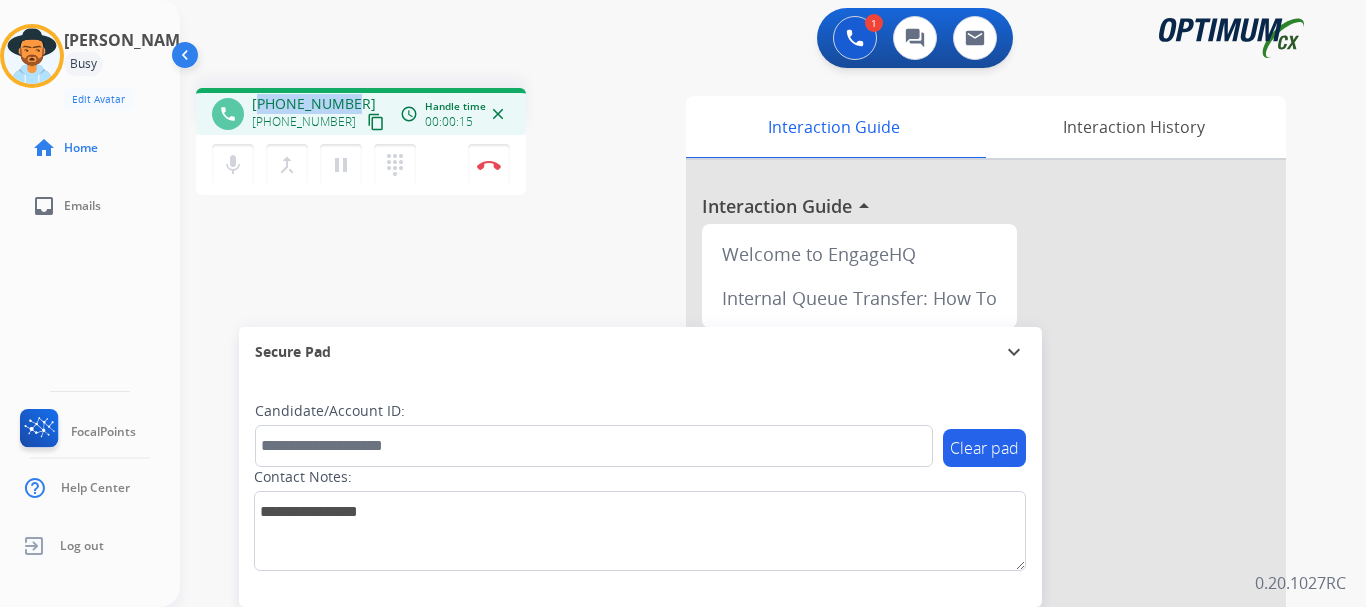 copy on "16626452977" 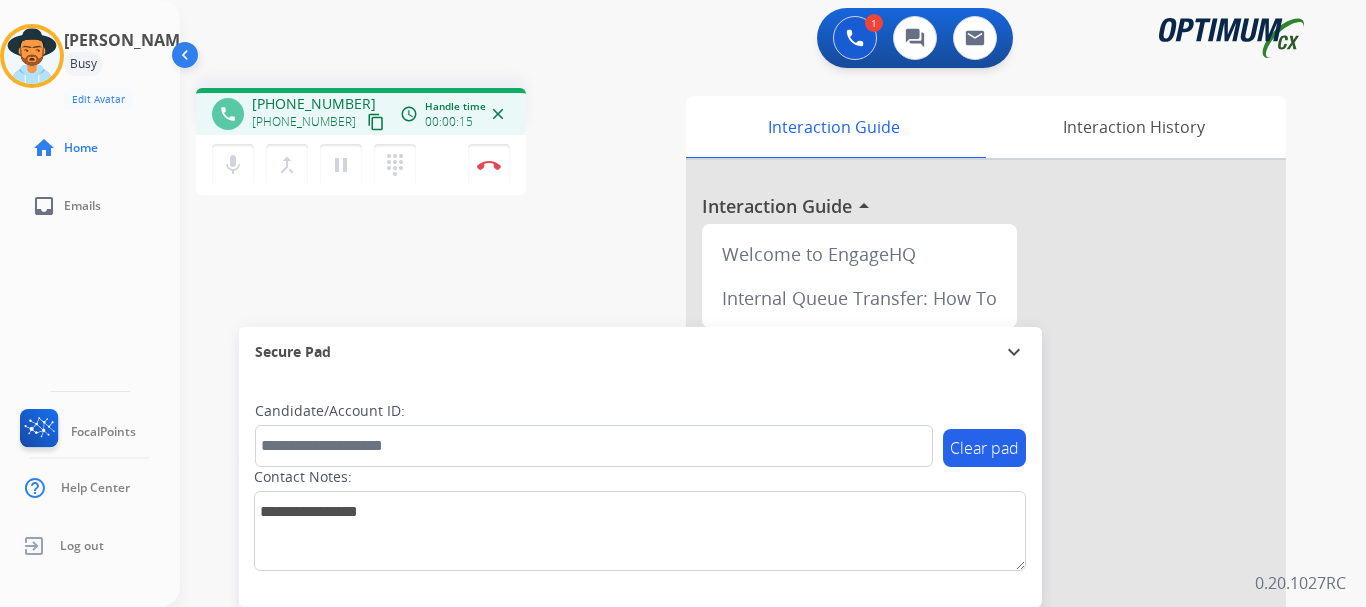 click on "1 Voice Interactions  0  Chat Interactions   0  Email Interactions" at bounding box center (761, 40) 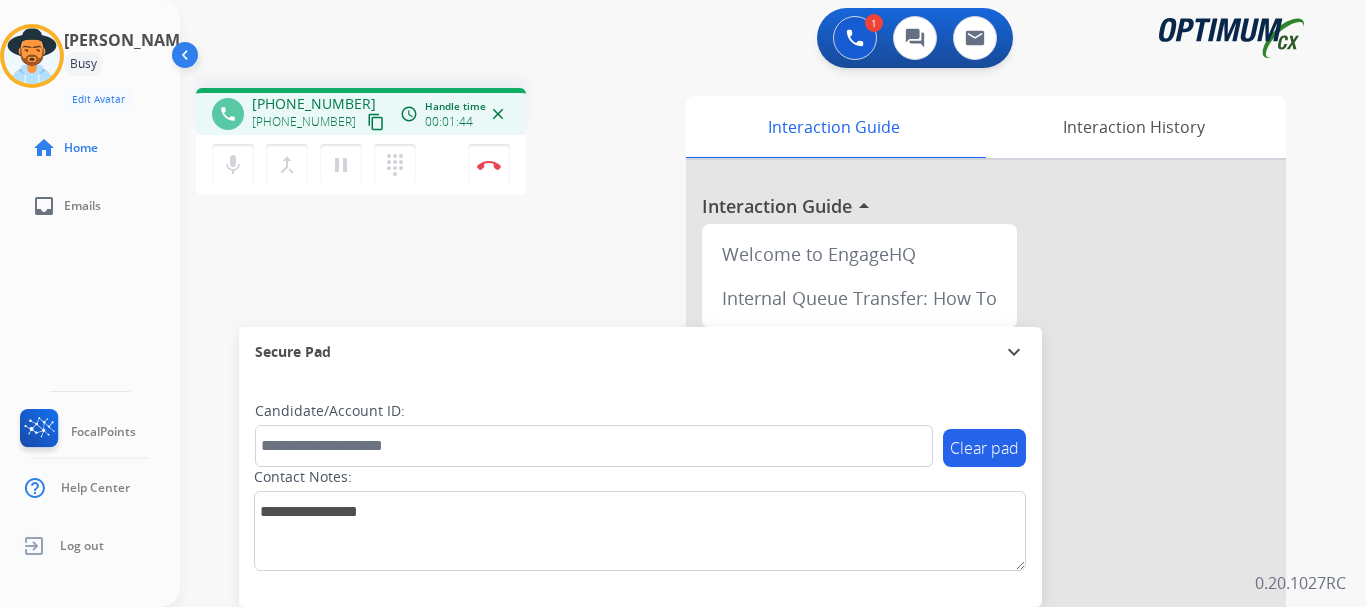 click on "phone [PHONE_NUMBER] [PHONE_NUMBER] content_copy access_time Call metrics Queue   00:12 Hold   00:00 Talk   01:45 Total   01:56 Handle time 00:01:44 close mic Mute merge_type Bridge pause Hold dialpad Dialpad Disconnect swap_horiz Break voice bridge close_fullscreen Connect 3-Way Call merge_type Separate 3-Way Call  Interaction Guide   Interaction History  Interaction Guide arrow_drop_up  Welcome to EngageHQ   Internal Queue Transfer: How To  Secure Pad expand_more Clear pad Candidate/Account ID: Contact Notes:" at bounding box center (749, 489) 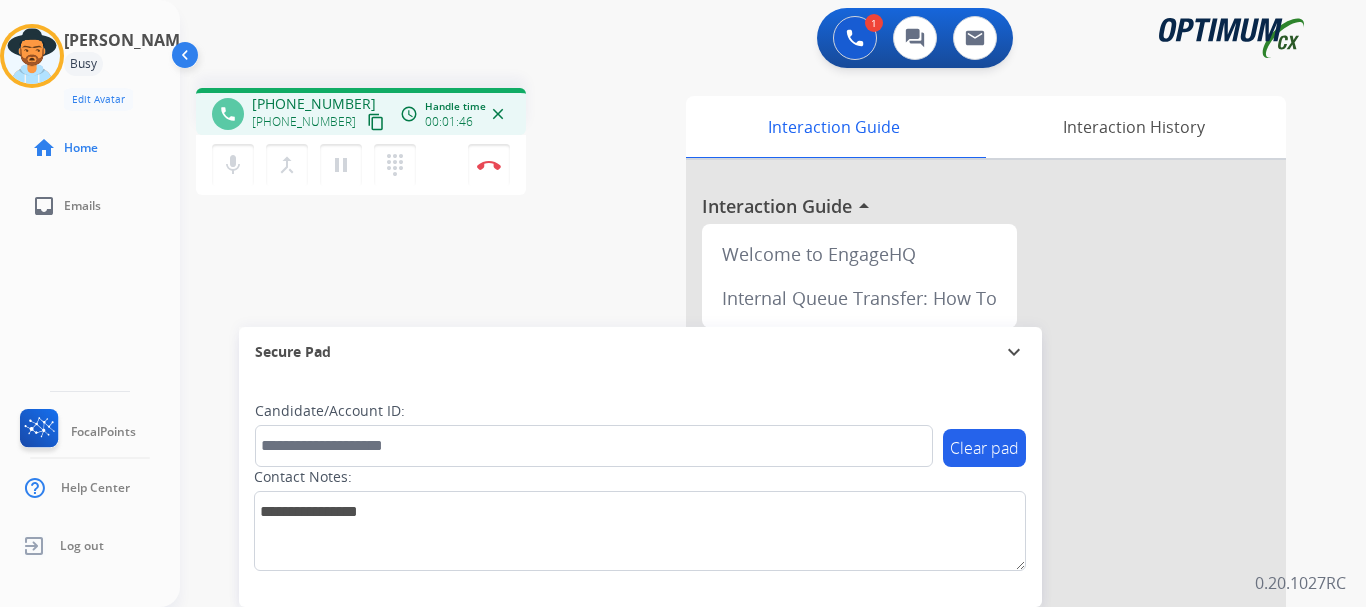click on "Disconnect" at bounding box center [489, 165] 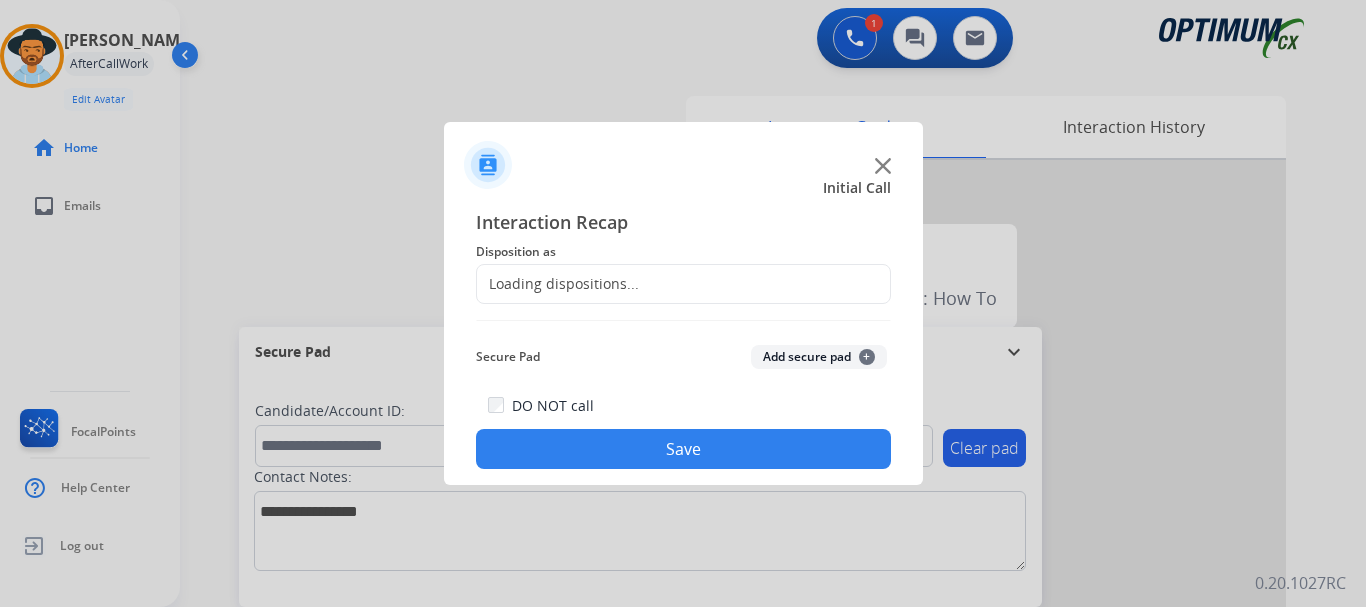 click 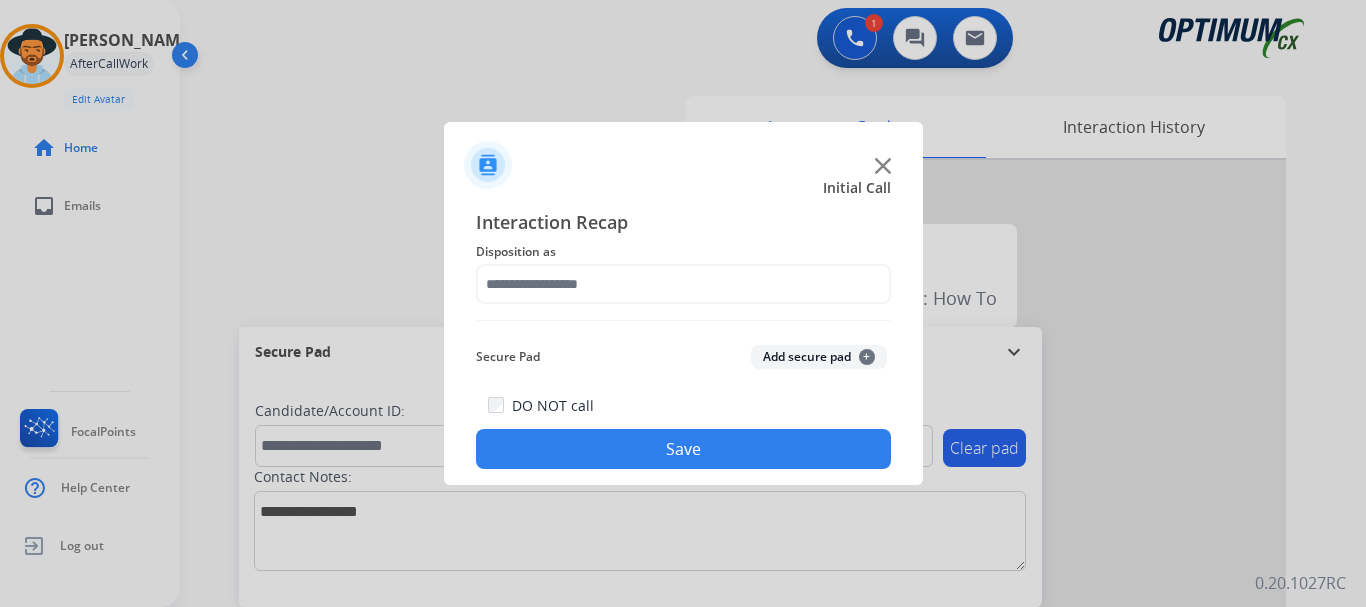 click on "Add secure pad  +" 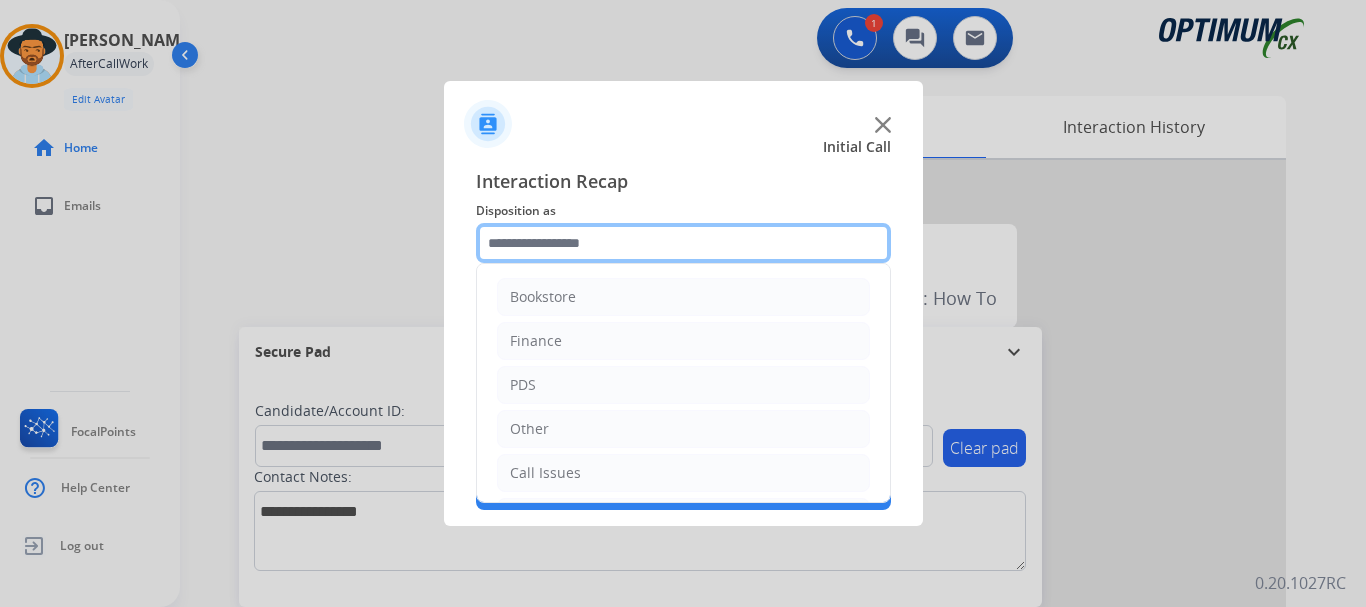 click 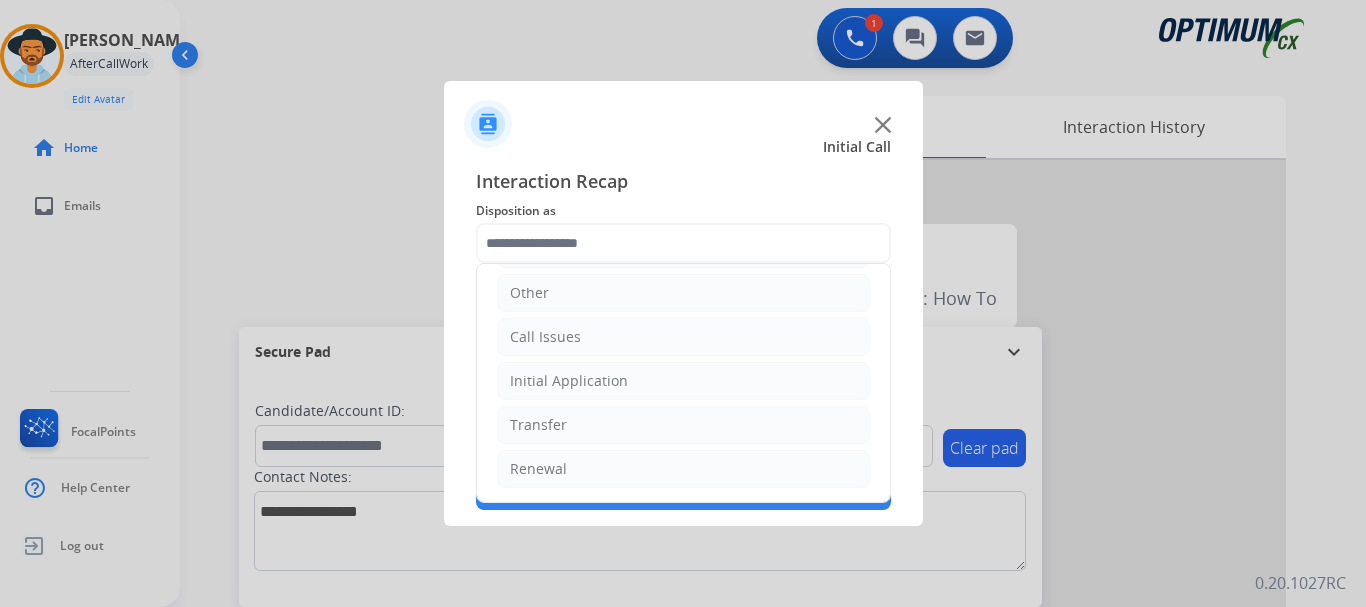 click on "Initial Application" 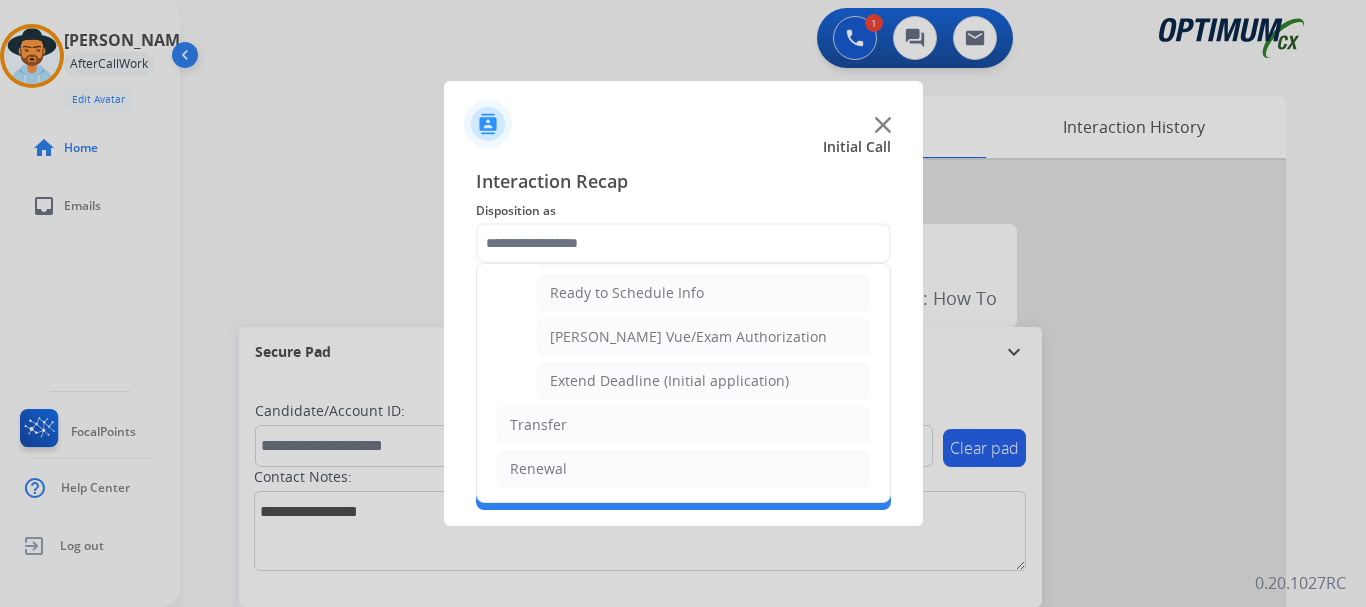 click on "Renewal" 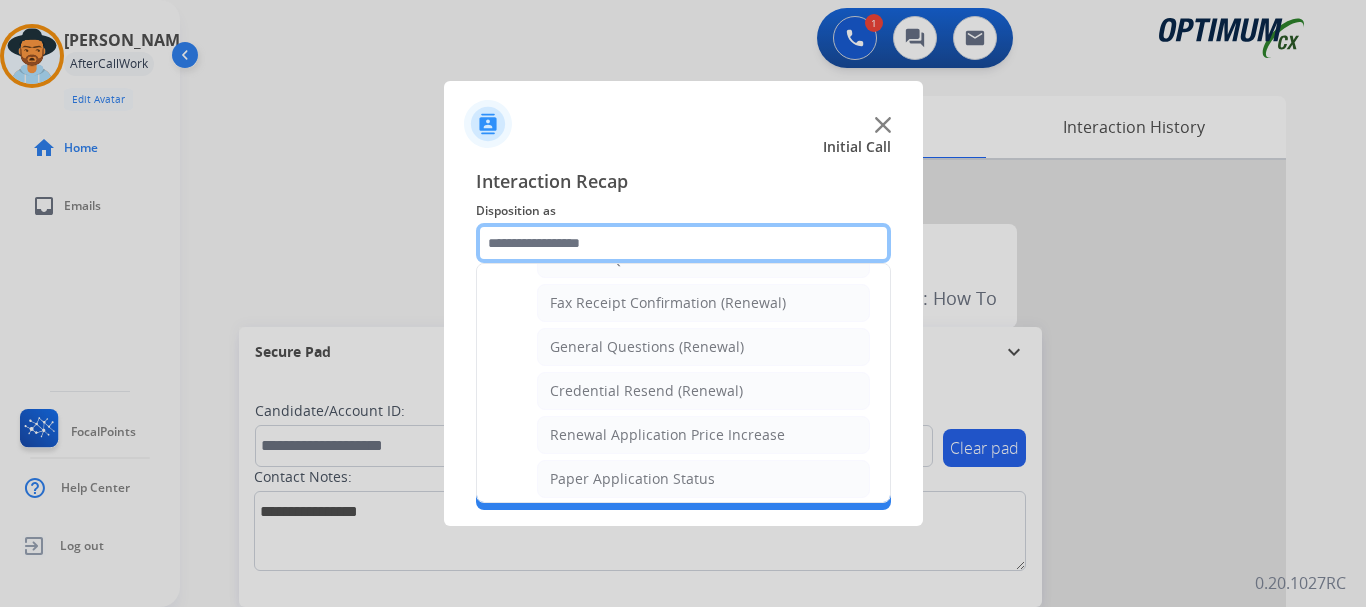 scroll, scrollTop: 530, scrollLeft: 0, axis: vertical 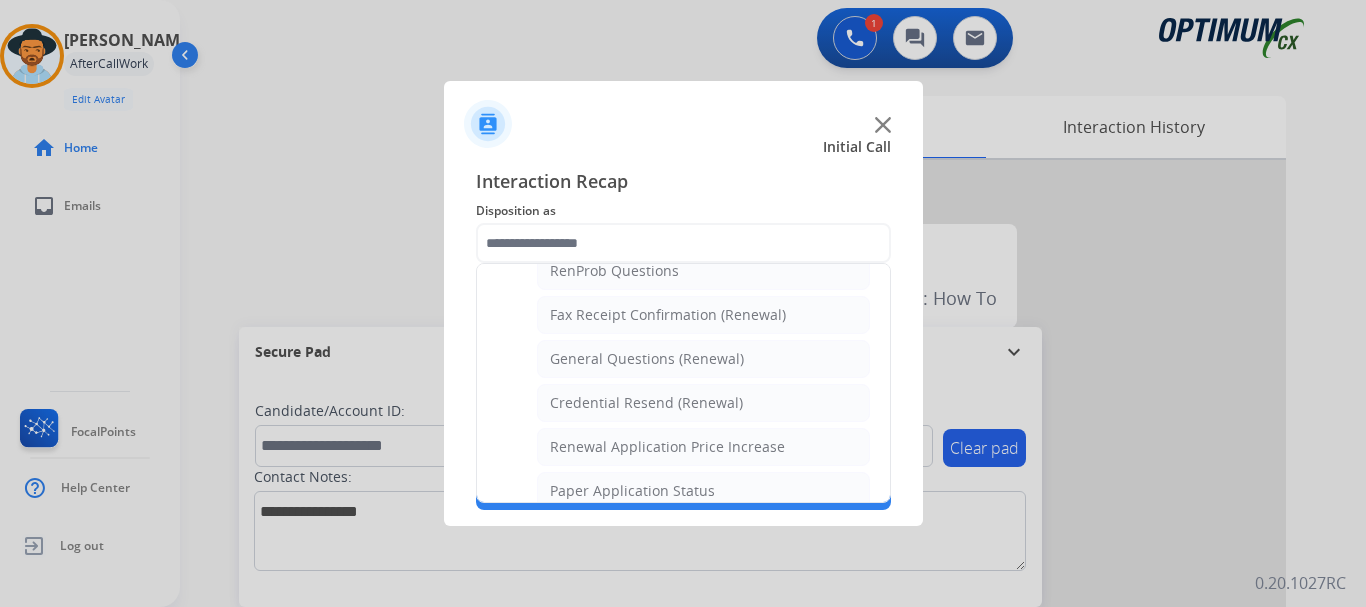 click on "General Questions (Renewal)" 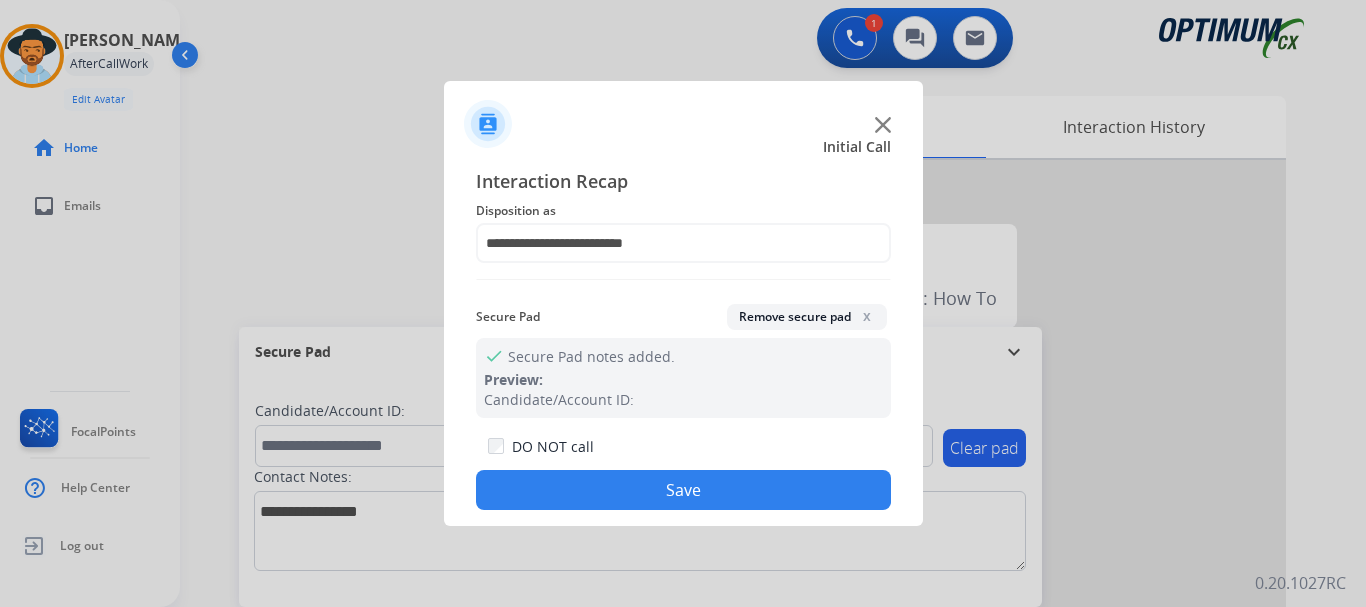 click on "Save" 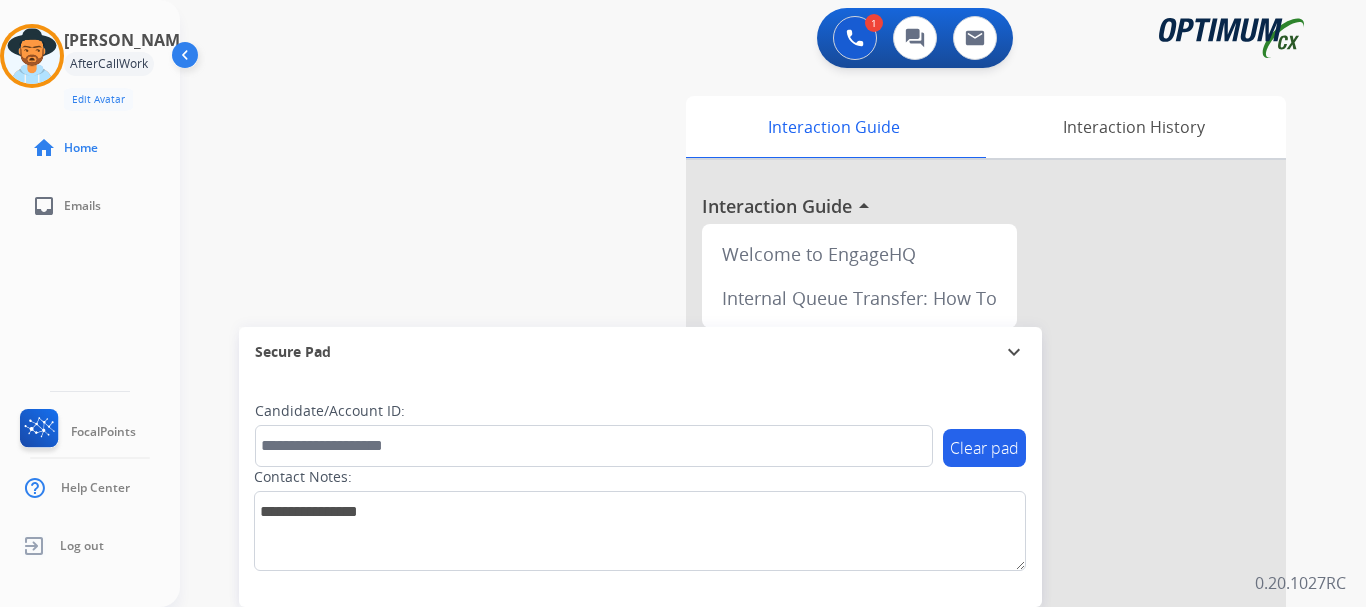 click on "swap_horiz Break voice bridge close_fullscreen Connect 3-Way Call merge_type Separate 3-Way Call  Interaction Guide   Interaction History  Interaction Guide arrow_drop_up  Welcome to EngageHQ   Internal Queue Transfer: How To  Secure Pad expand_more Clear pad Candidate/Account ID: Contact Notes:" at bounding box center (749, 489) 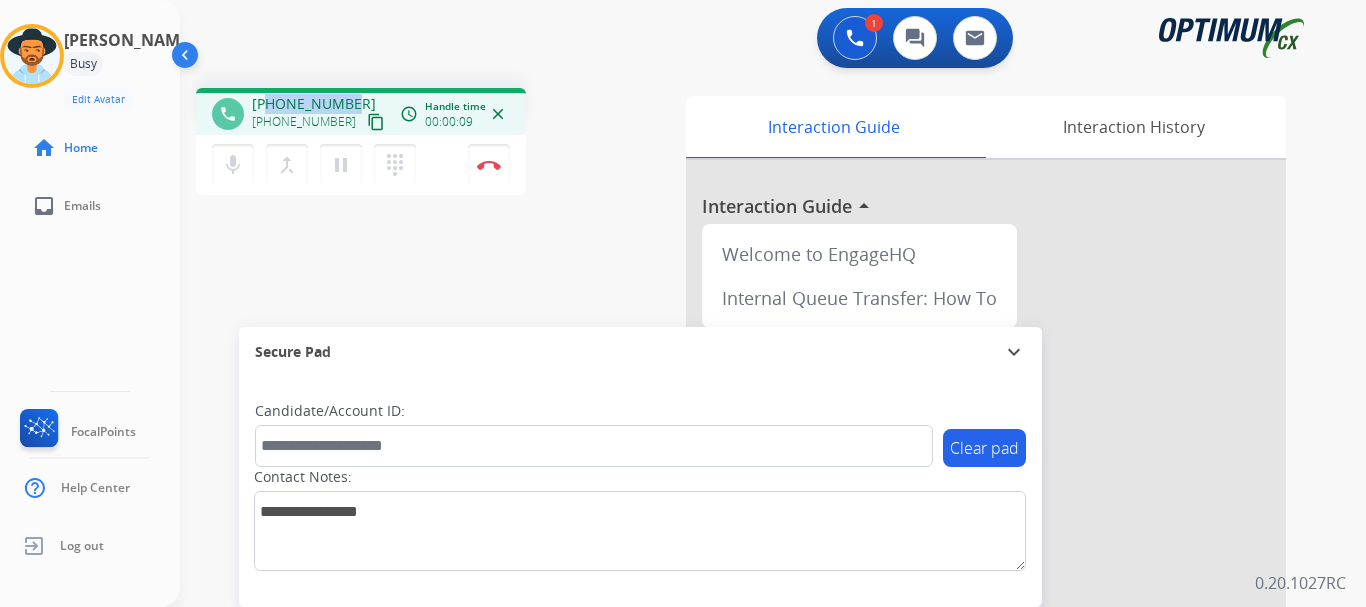 drag, startPoint x: 270, startPoint y: 99, endPoint x: 349, endPoint y: 84, distance: 80.411446 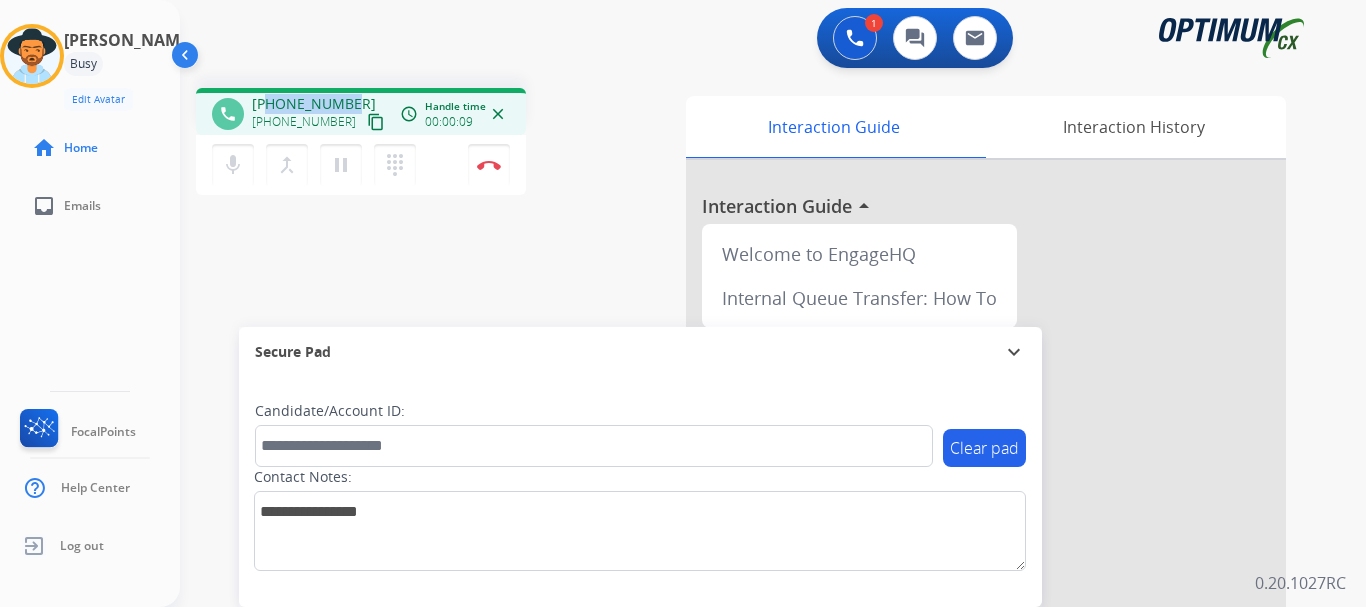 click on "phone [PHONE_NUMBER] [PHONE_NUMBER] content_copy access_time Call metrics Queue   00:12 Hold   00:00 Talk   00:10 Total   00:21 Handle time 00:00:09 close mic Mute merge_type Bridge pause Hold dialpad Dialpad Disconnect swap_horiz Break voice bridge close_fullscreen Connect 3-Way Call merge_type Separate 3-Way Call  Interaction Guide   Interaction History  Interaction Guide arrow_drop_up  Welcome to EngageHQ   Internal Queue Transfer: How To  Secure Pad expand_more Clear pad Candidate/Account ID: Contact Notes:" at bounding box center (749, 489) 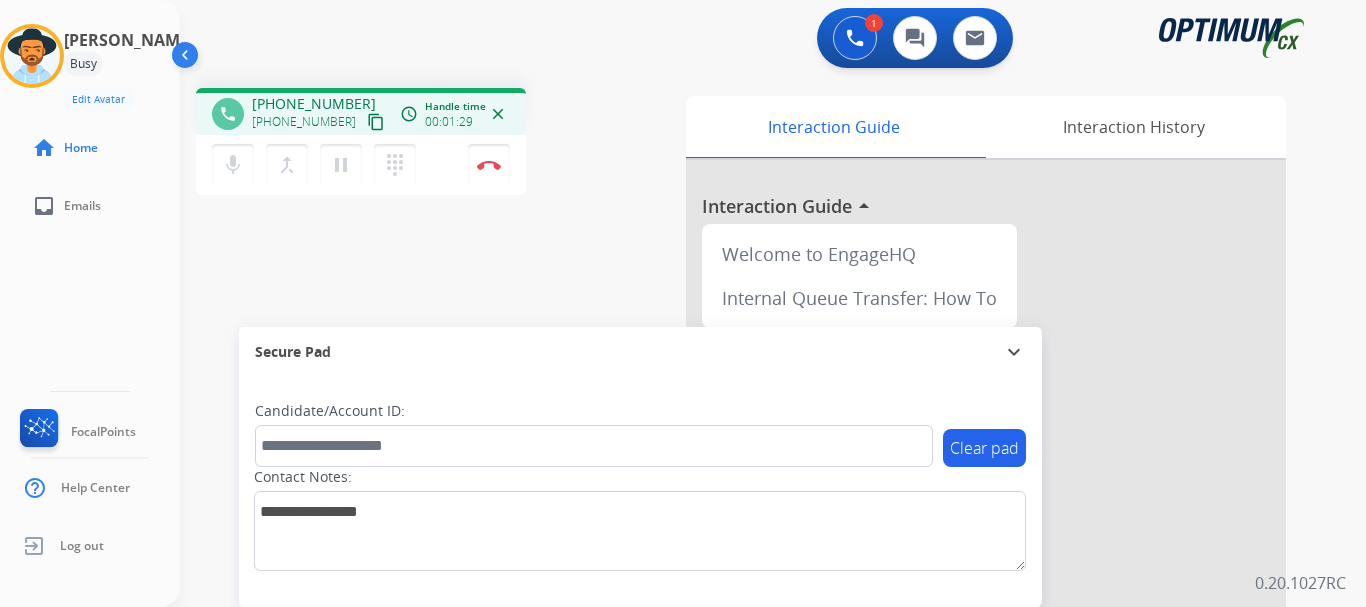 click on "phone [PHONE_NUMBER] [PHONE_NUMBER] content_copy access_time Call metrics Queue   00:12 Hold   00:00 Talk   01:30 Total   01:41 Handle time 00:01:29 close mic Mute merge_type Bridge pause Hold dialpad Dialpad Disconnect swap_horiz Break voice bridge close_fullscreen Connect 3-Way Call merge_type Separate 3-Way Call  Interaction Guide   Interaction History  Interaction Guide arrow_drop_up  Welcome to EngageHQ   Internal Queue Transfer: How To  Secure Pad expand_more Clear pad Candidate/Account ID: Contact Notes:" at bounding box center [749, 489] 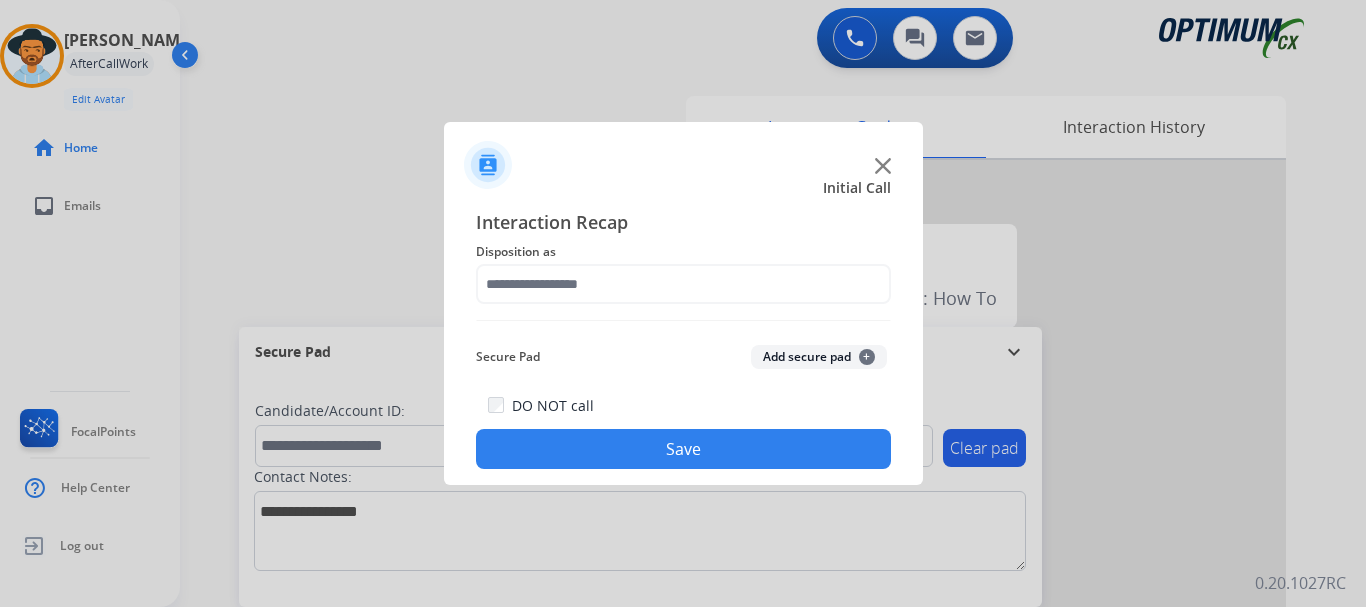click on "Interaction Recap Disposition as    Secure Pad  Add secure pad  +  DO NOT call  Save" 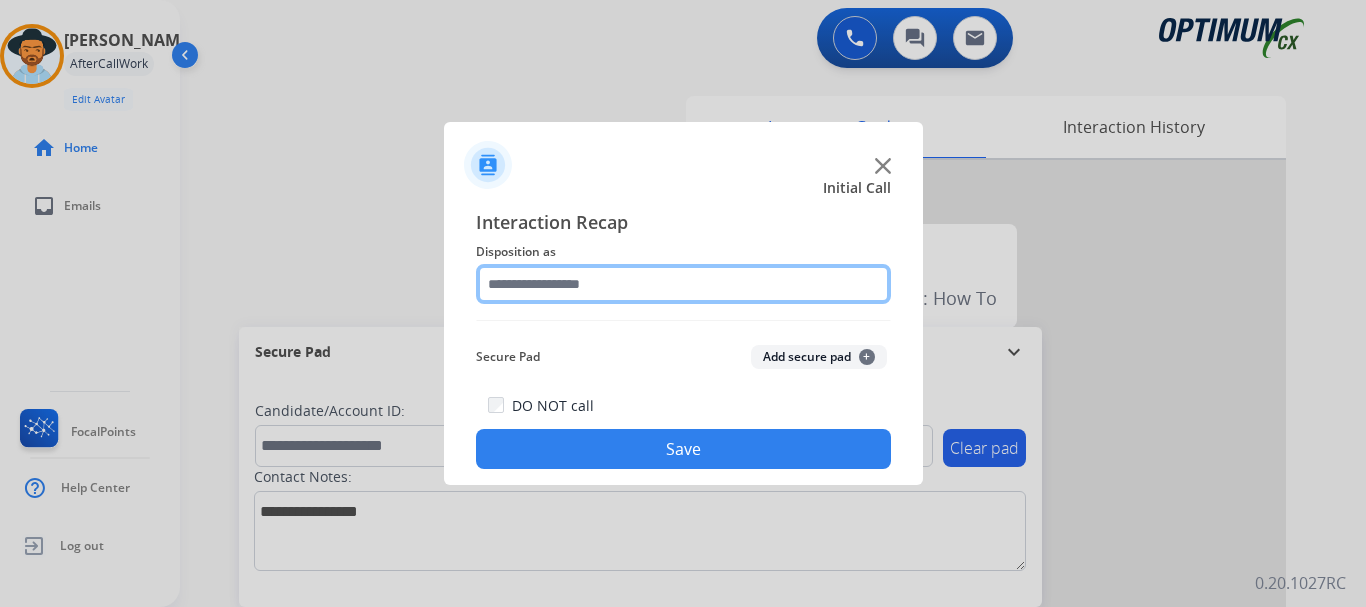 click 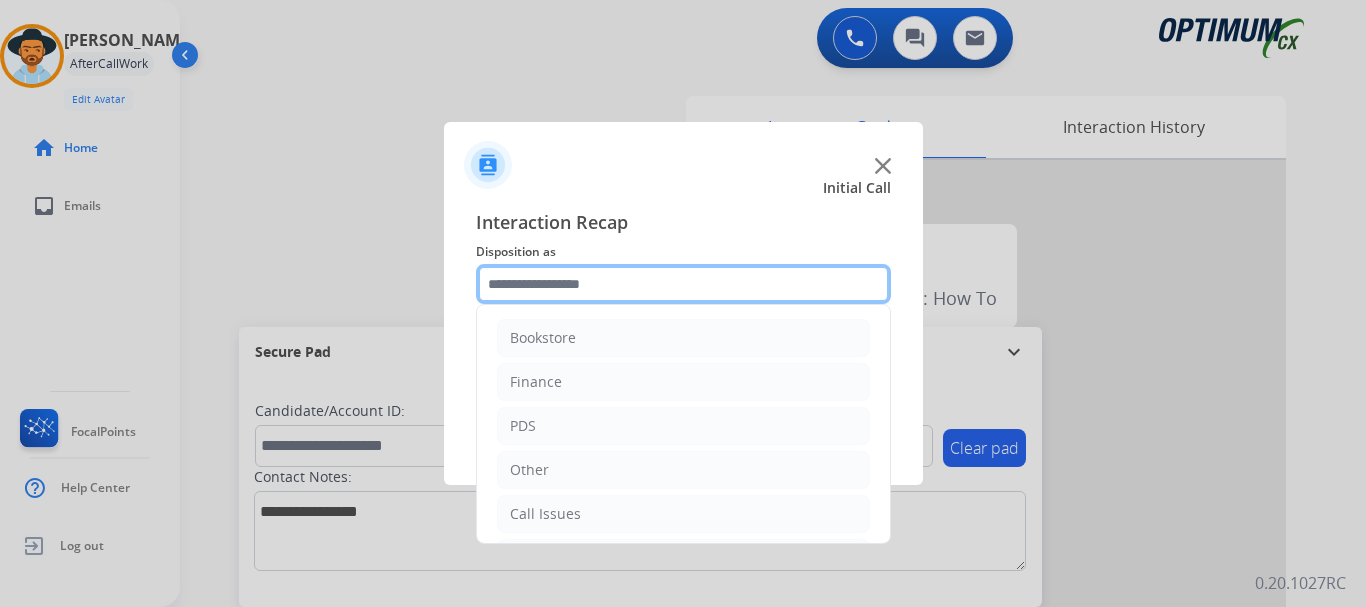 scroll, scrollTop: 136, scrollLeft: 0, axis: vertical 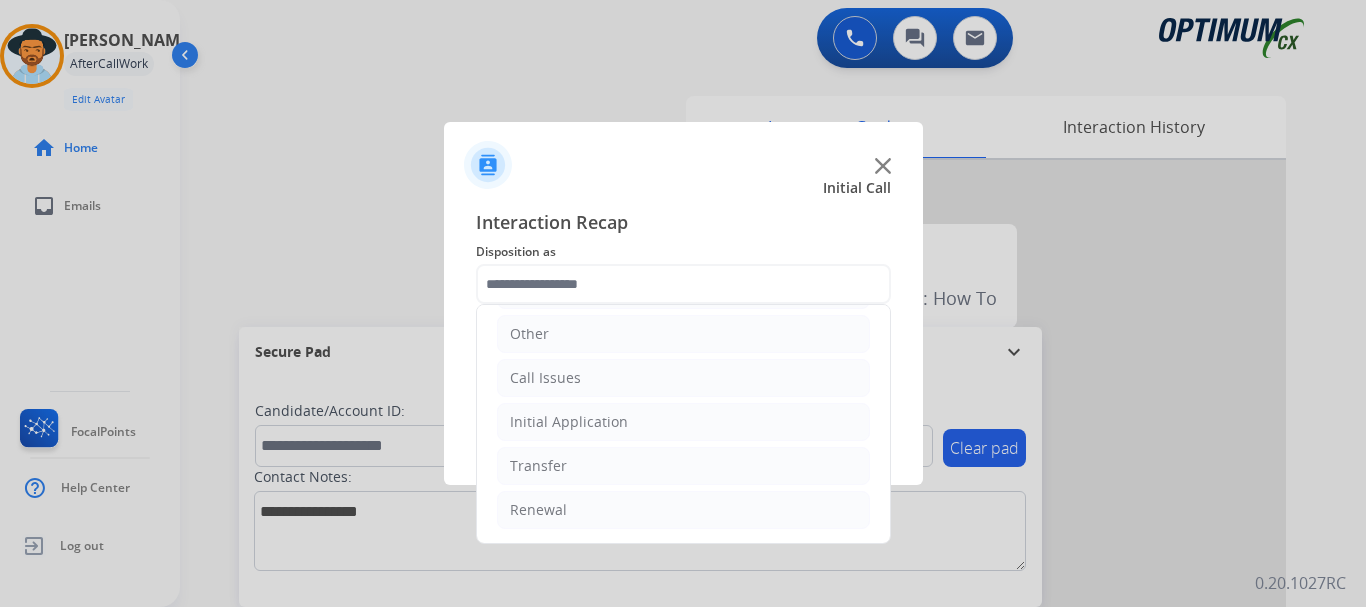 click on "Call Issues" 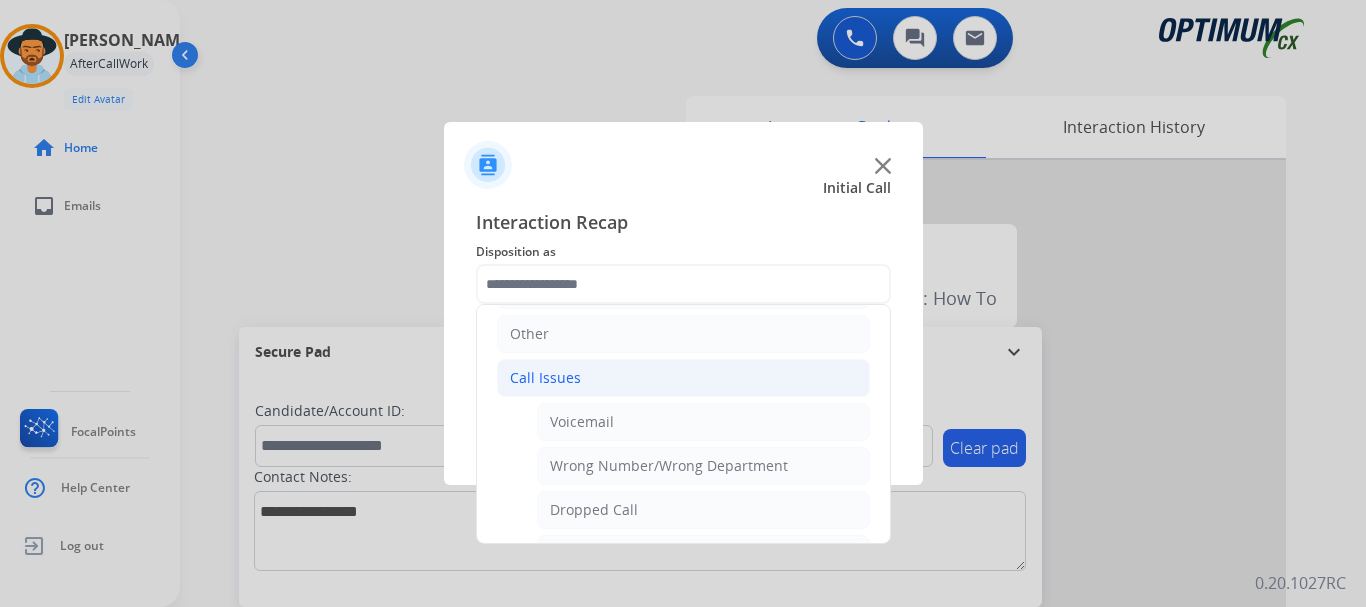 click on "Dropped Call" 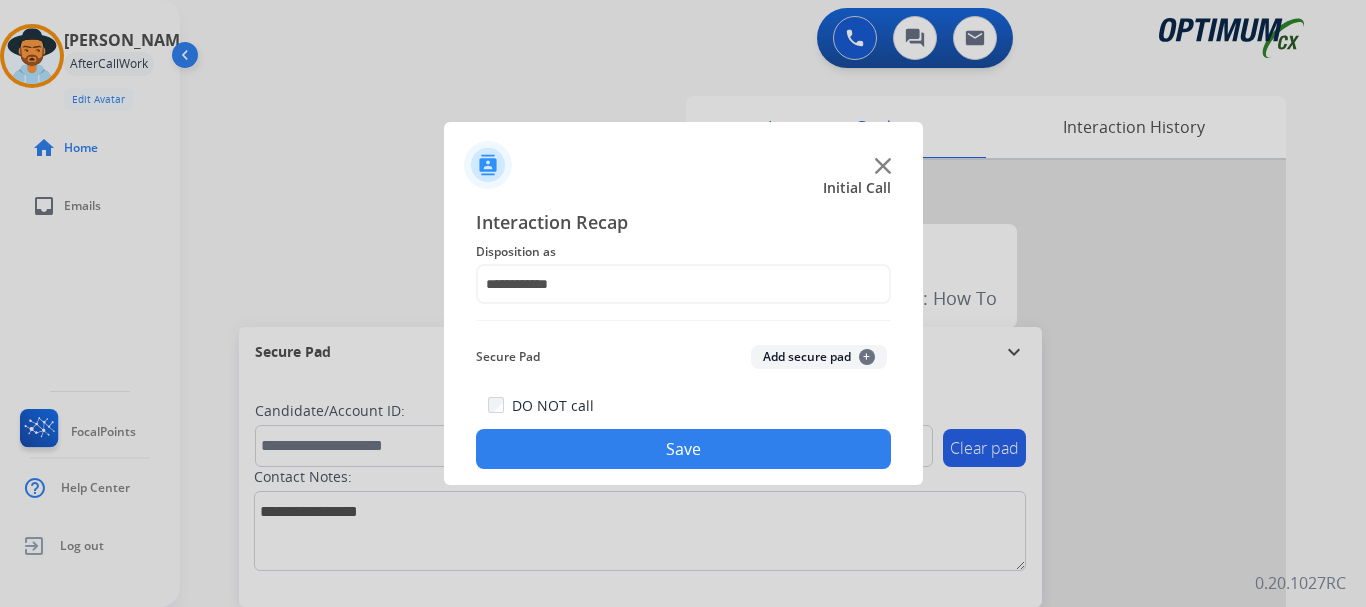 click on "Save" 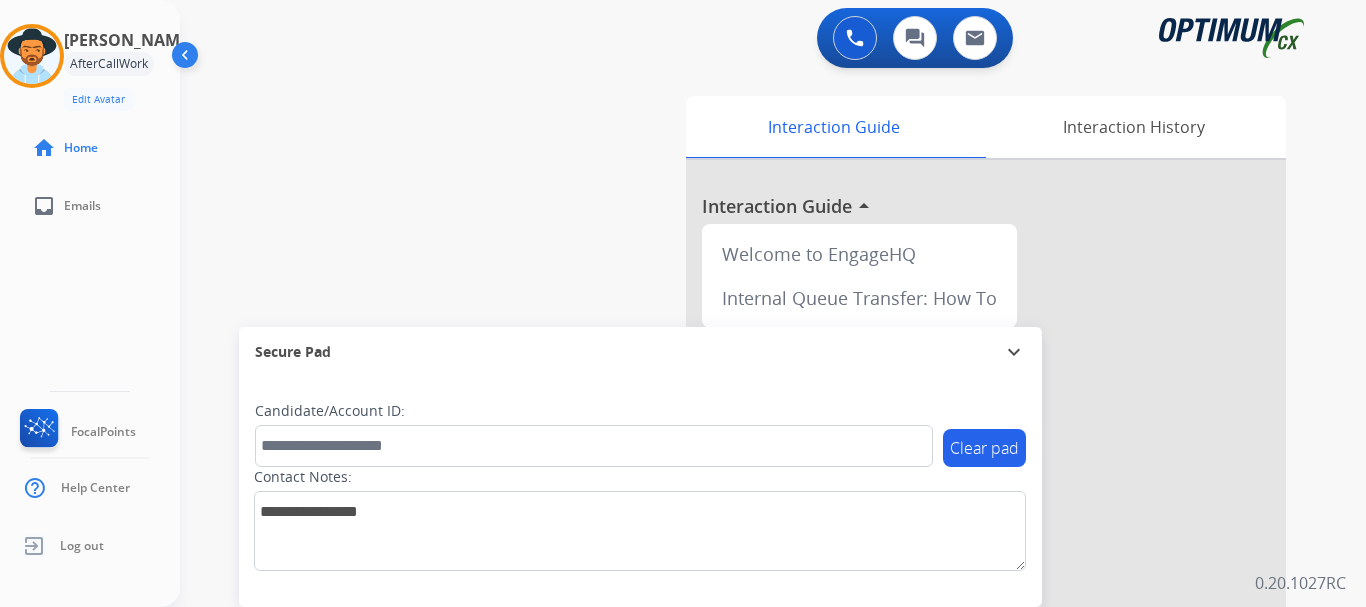 click on "swap_horiz Break voice bridge close_fullscreen Connect 3-Way Call merge_type Separate 3-Way Call  Interaction Guide   Interaction History  Interaction Guide arrow_drop_up  Welcome to EngageHQ   Internal Queue Transfer: How To  Secure Pad expand_more Clear pad Candidate/Account ID: Contact Notes:" at bounding box center (749, 489) 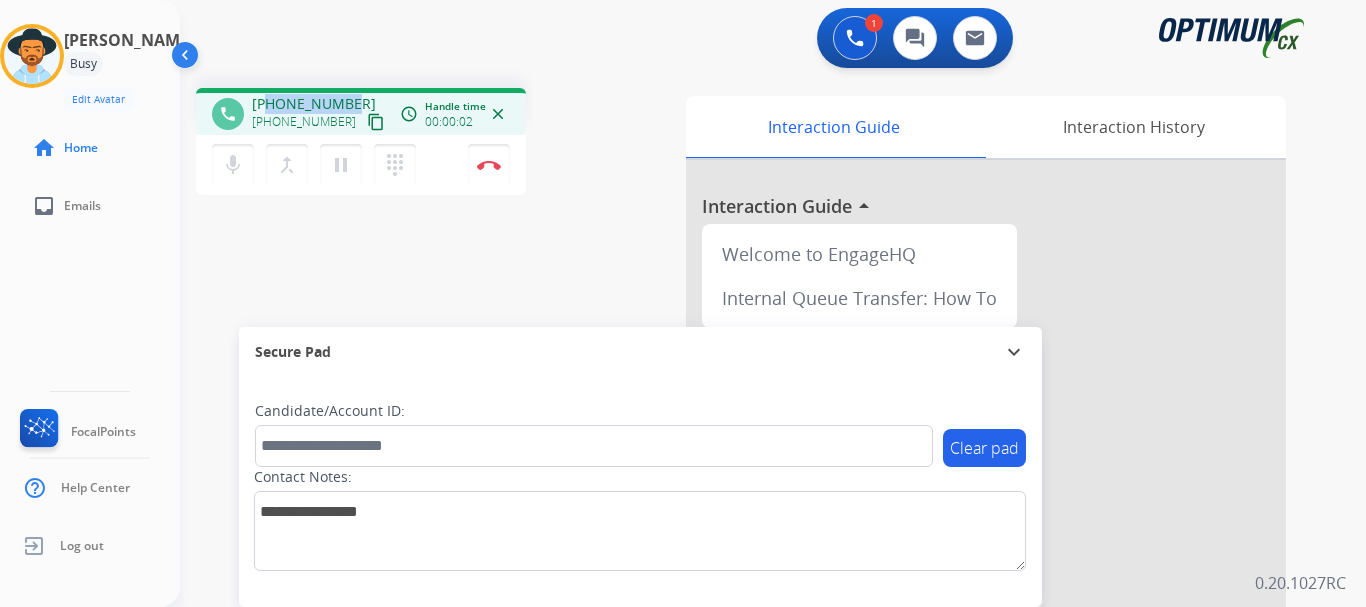 drag, startPoint x: 270, startPoint y: 106, endPoint x: 362, endPoint y: 91, distance: 93.214806 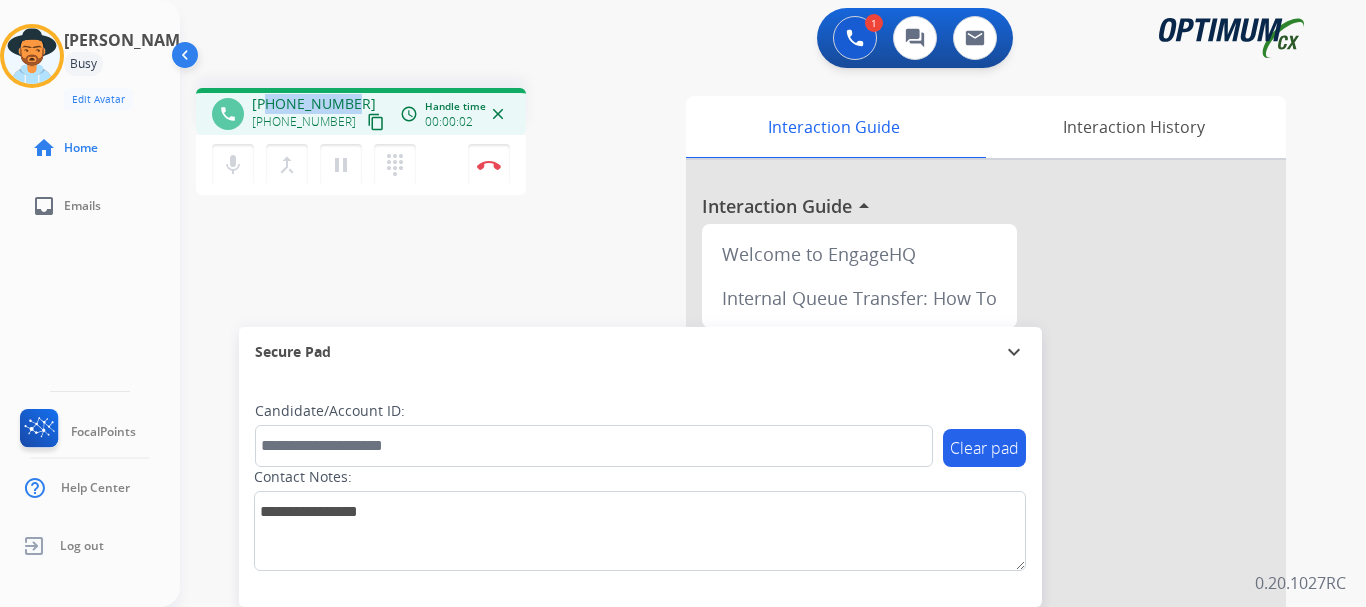 click on "phone [PHONE_NUMBER] [PHONE_NUMBER] content_copy access_time Call metrics Queue   00:13 Hold   00:00 Talk   00:03 Total   00:15 Handle time 00:00:02 close" at bounding box center (361, 111) 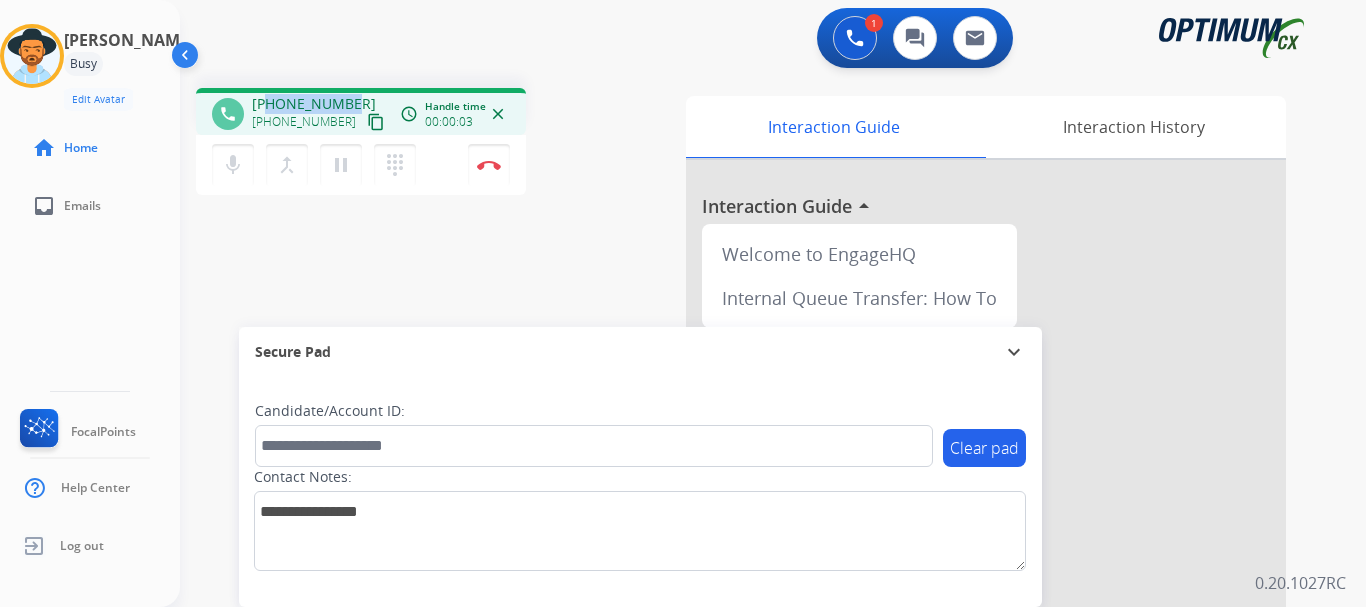 copy on "4806674978" 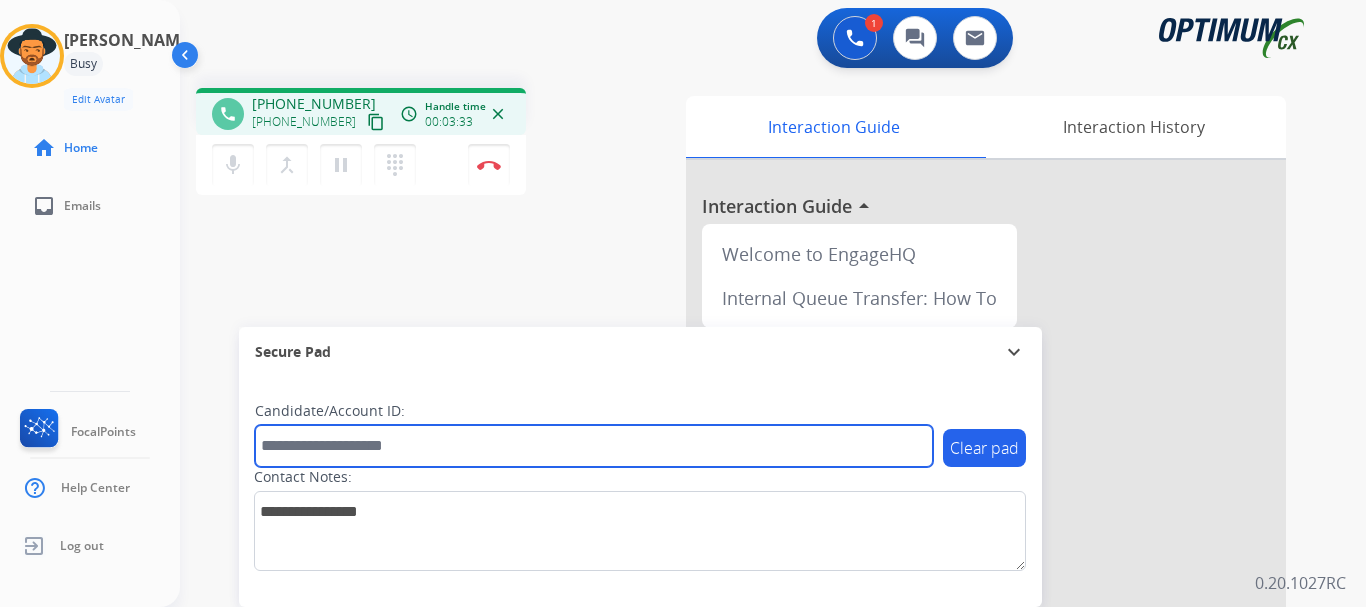 click at bounding box center [594, 446] 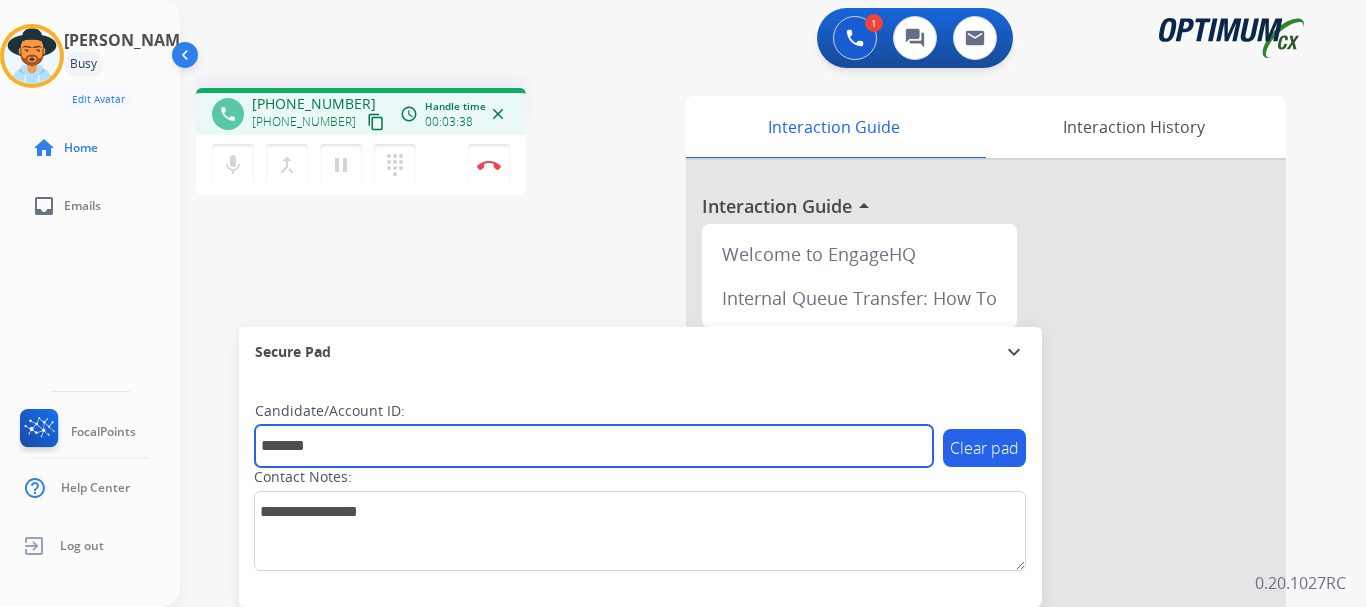 type on "*******" 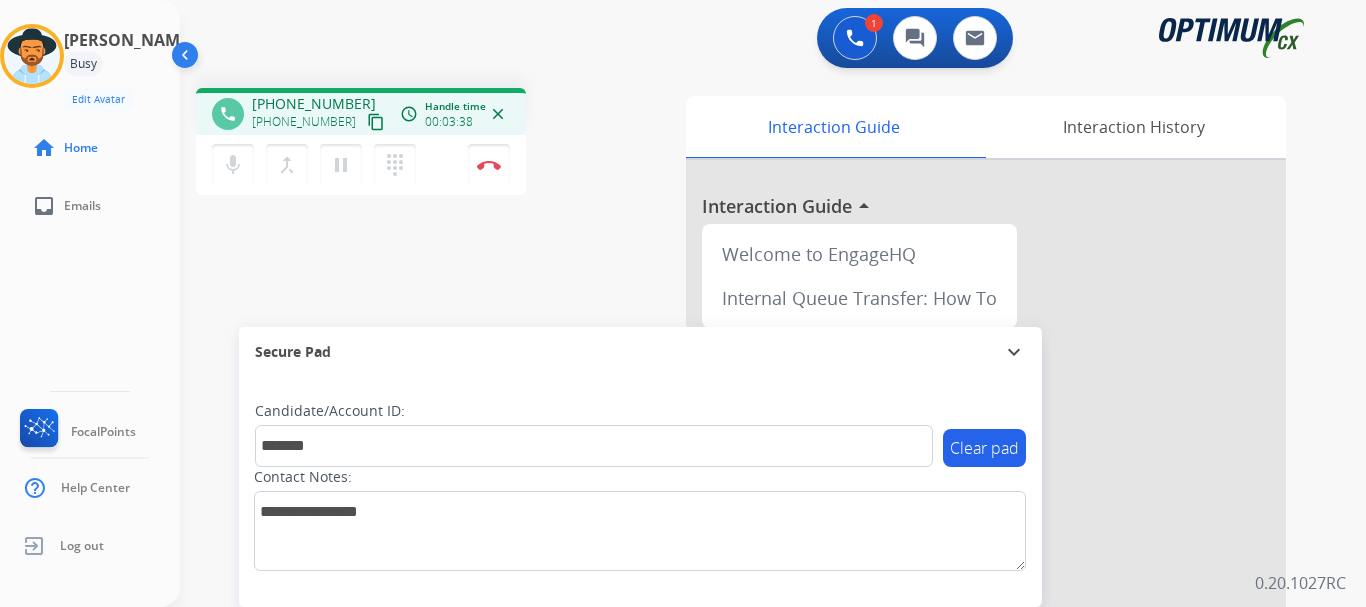 click at bounding box center [489, 165] 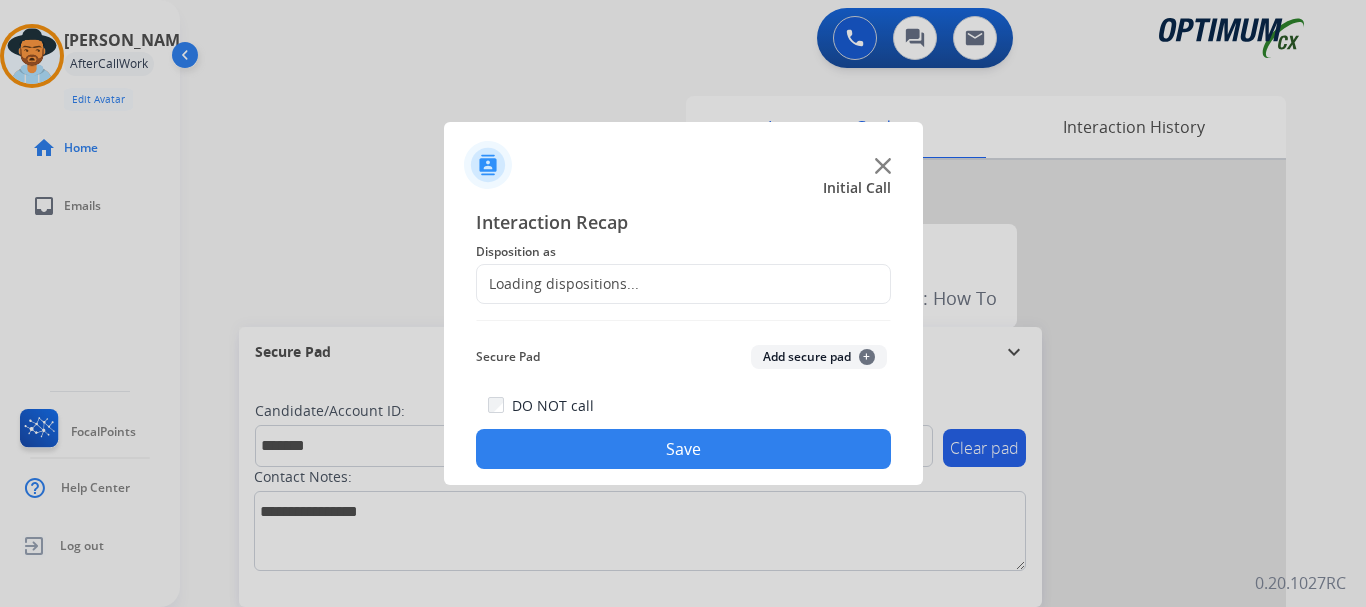 click on "Add secure pad  +" 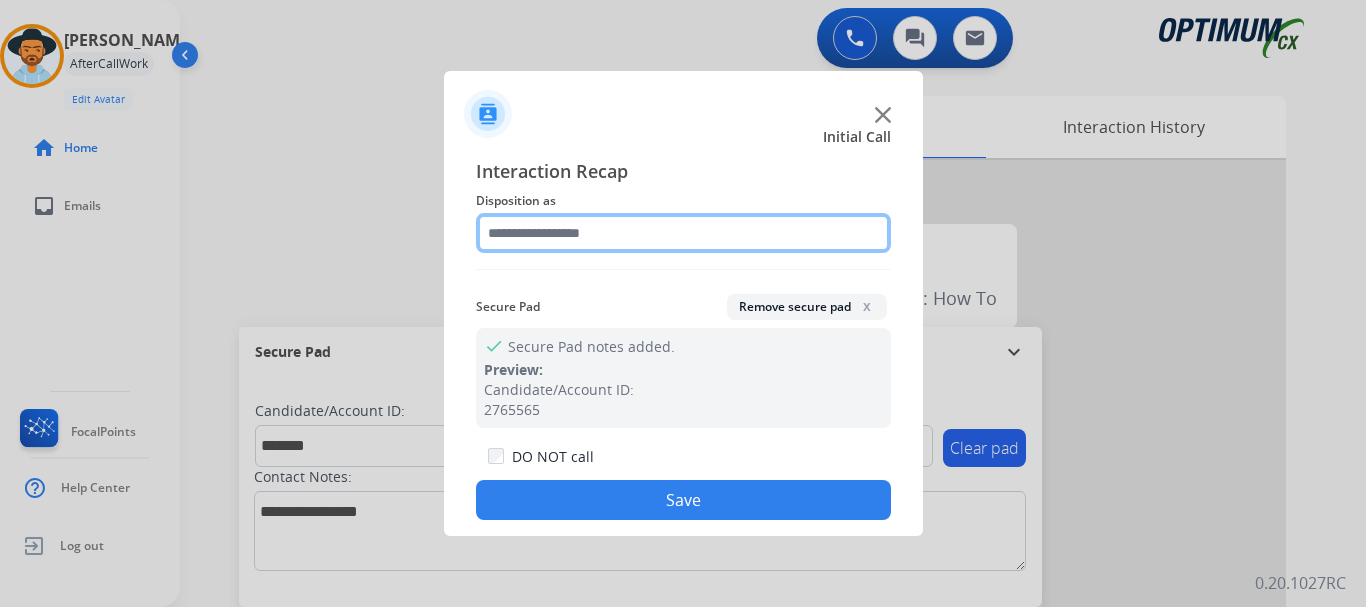 click 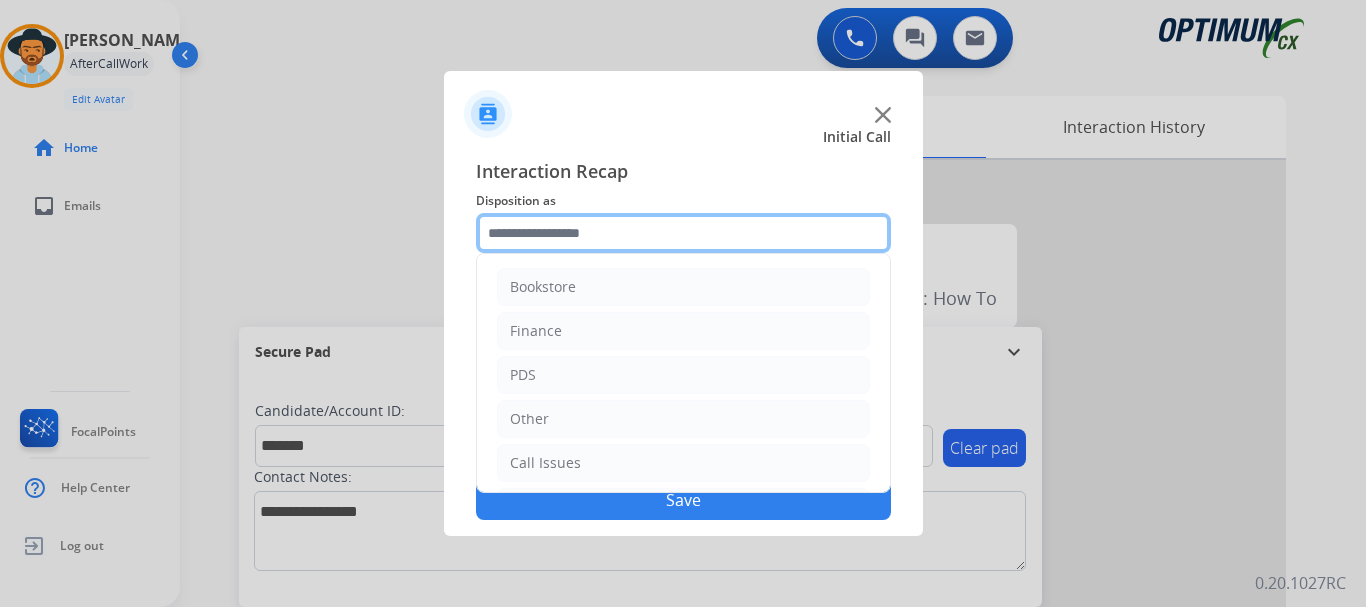 scroll, scrollTop: 136, scrollLeft: 0, axis: vertical 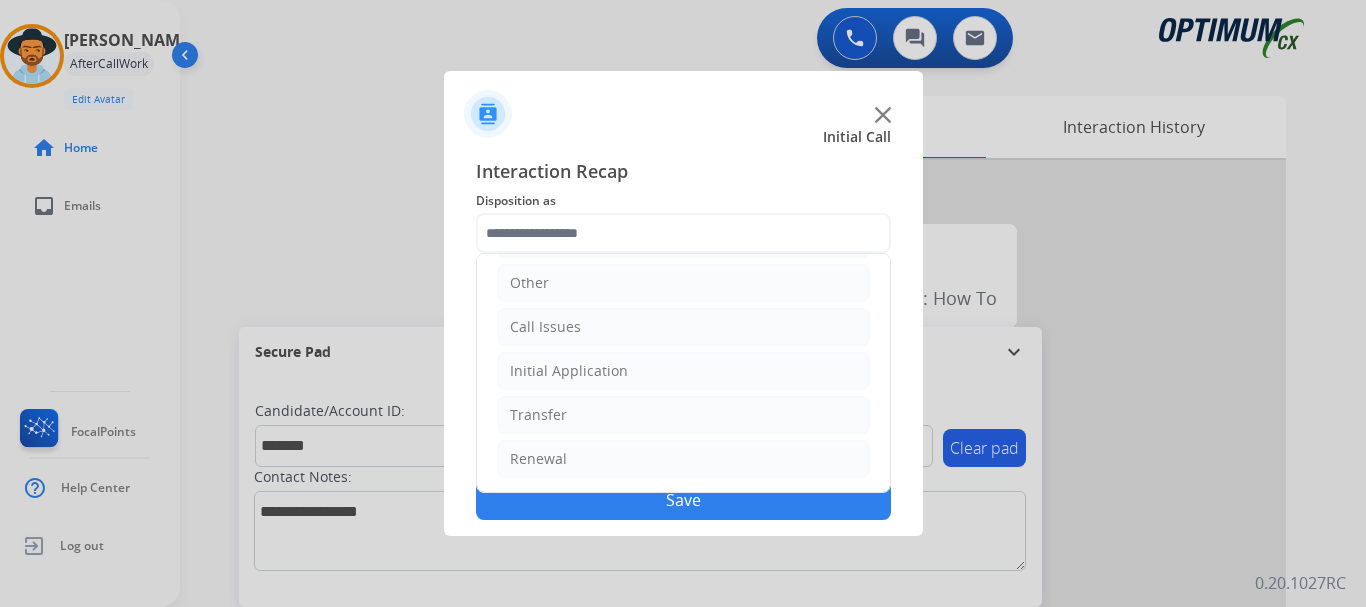 click on "Renewal" 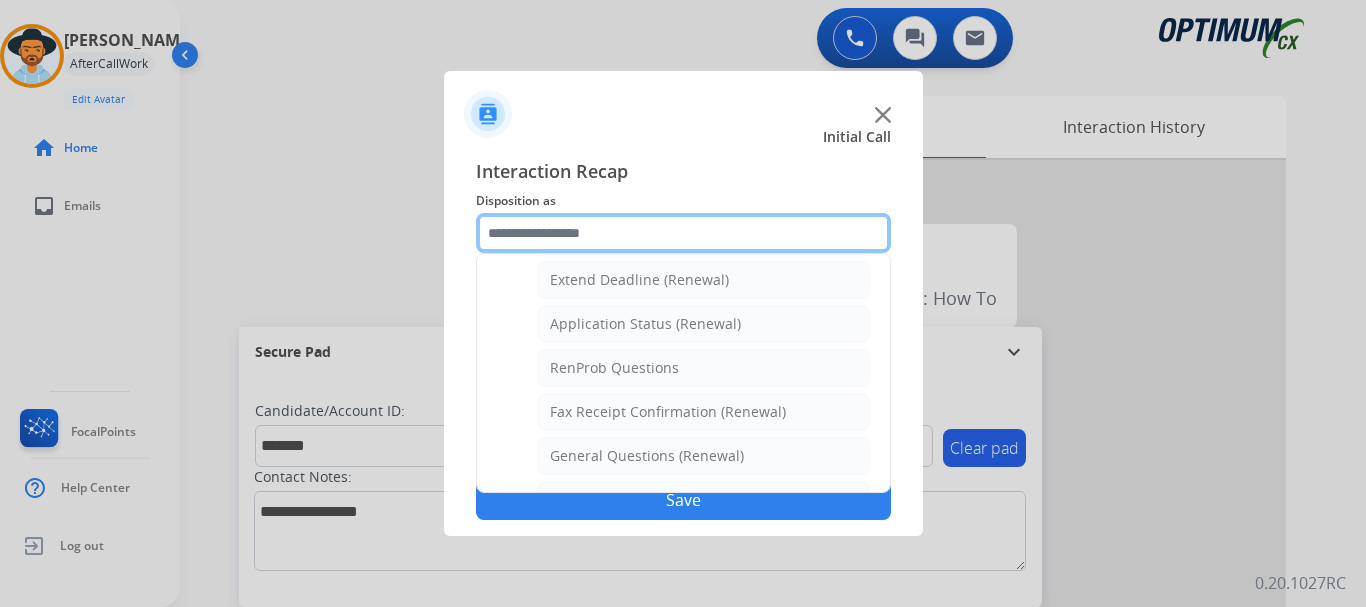 scroll, scrollTop: 772, scrollLeft: 0, axis: vertical 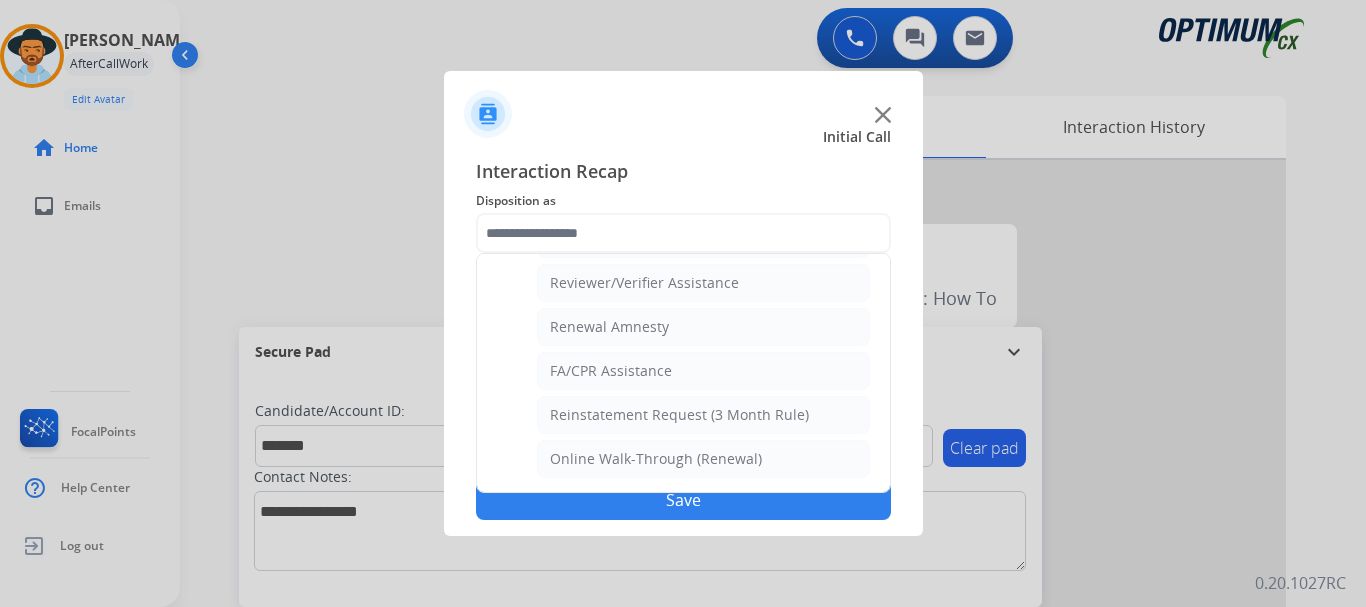click on "Reviewer/Verifier Assistance" 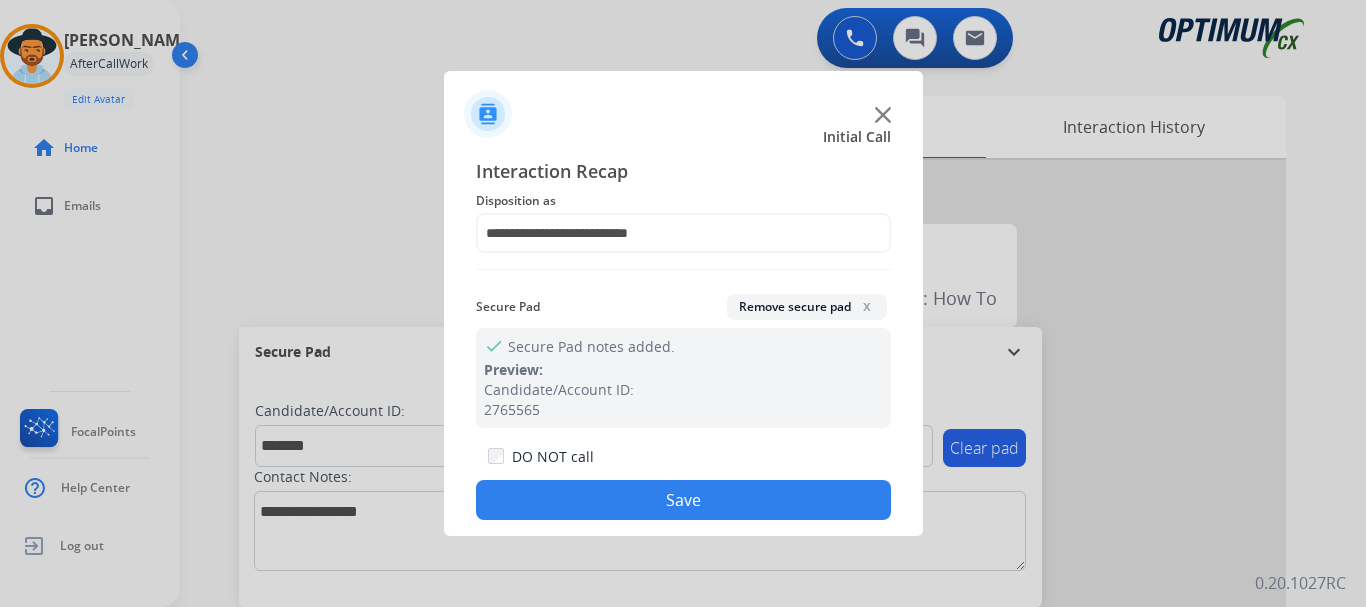 click on "DO NOT call  Save" 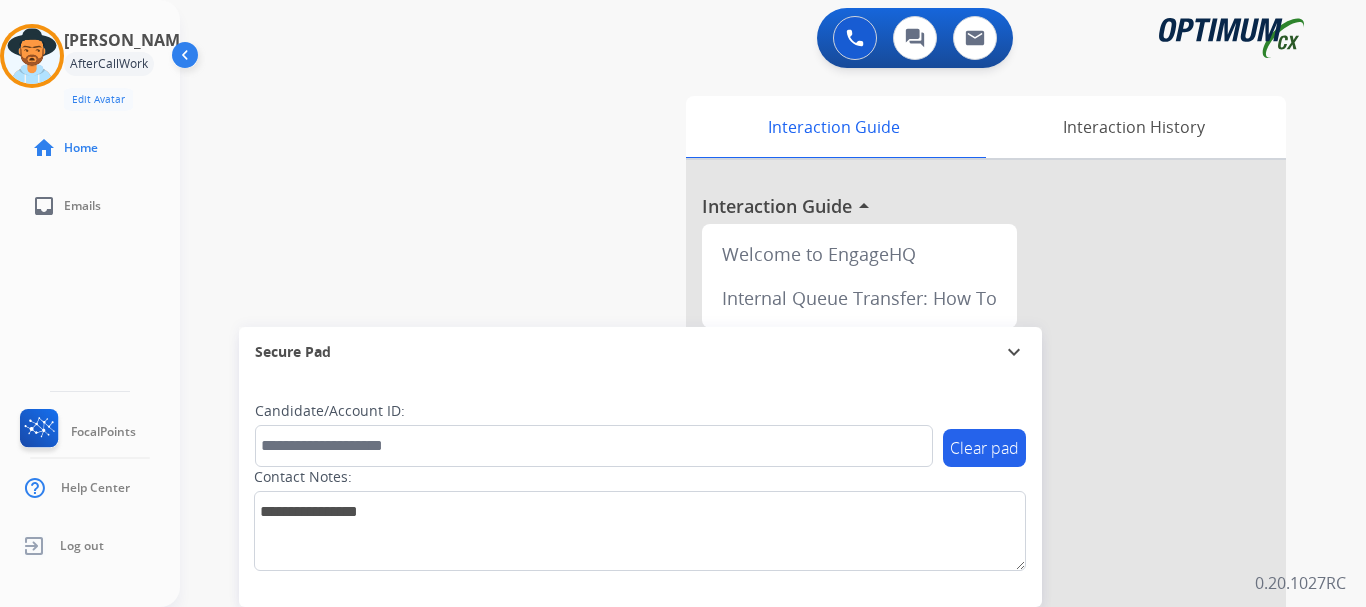 click on "swap_horiz Break voice bridge close_fullscreen Connect 3-Way Call merge_type Separate 3-Way Call  Interaction Guide   Interaction History  Interaction Guide arrow_drop_up  Welcome to EngageHQ   Internal Queue Transfer: How To  Secure Pad expand_more Clear pad Candidate/Account ID: Contact Notes:" at bounding box center [749, 489] 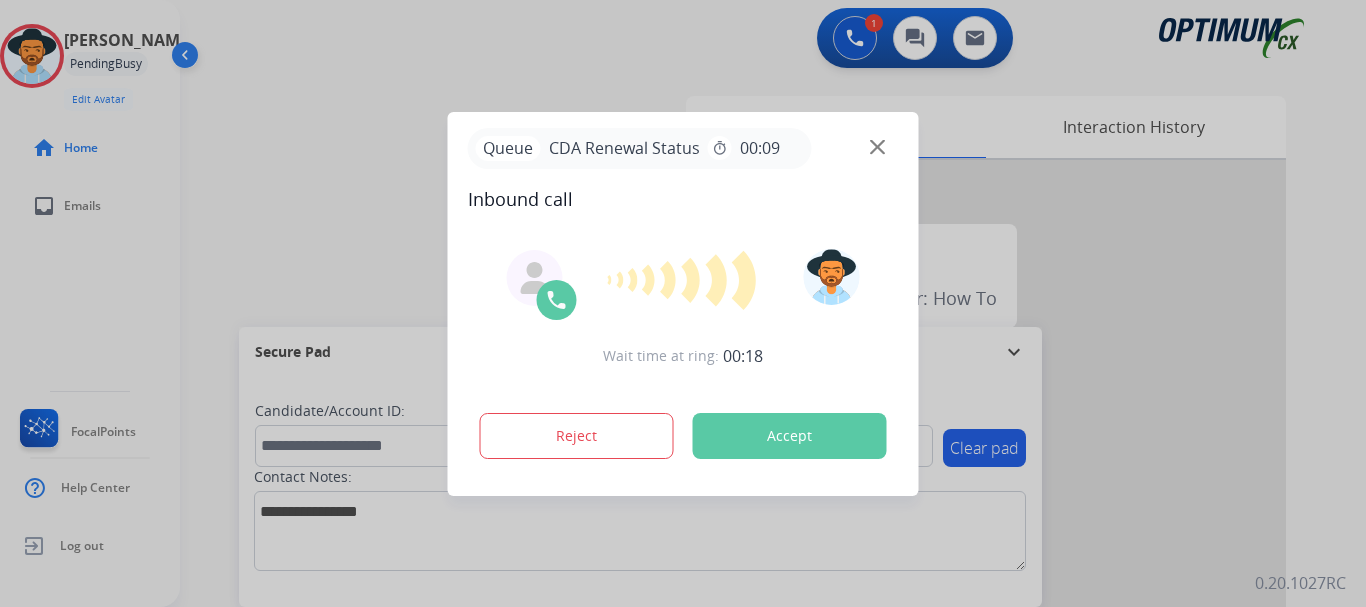 click on "Accept" at bounding box center [790, 436] 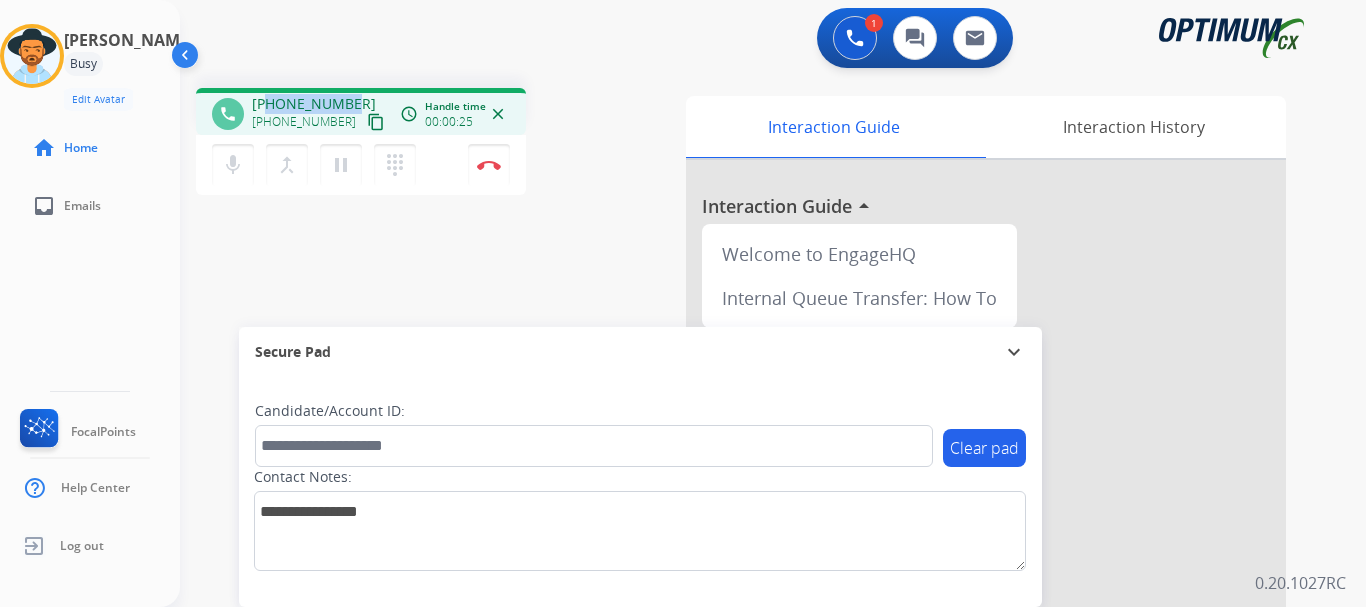 drag, startPoint x: 268, startPoint y: 108, endPoint x: 349, endPoint y: 95, distance: 82.036575 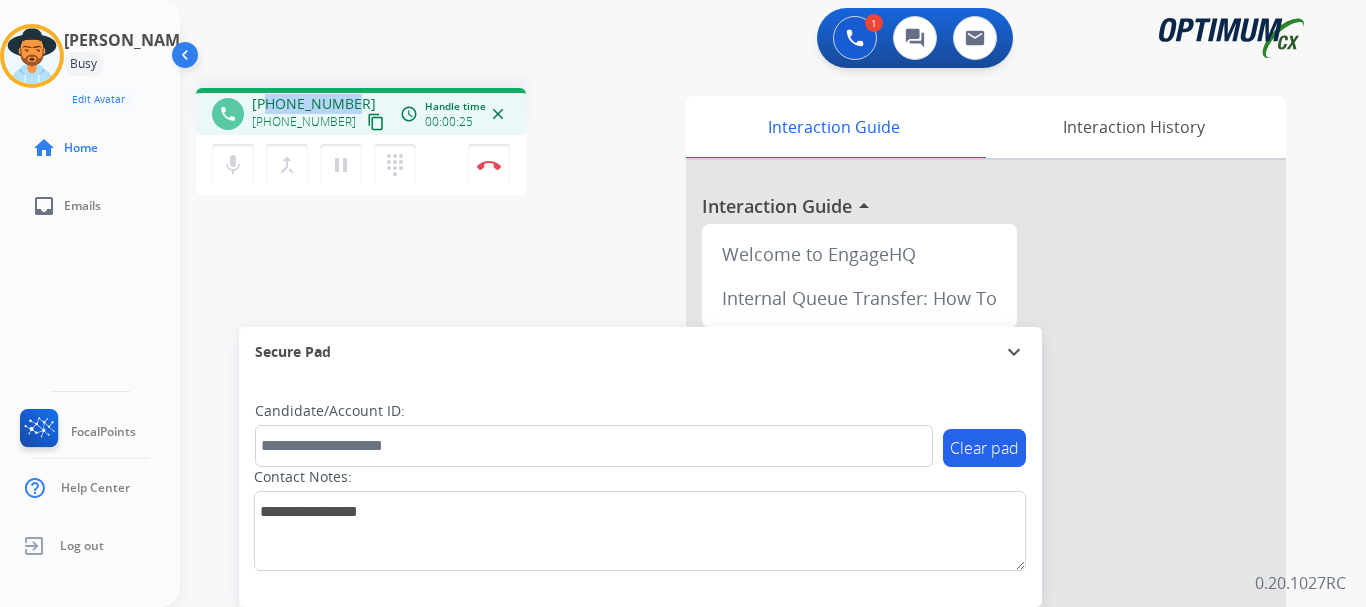click on "[PHONE_NUMBER] [PHONE_NUMBER] content_copy" at bounding box center [320, 114] 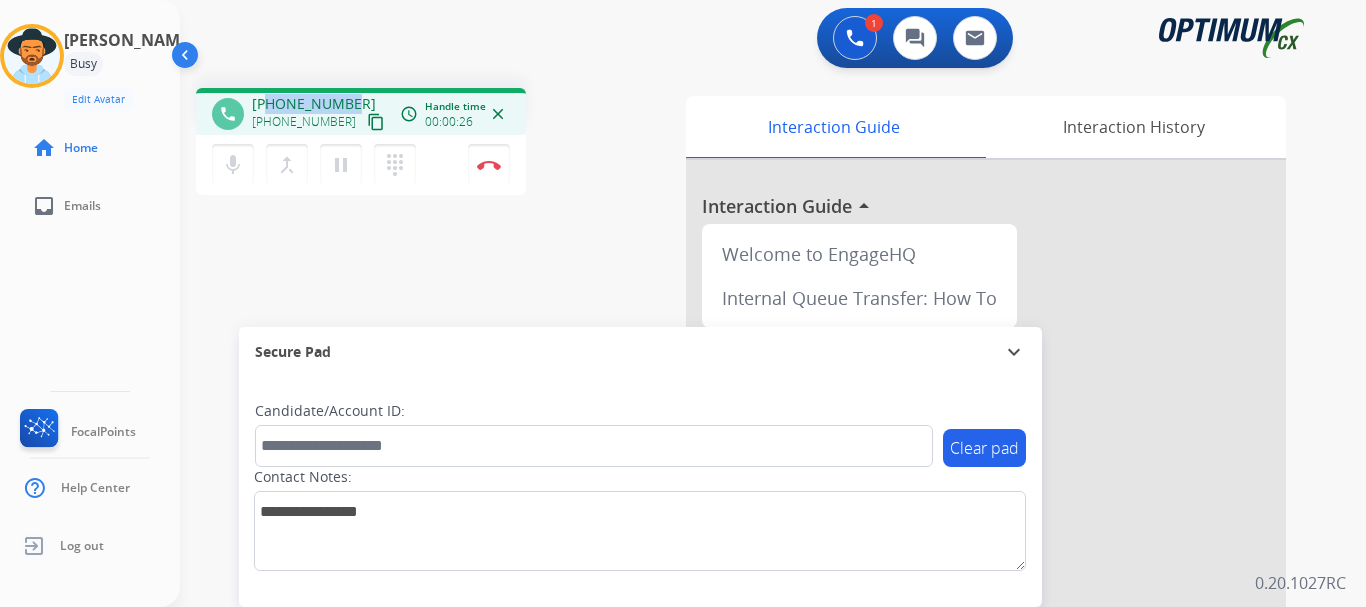 copy on "8085428608" 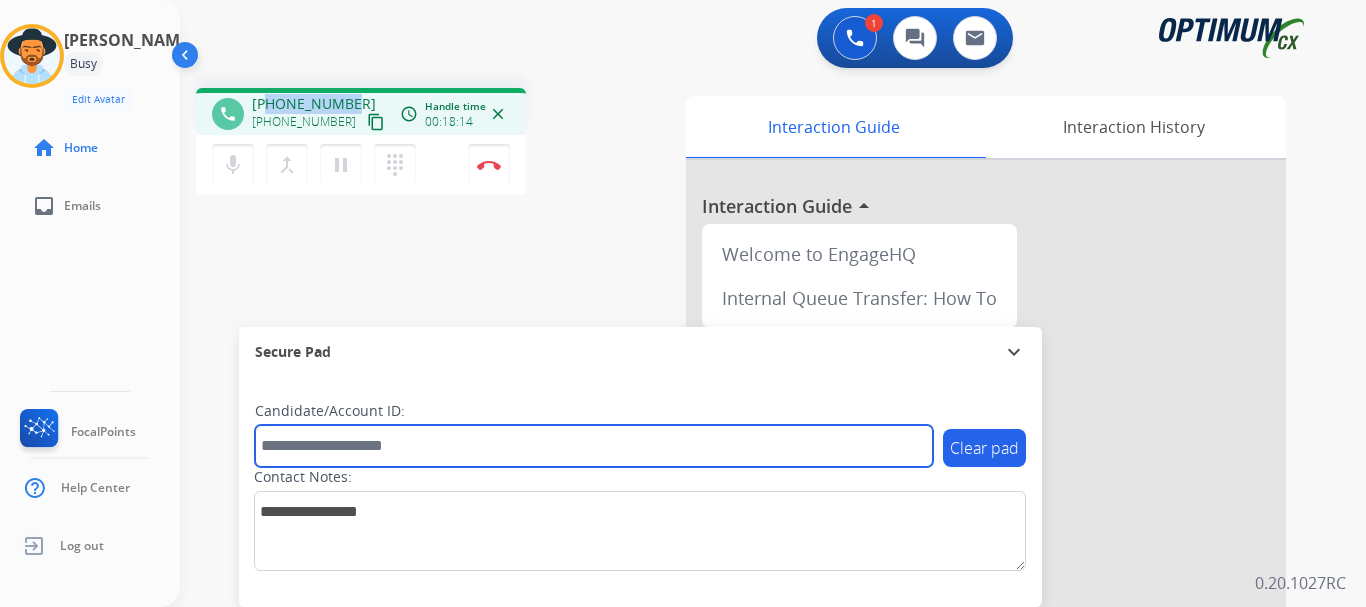 click at bounding box center (594, 446) 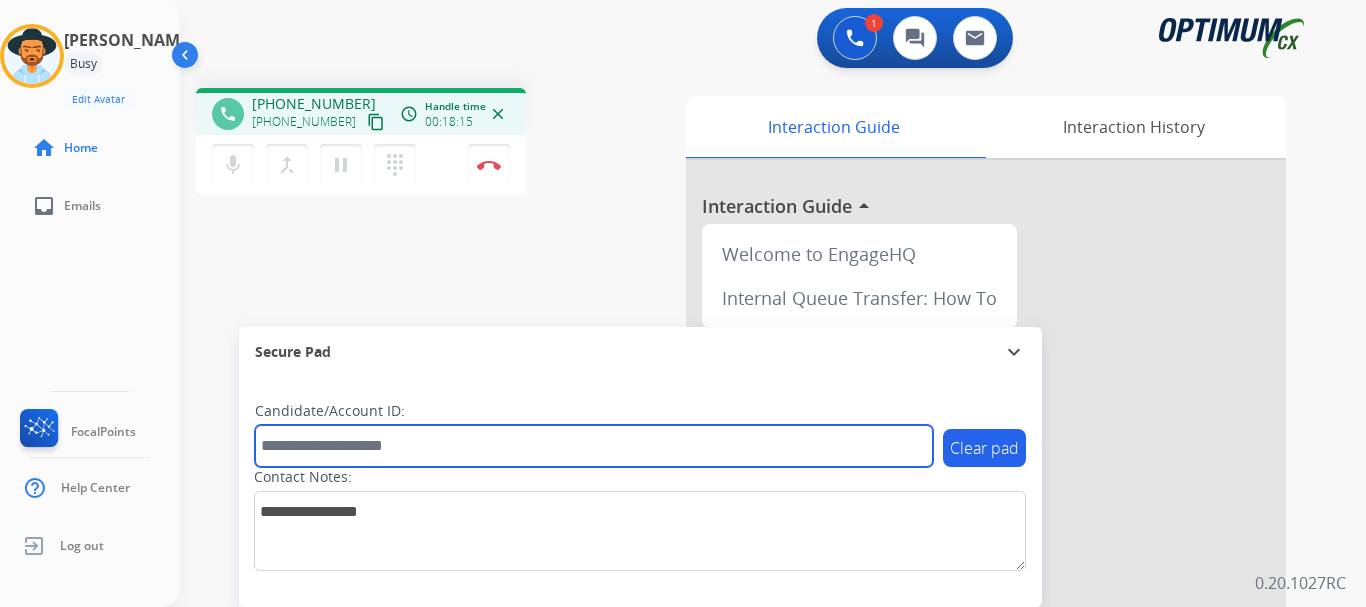 paste on "*******" 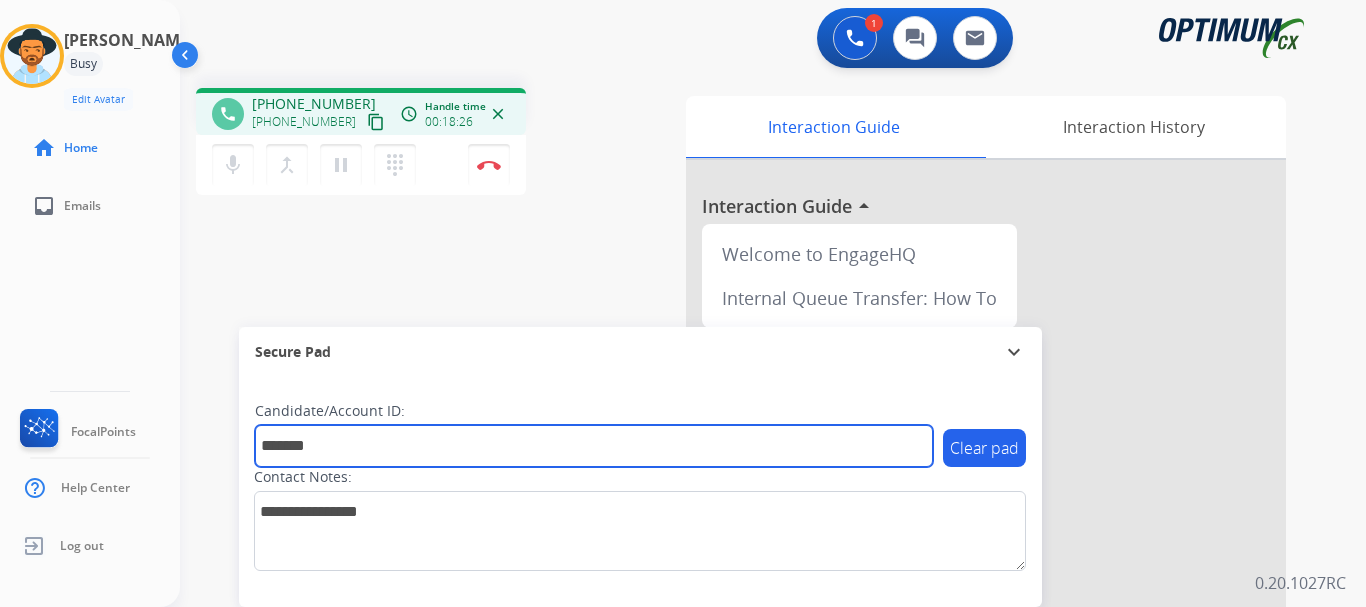 type on "*******" 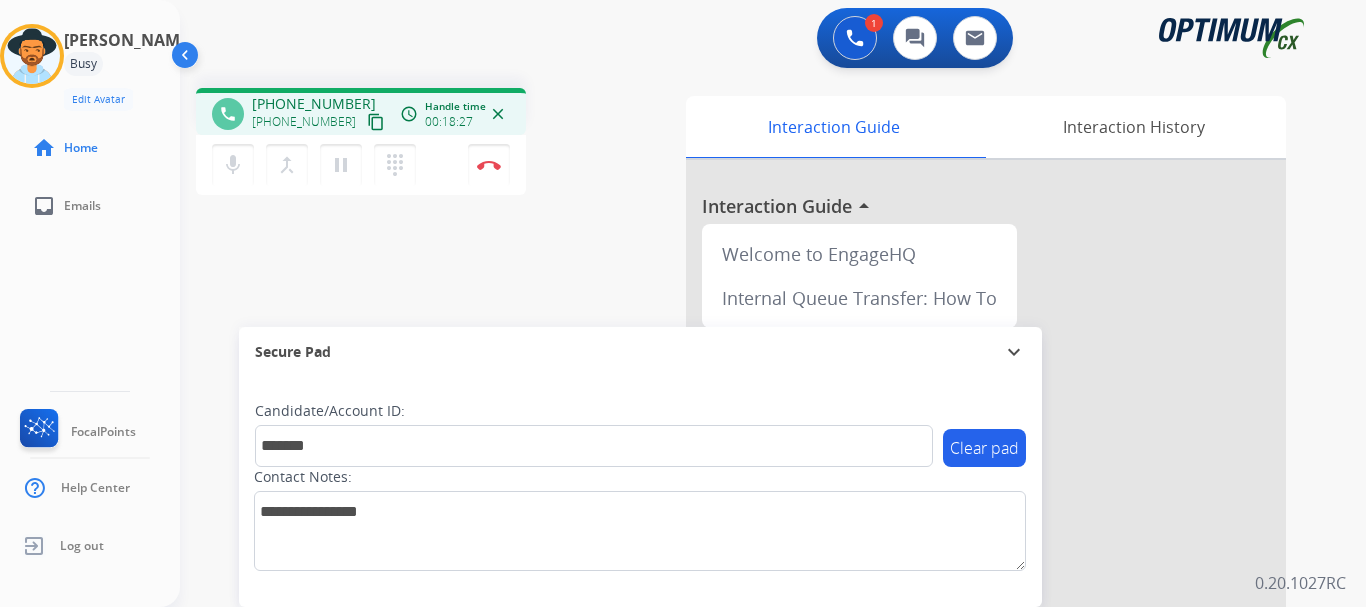 click at bounding box center (489, 165) 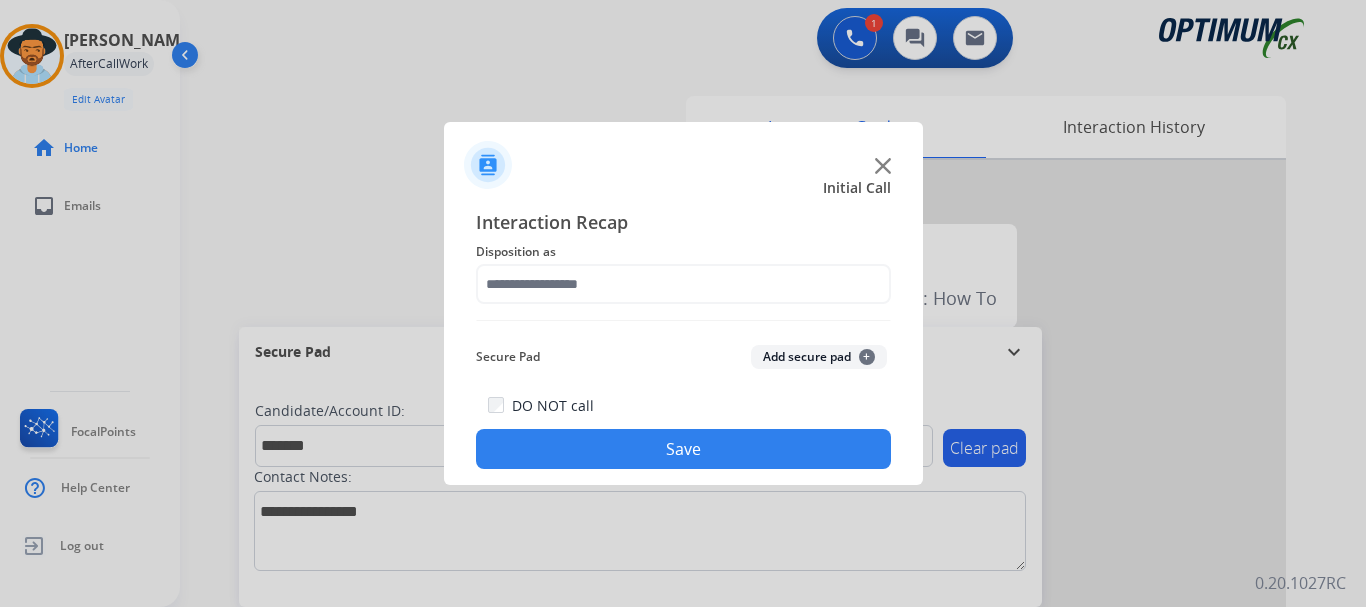 click on "Add secure pad  +" 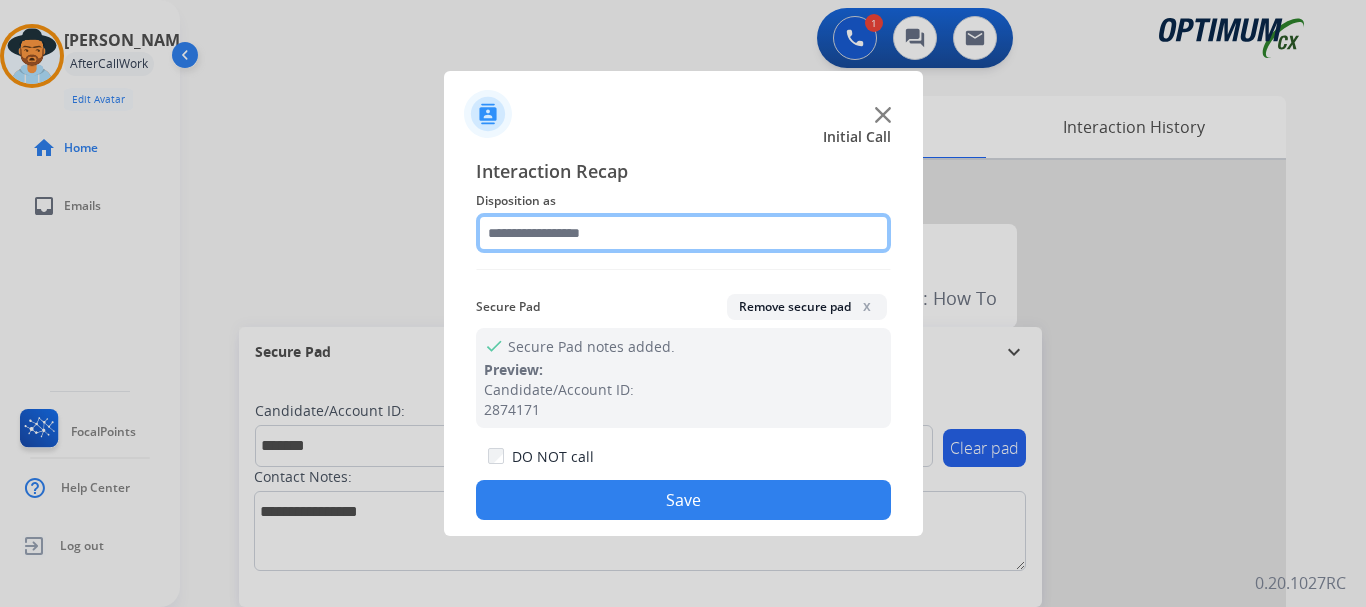 click 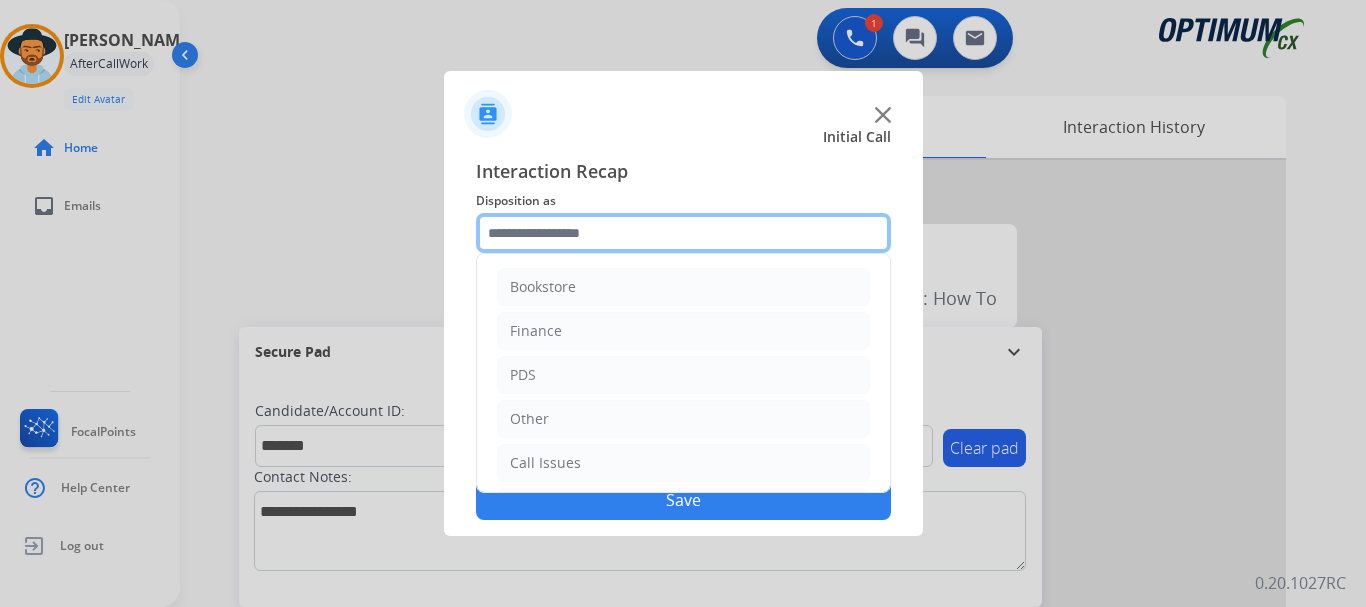 click 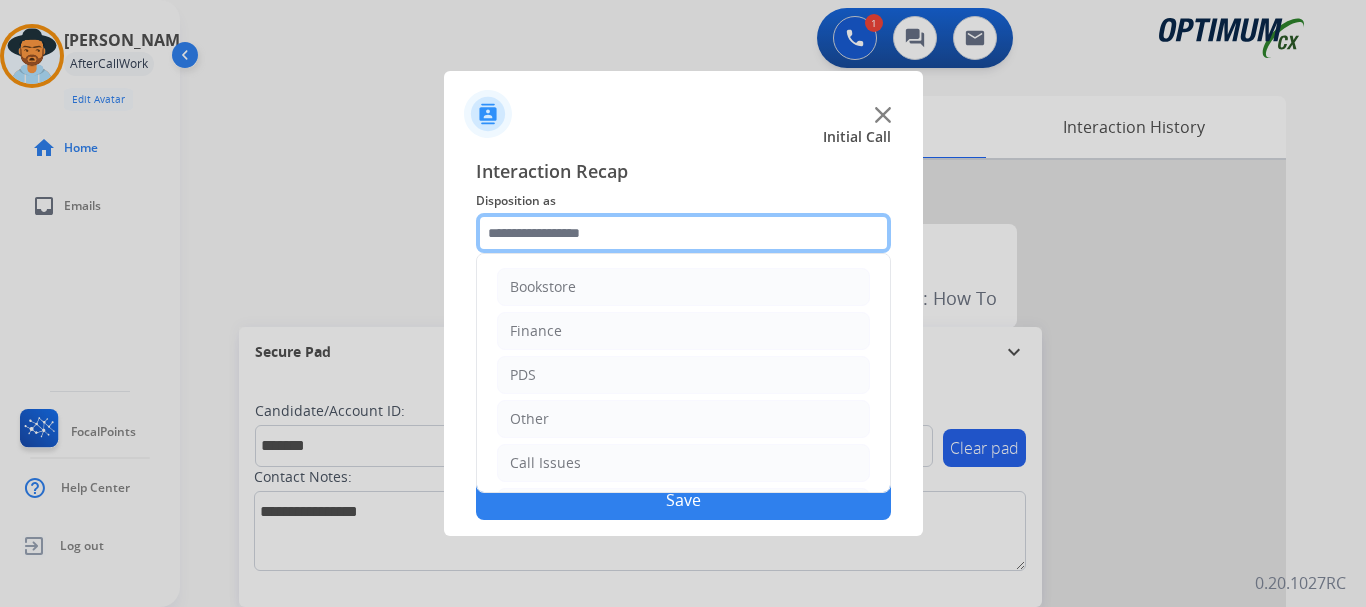 scroll, scrollTop: 136, scrollLeft: 0, axis: vertical 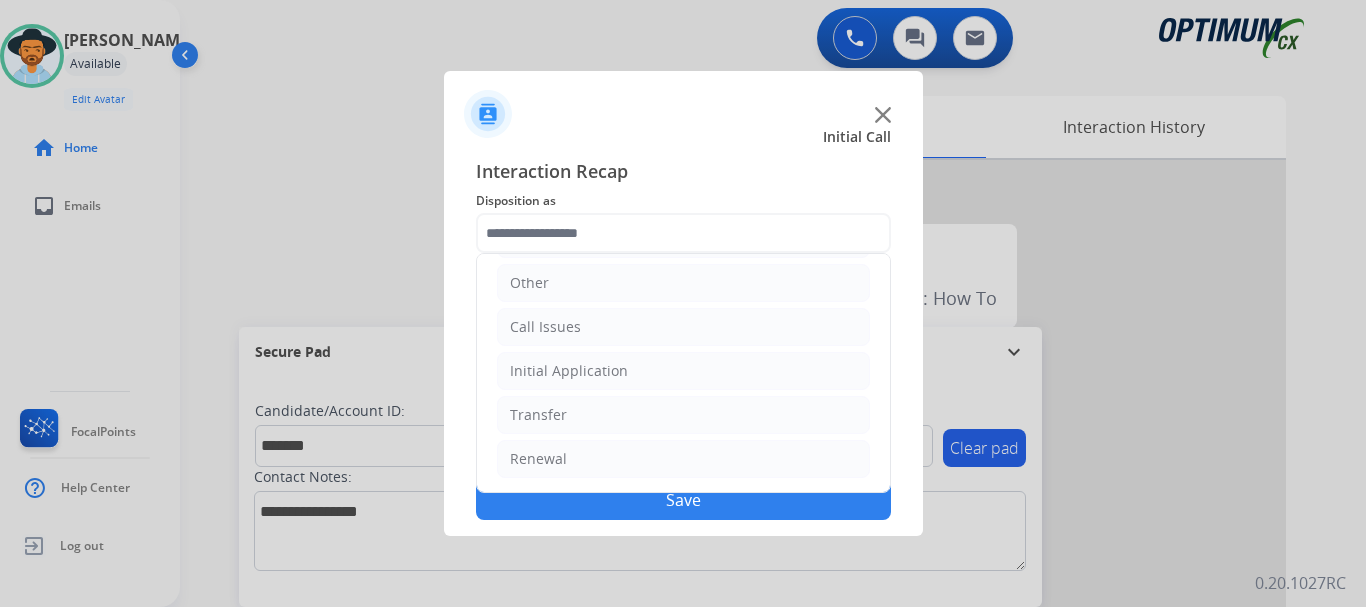 click on "Initial Application" 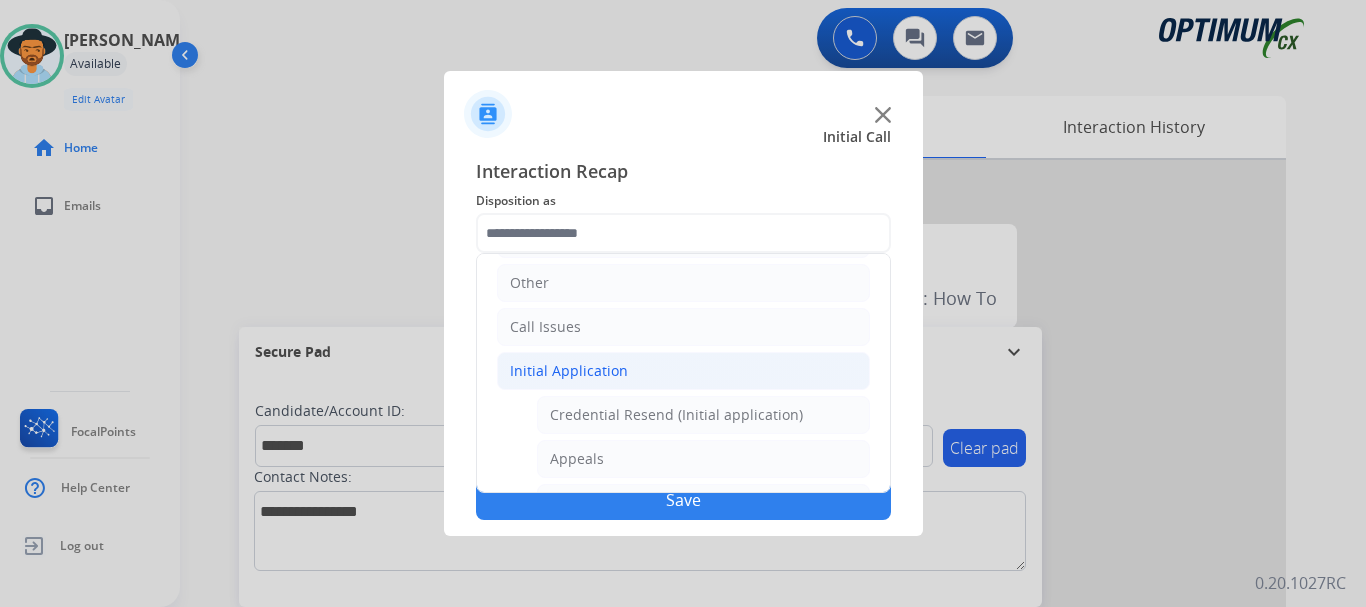 click on "Other" 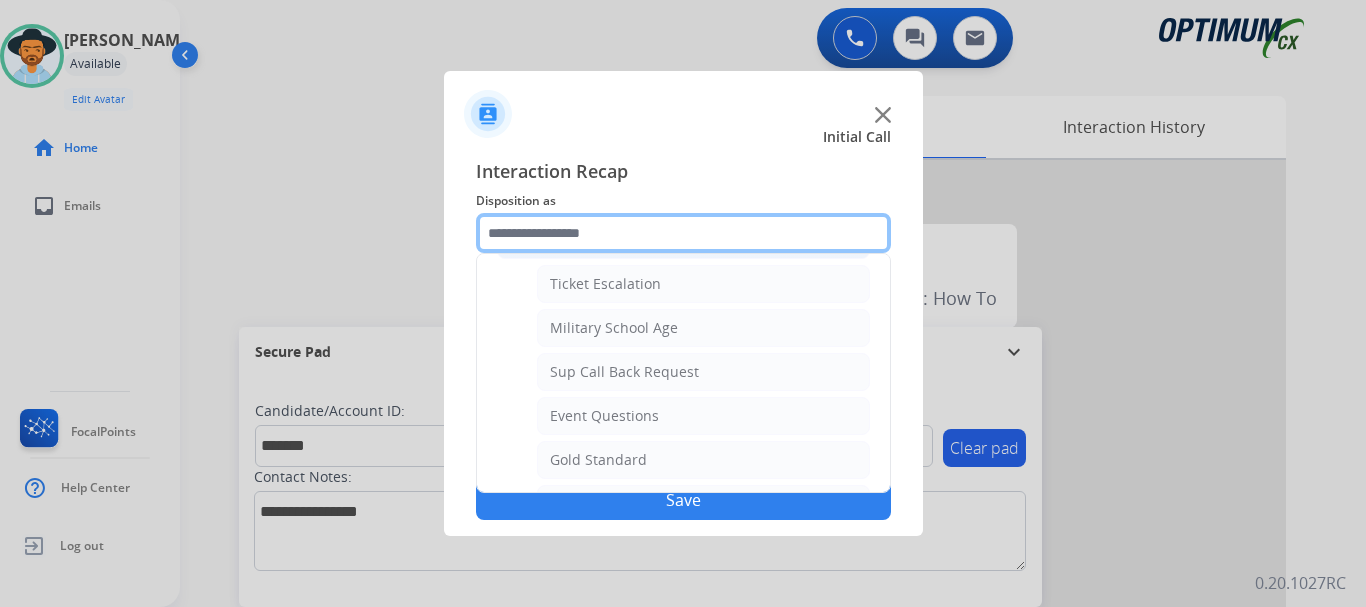 scroll, scrollTop: 224, scrollLeft: 0, axis: vertical 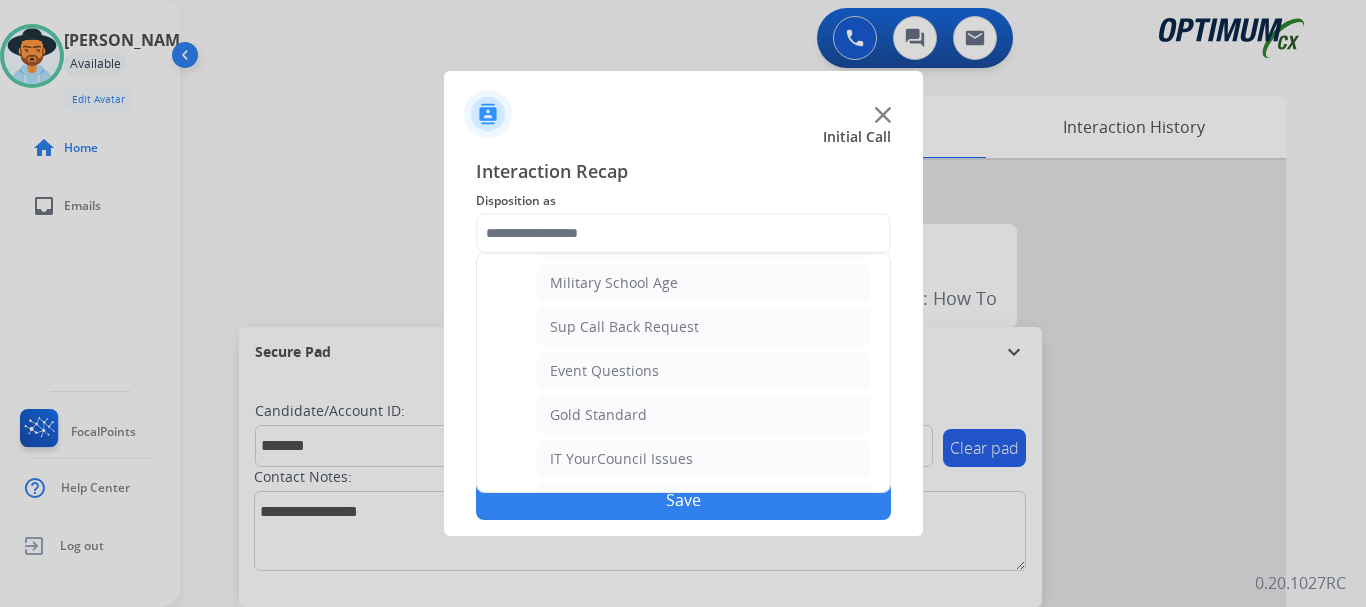 click on "Sup Call Back Request" 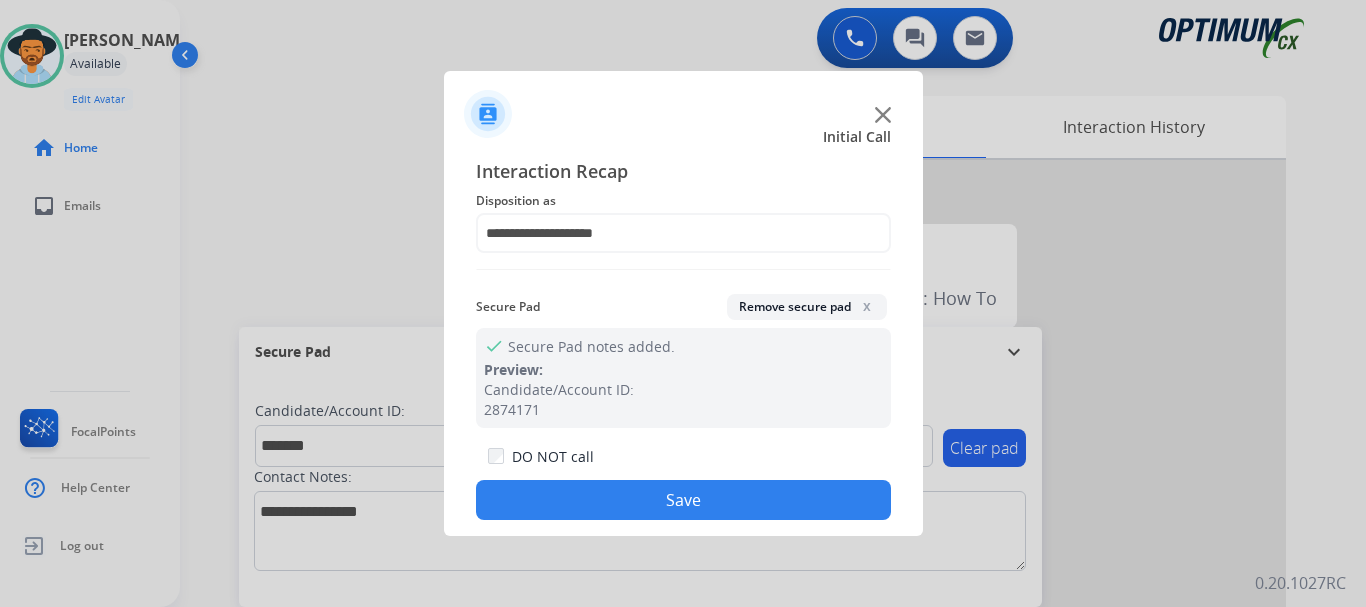 click on "Save" 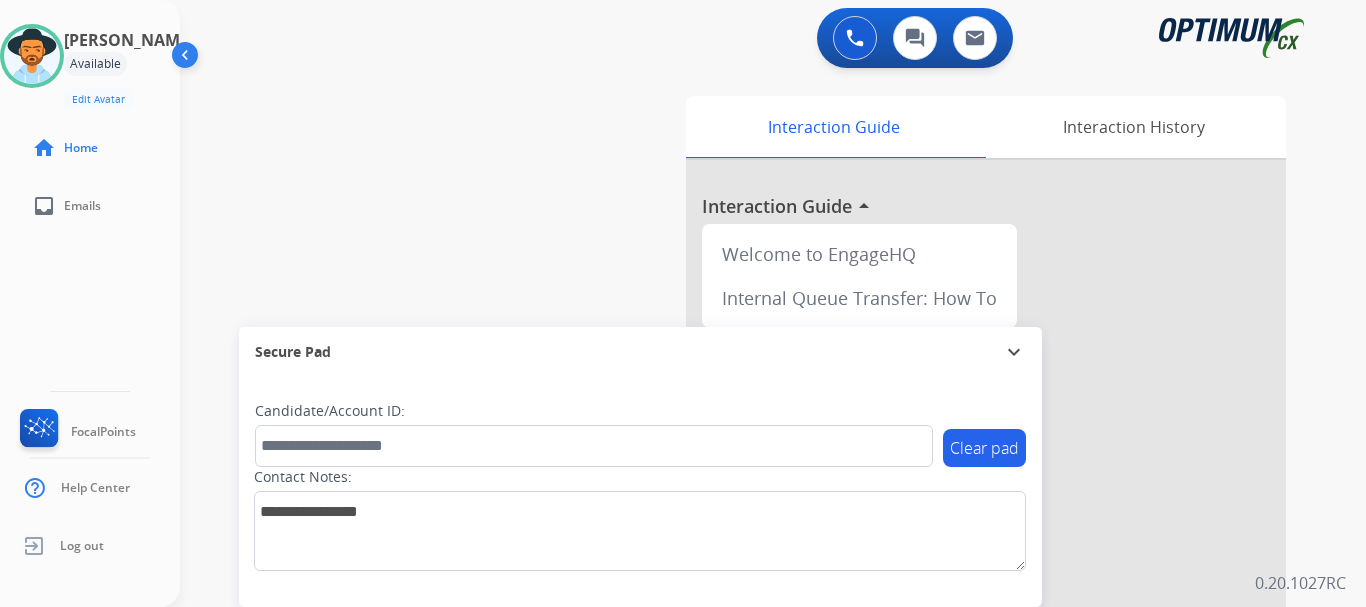 click on "swap_horiz Break voice bridge close_fullscreen Connect 3-Way Call merge_type Separate 3-Way Call  Interaction Guide   Interaction History  Interaction Guide arrow_drop_up  Welcome to EngageHQ   Internal Queue Transfer: How To  Secure Pad expand_more Clear pad Candidate/Account ID: Contact Notes:" at bounding box center [749, 489] 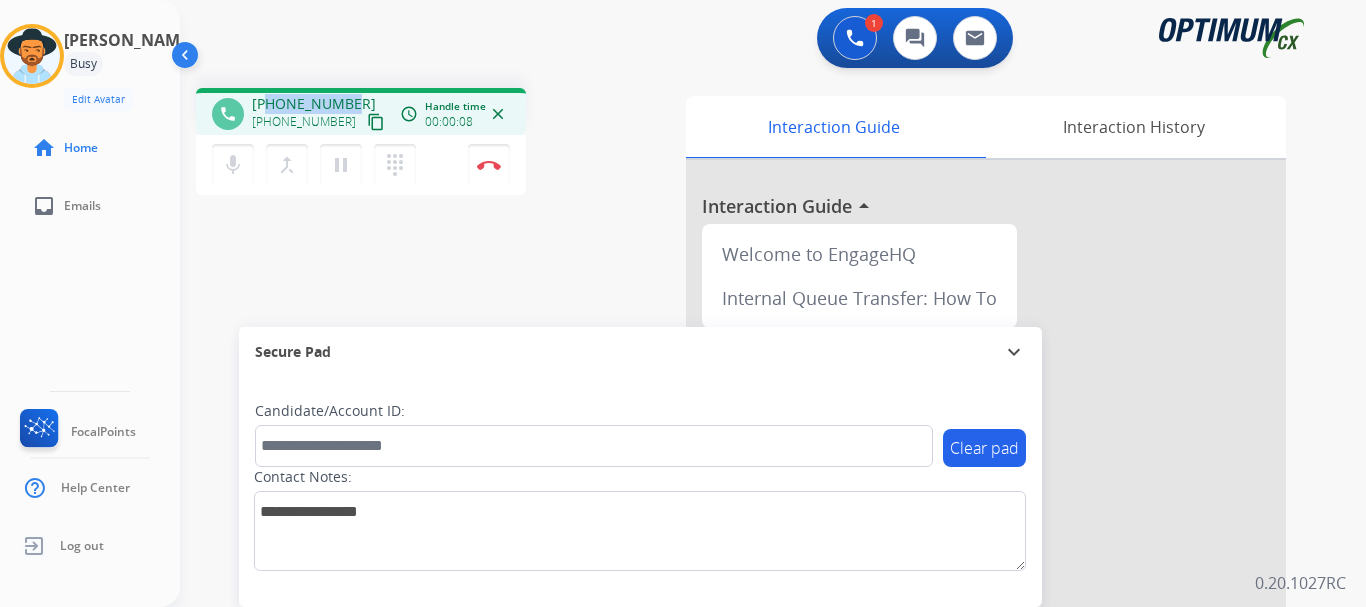 drag, startPoint x: 269, startPoint y: 98, endPoint x: 356, endPoint y: 88, distance: 87.57283 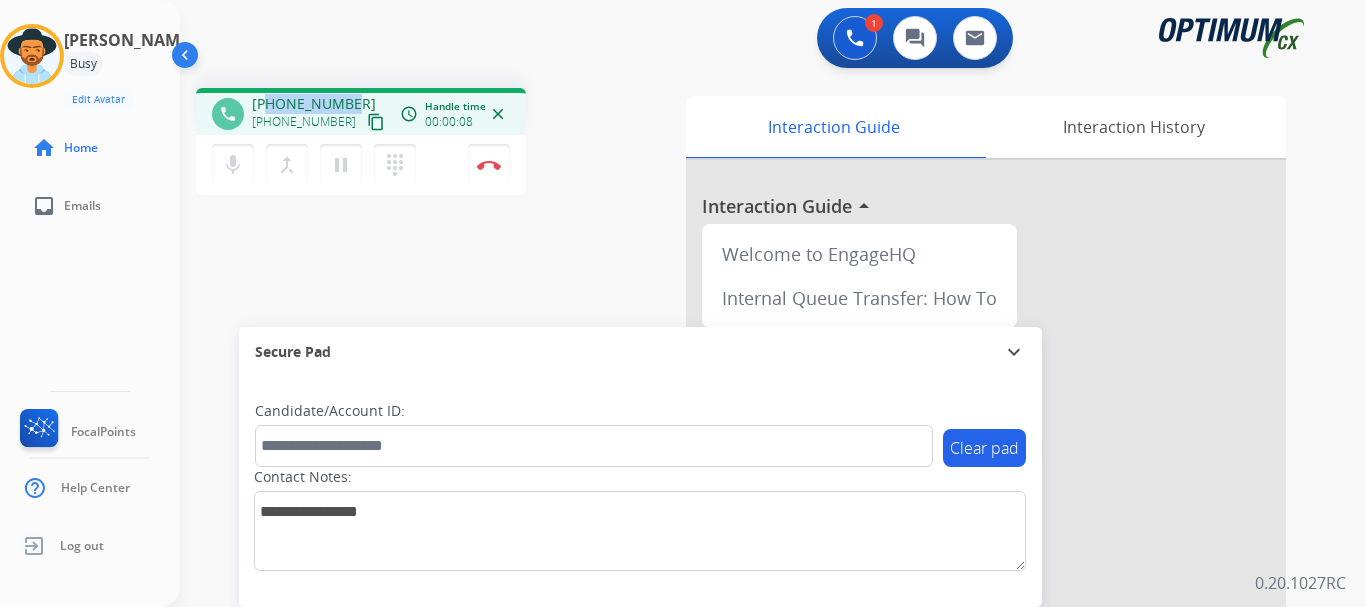 click on "phone [PHONE_NUMBER] [PHONE_NUMBER] content_copy access_time Call metrics Queue   00:11 Hold   00:00 Talk   00:09 Total   00:19 Handle time 00:00:08 close" at bounding box center [361, 111] 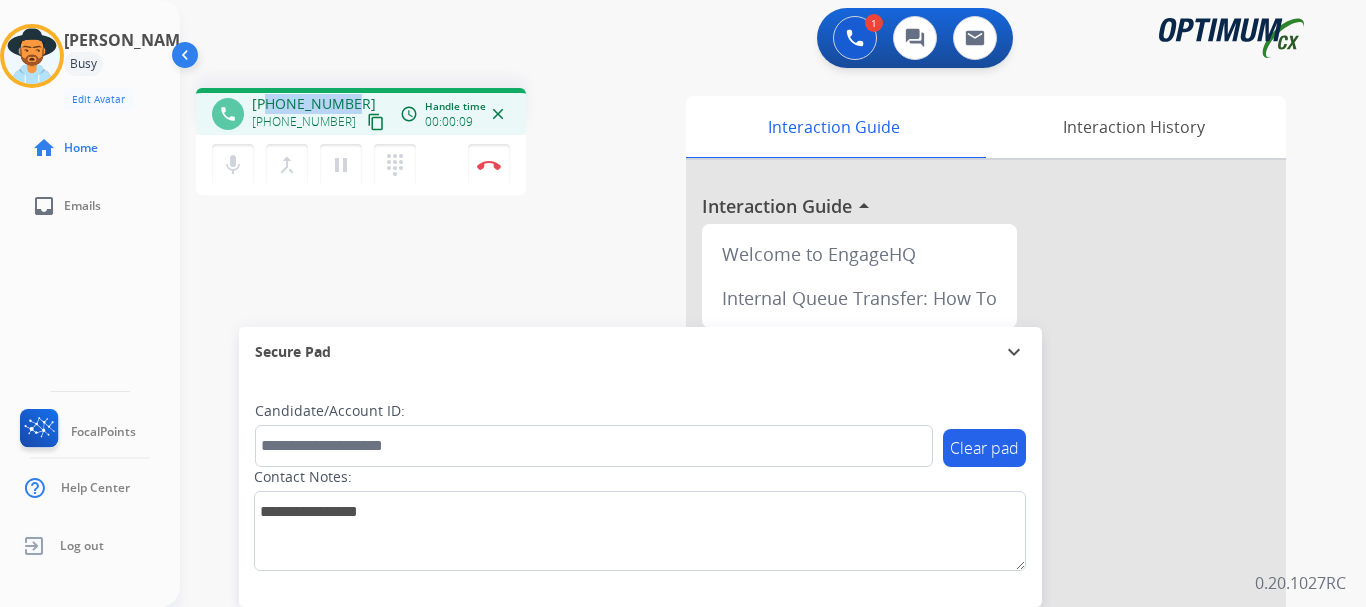 copy on "5616333790" 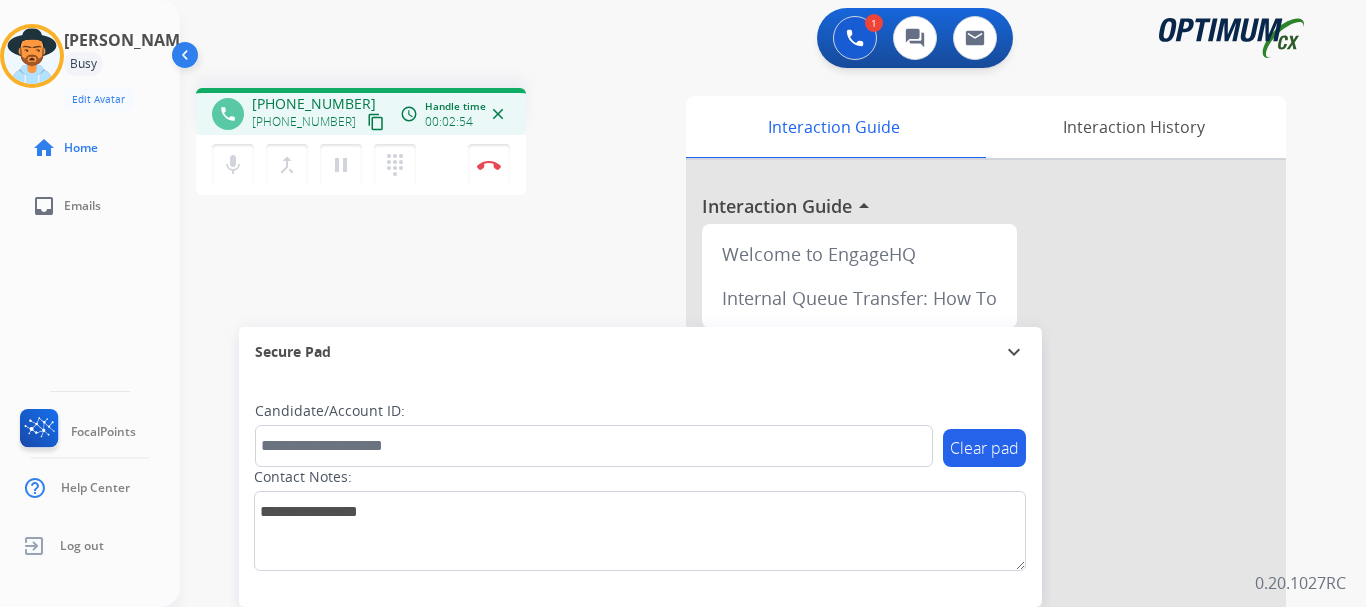 click on "Contact Notes:" at bounding box center [640, 519] 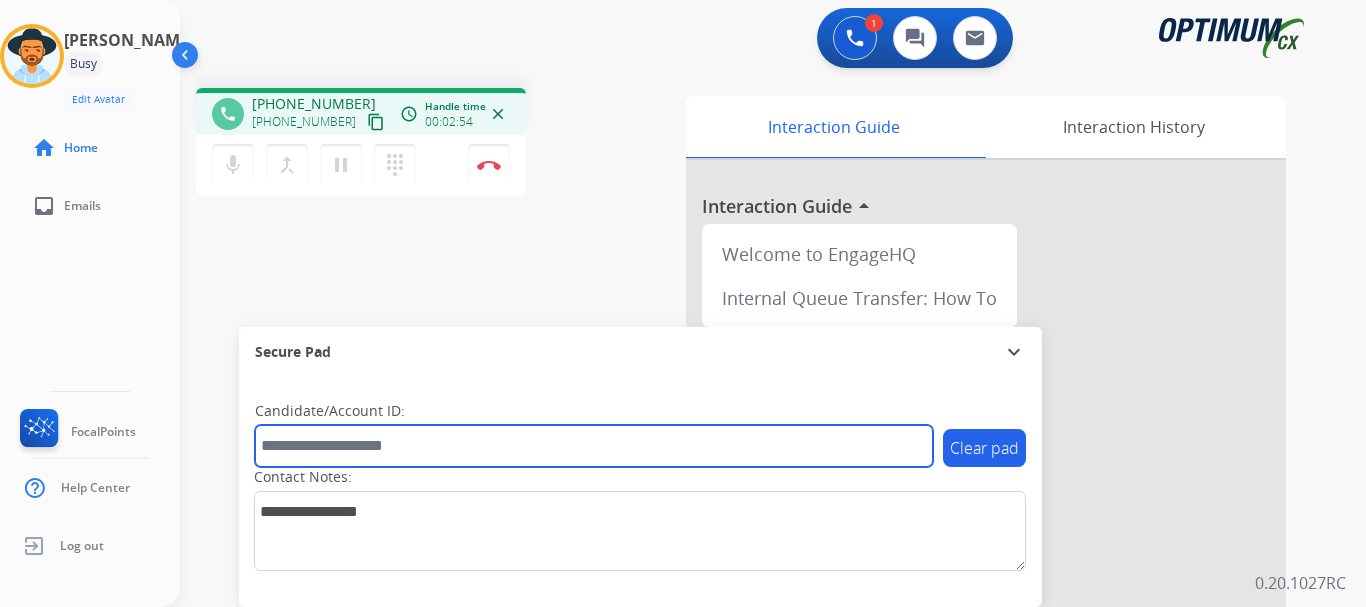 click at bounding box center [594, 446] 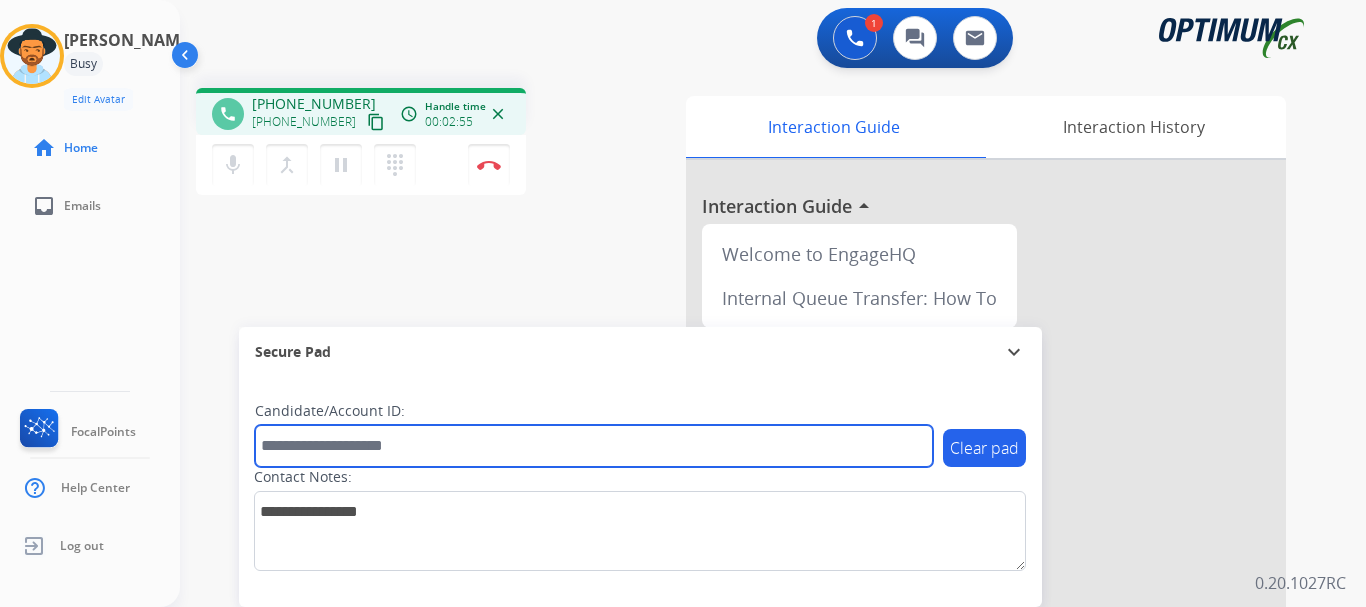 paste on "*******" 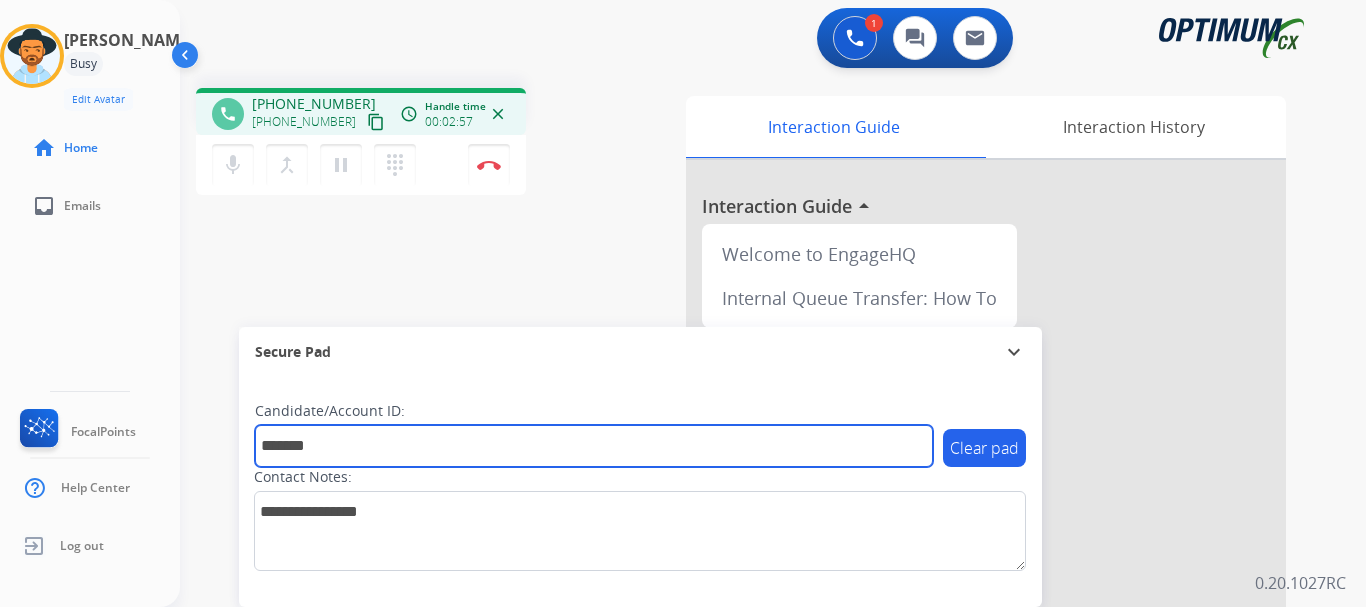 type on "*******" 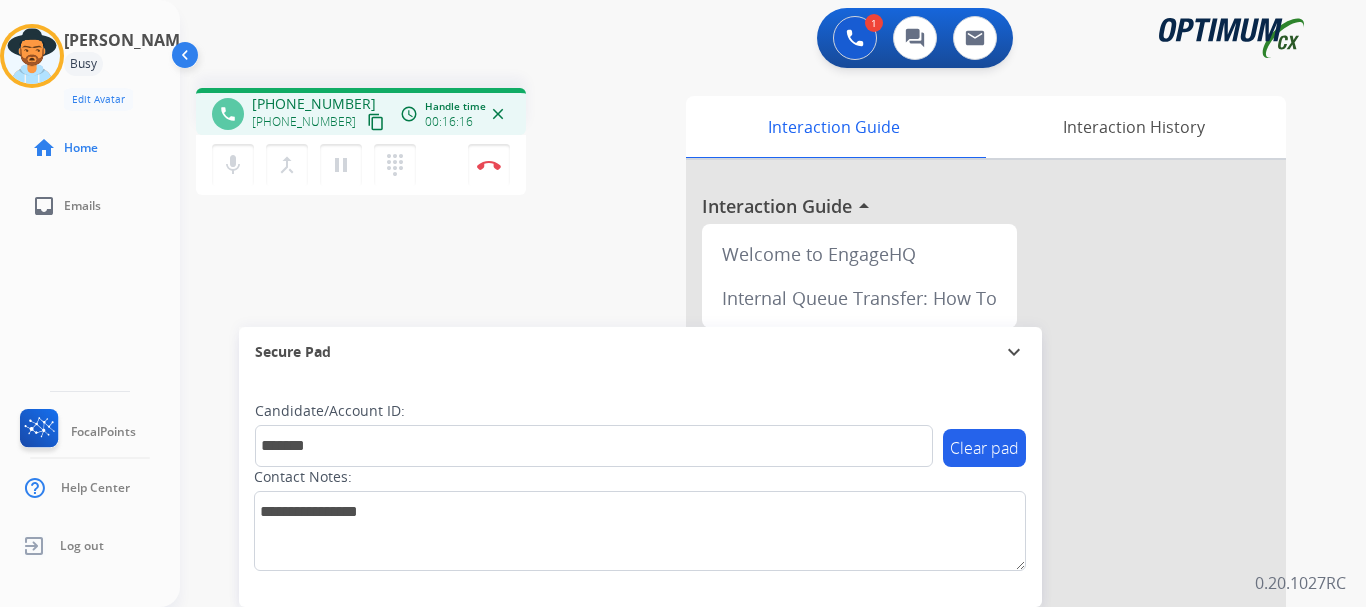 click on "Secure Pad expand_more" at bounding box center [640, 352] 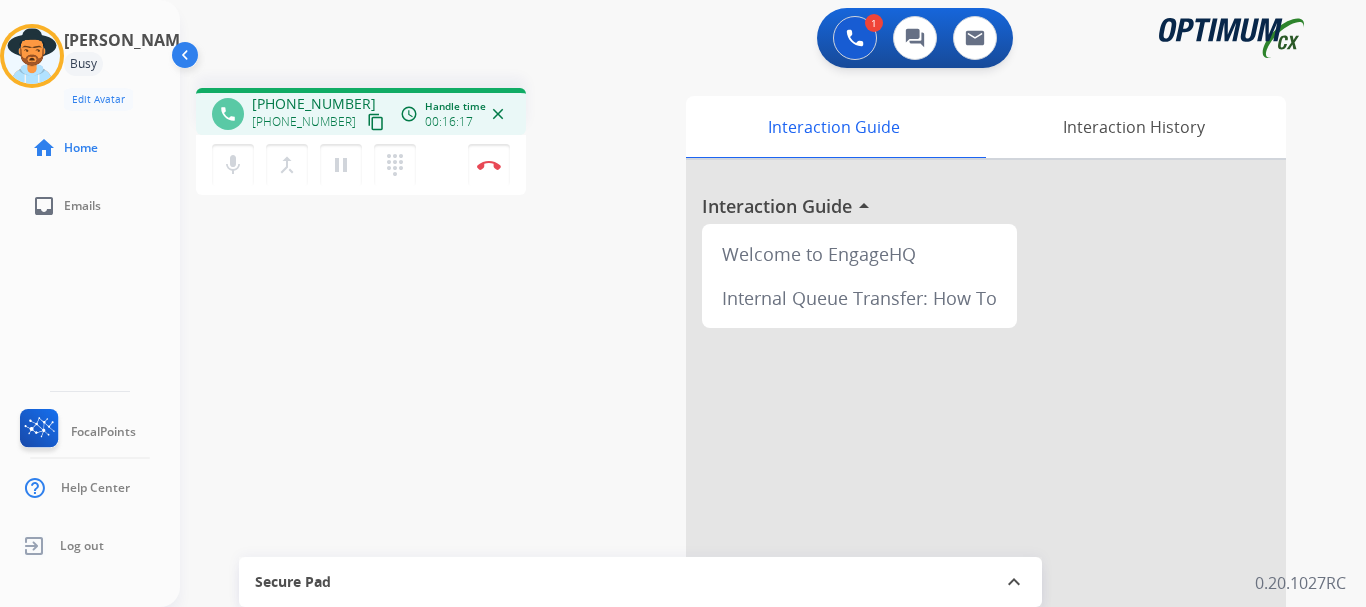 click on "phone [PHONE_NUMBER] [PHONE_NUMBER] content_copy access_time Call metrics Queue   00:11 Hold   00:00 Talk   16:18 Total   16:28 Handle time 00:16:17 close mic Mute merge_type Bridge pause Hold dialpad Dialpad Disconnect swap_horiz Break voice bridge close_fullscreen Connect 3-Way Call merge_type Separate 3-Way Call  Interaction Guide   Interaction History  Interaction Guide arrow_drop_up  Welcome to EngageHQ   Internal Queue Transfer: How To  Secure Pad expand_less Clear pad Candidate/Account ID: ******* Contact Notes:" at bounding box center (749, 489) 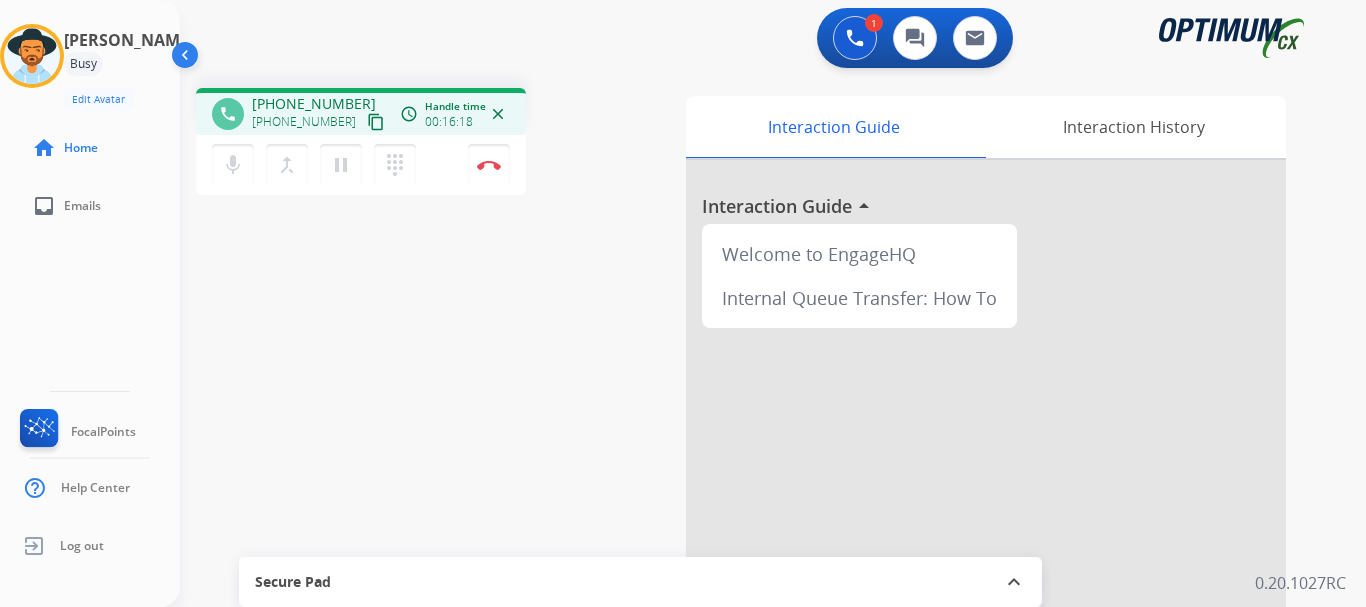 click on "phone [PHONE_NUMBER] [PHONE_NUMBER] content_copy access_time Call metrics Queue   00:11 Hold   00:00 Talk   16:19 Total   16:29 Handle time 00:16:18 close mic Mute merge_type Bridge pause Hold dialpad Dialpad Disconnect swap_horiz Break voice bridge close_fullscreen Connect 3-Way Call merge_type Separate 3-Way Call  Interaction Guide   Interaction History  Interaction Guide arrow_drop_up  Welcome to EngageHQ   Internal Queue Transfer: How To  Secure Pad expand_less Clear pad Candidate/Account ID: ******* Contact Notes:" at bounding box center [749, 489] 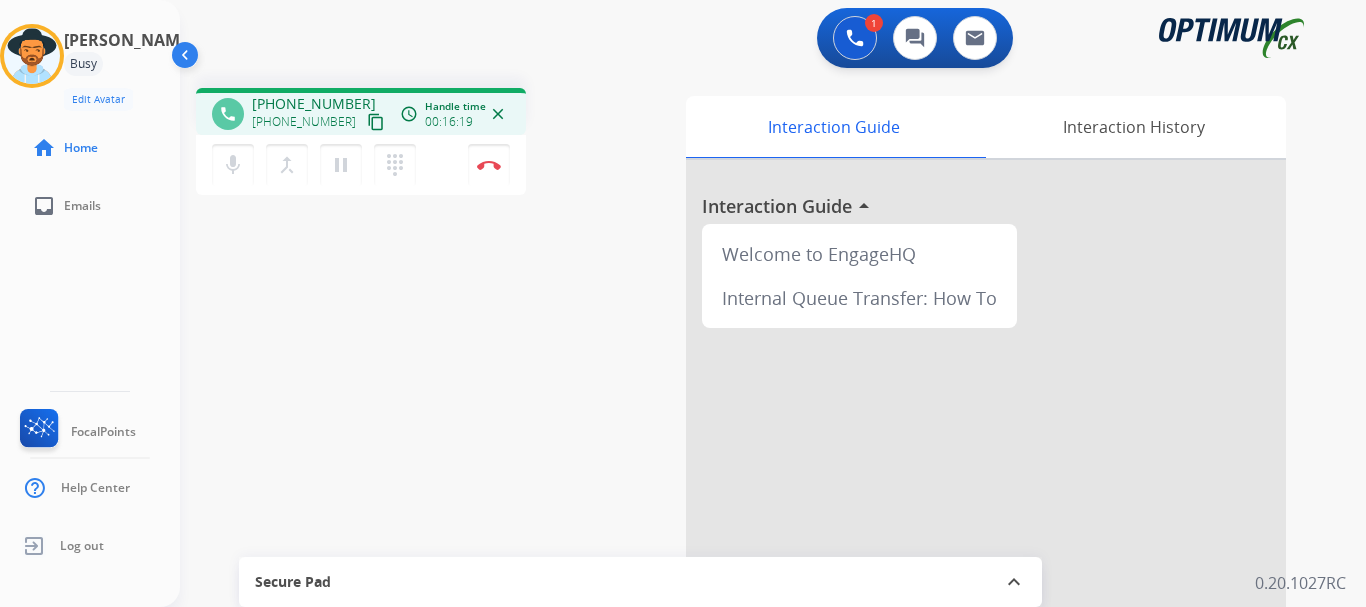 click on "Secure Pad" at bounding box center (640, 582) 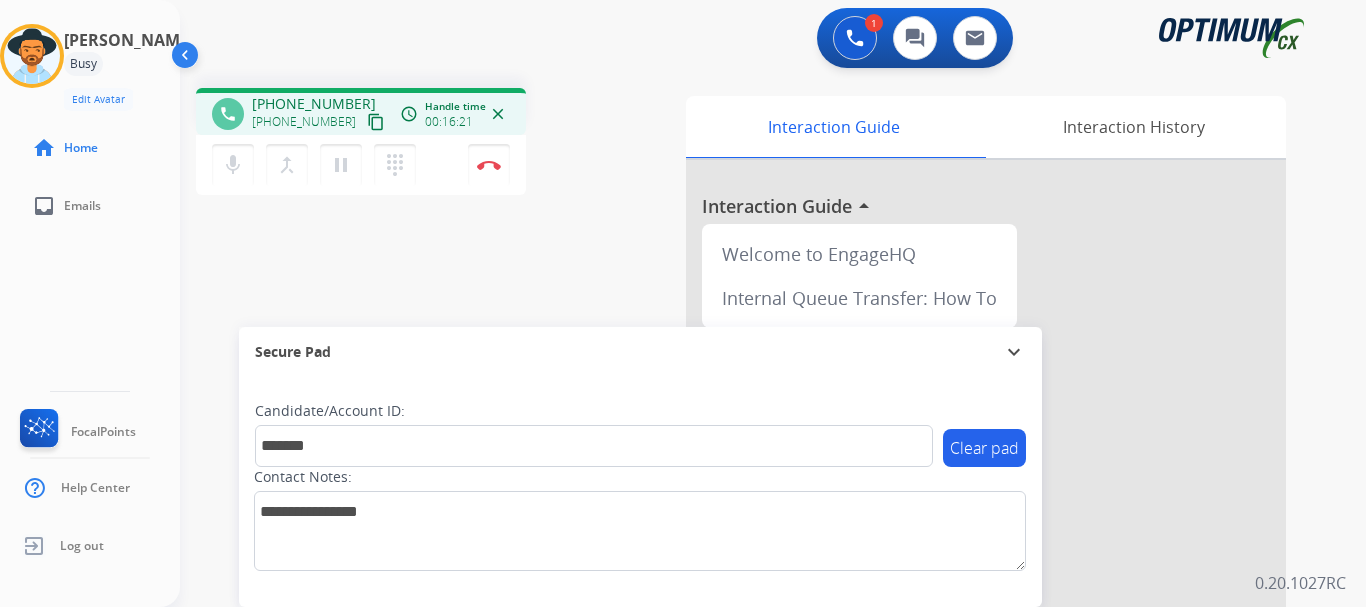 click at bounding box center [489, 165] 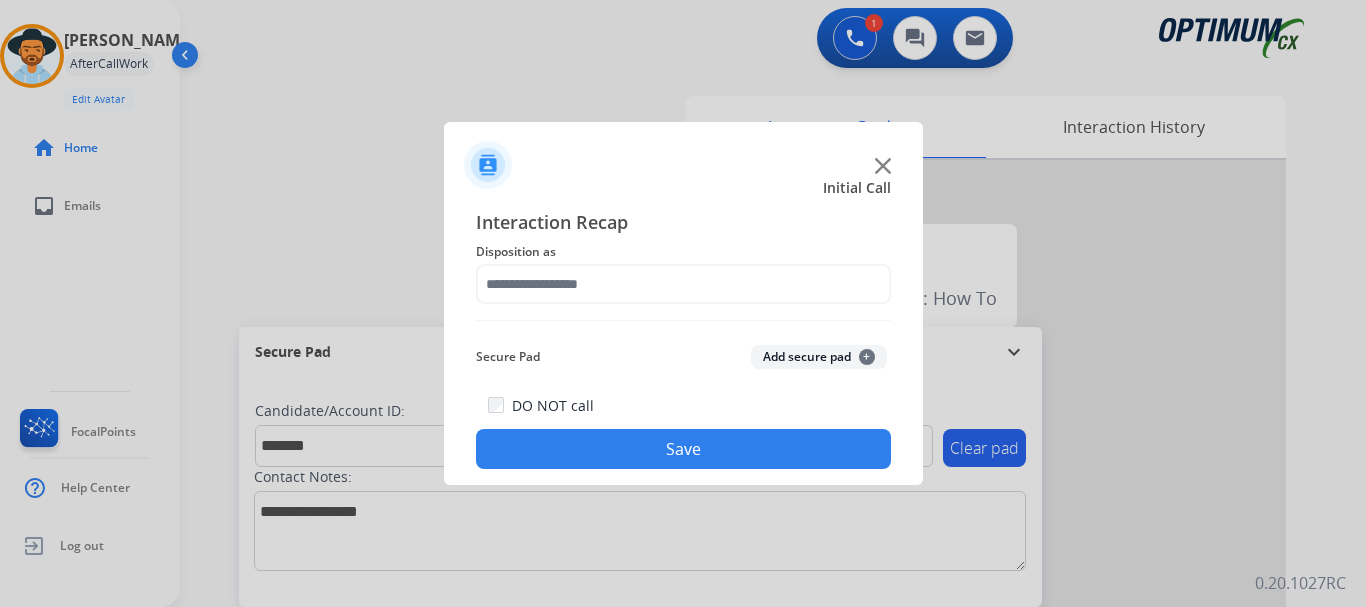 click on "Add secure pad  +" 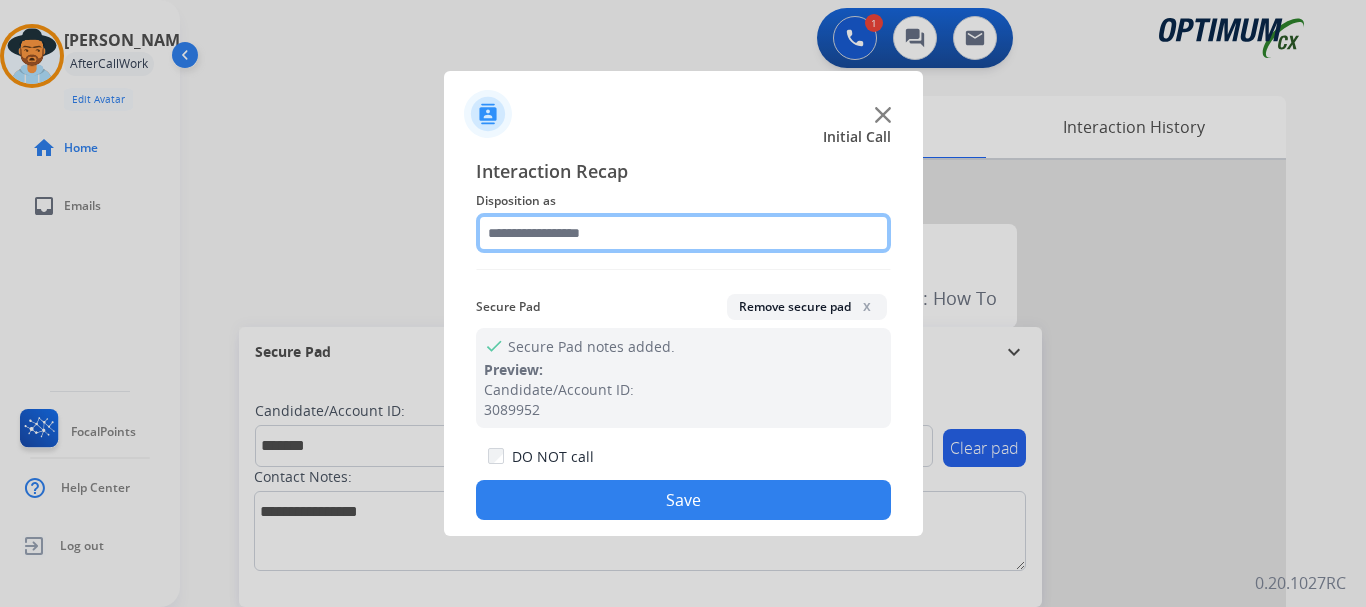 click 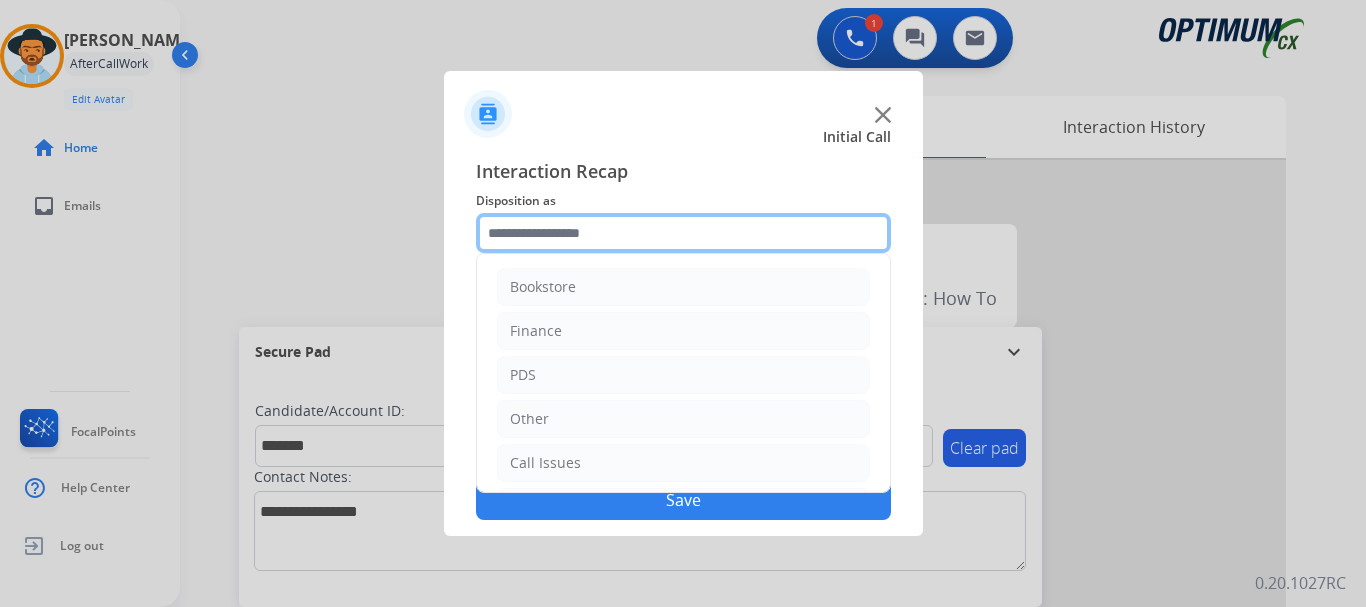 scroll, scrollTop: 136, scrollLeft: 0, axis: vertical 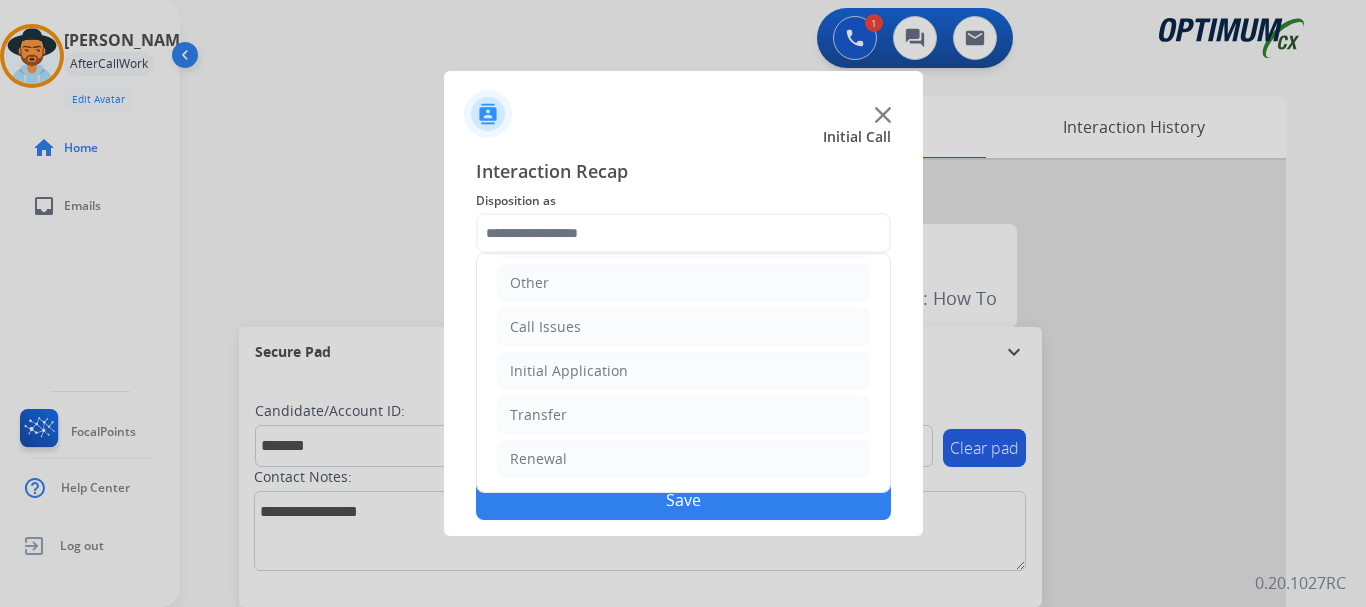 click on "Renewal" 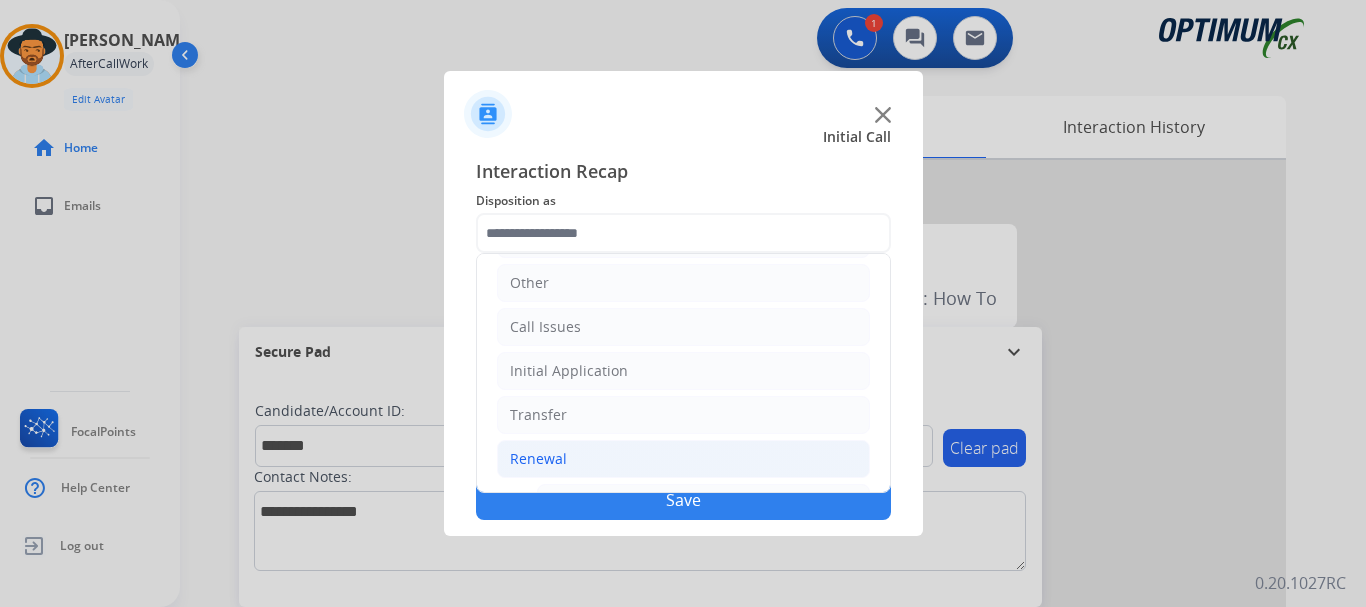 click on "Initial Application" 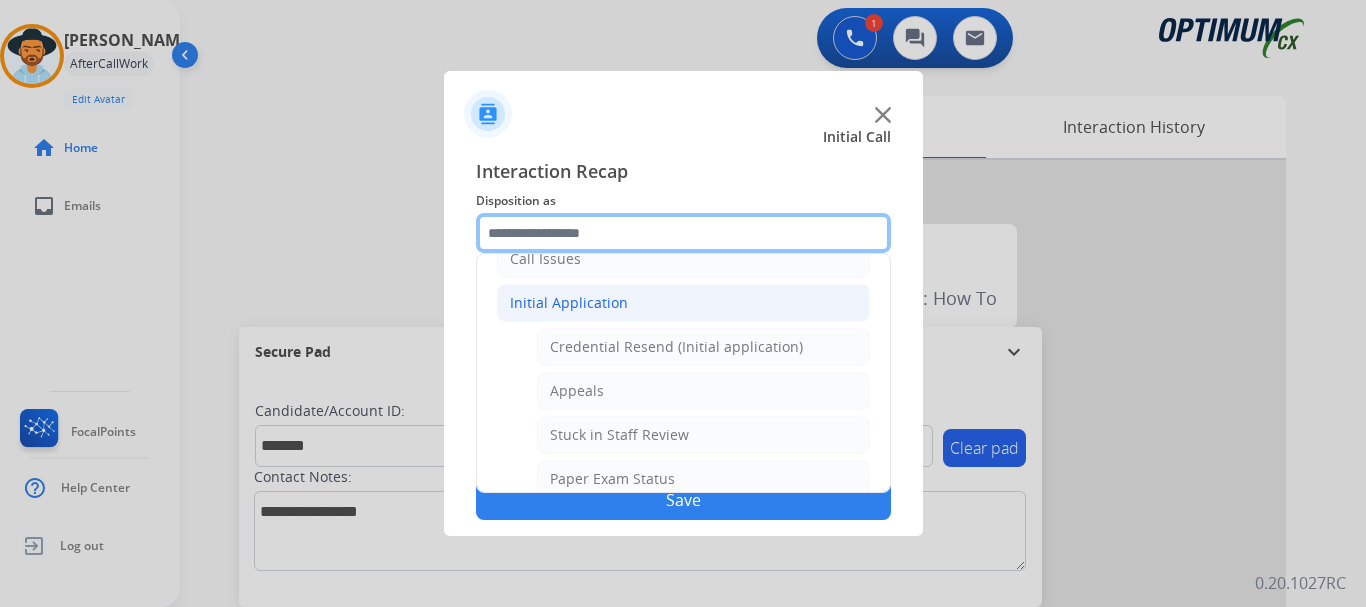 scroll, scrollTop: 205, scrollLeft: 0, axis: vertical 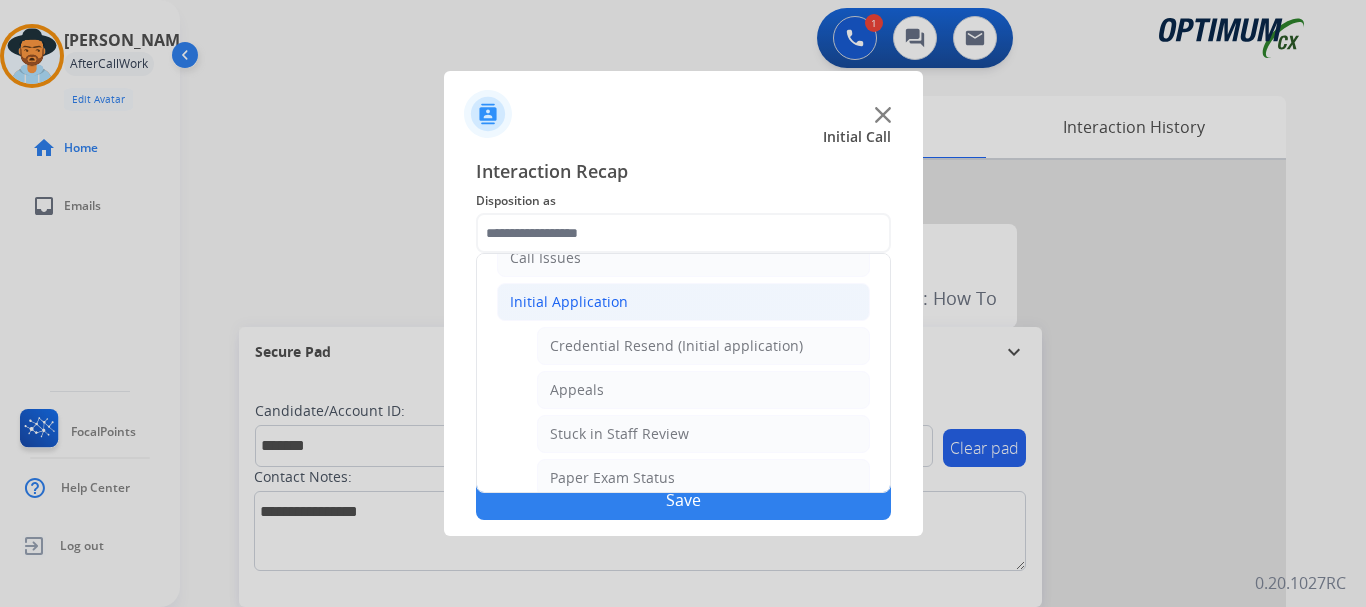 click on "Appeals" 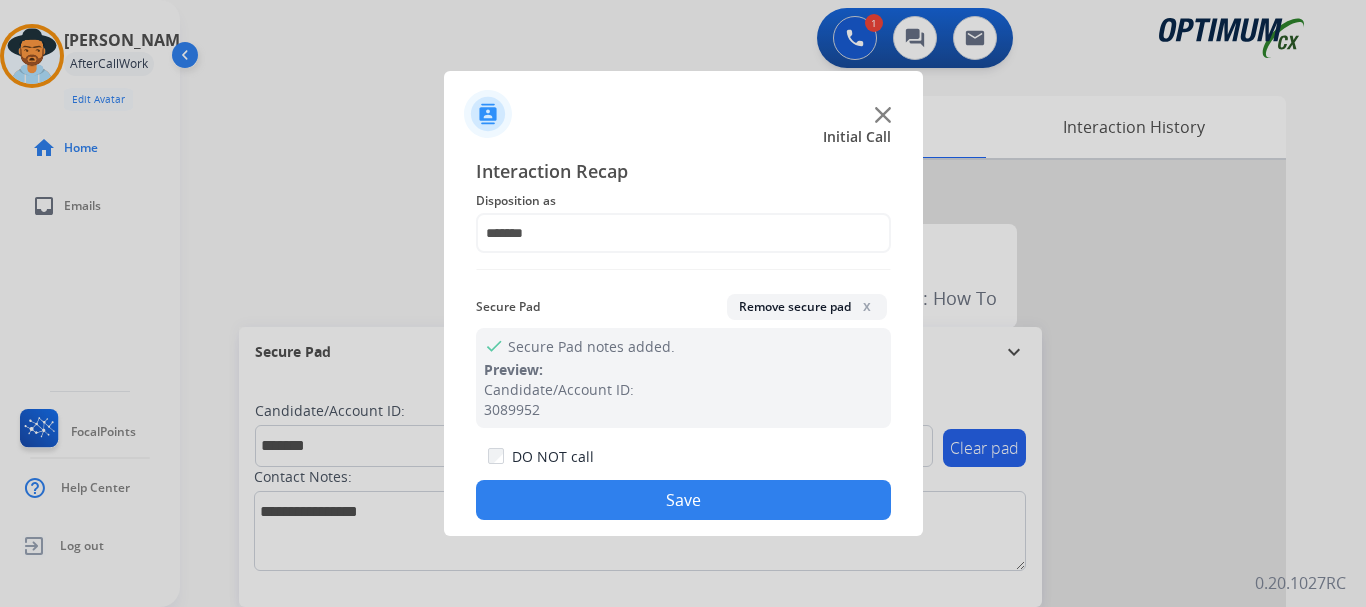 click on "Save" 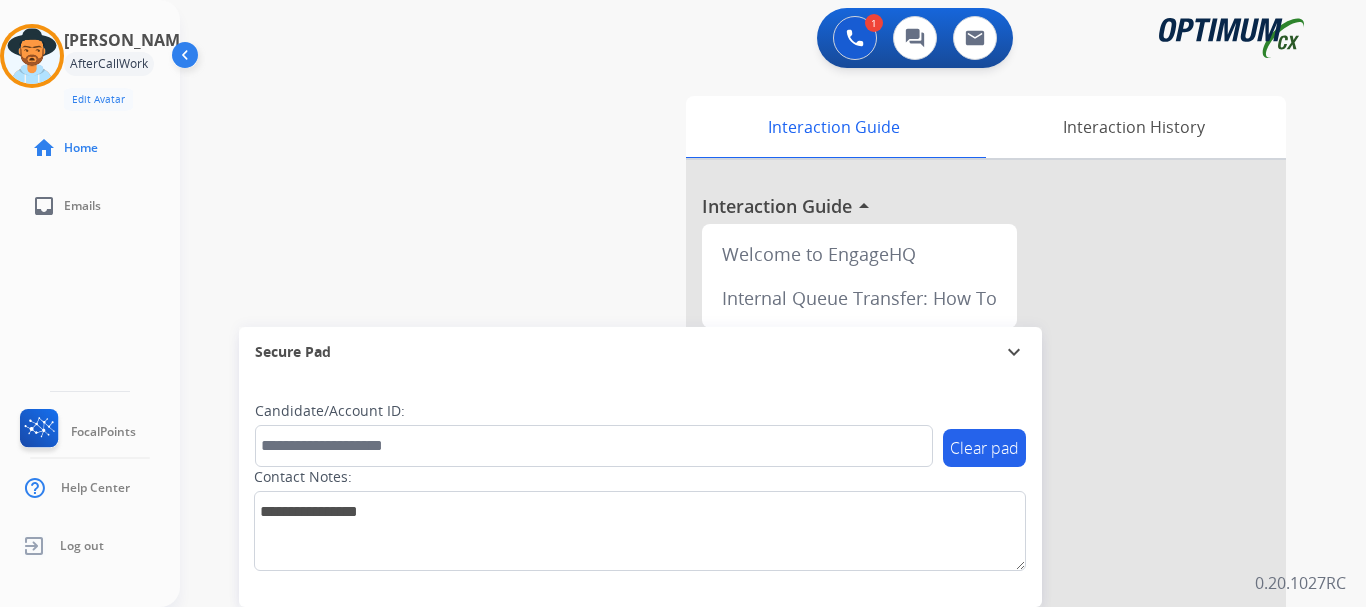 click on "swap_horiz Break voice bridge close_fullscreen Connect 3-Way Call merge_type Separate 3-Way Call  Interaction Guide   Interaction History  Interaction Guide arrow_drop_up  Welcome to EngageHQ   Internal Queue Transfer: How To  Secure Pad expand_more Clear pad Candidate/Account ID: Contact Notes:" at bounding box center (749, 489) 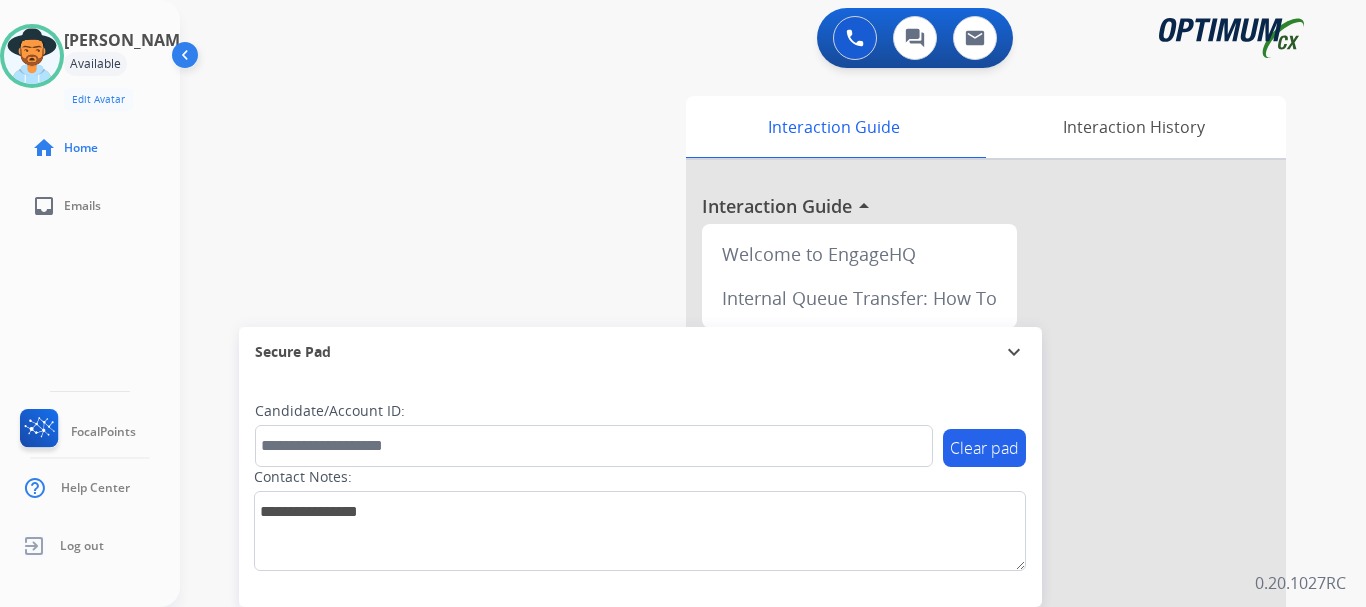 click at bounding box center (32, 56) 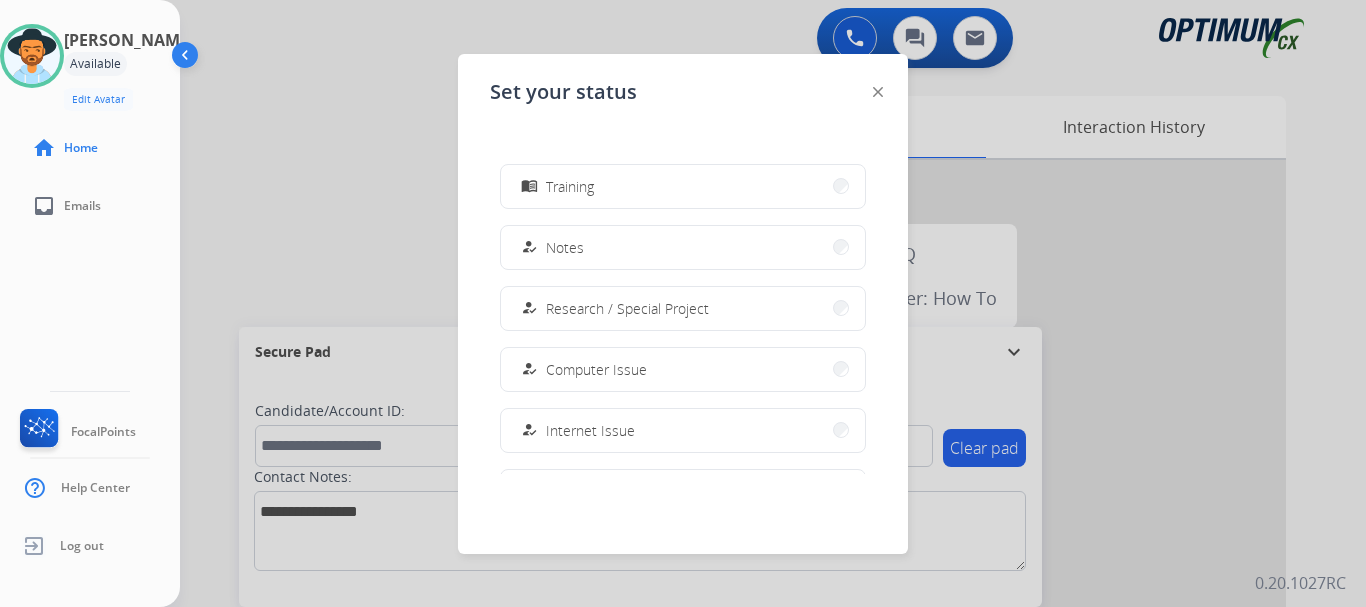 scroll, scrollTop: 499, scrollLeft: 0, axis: vertical 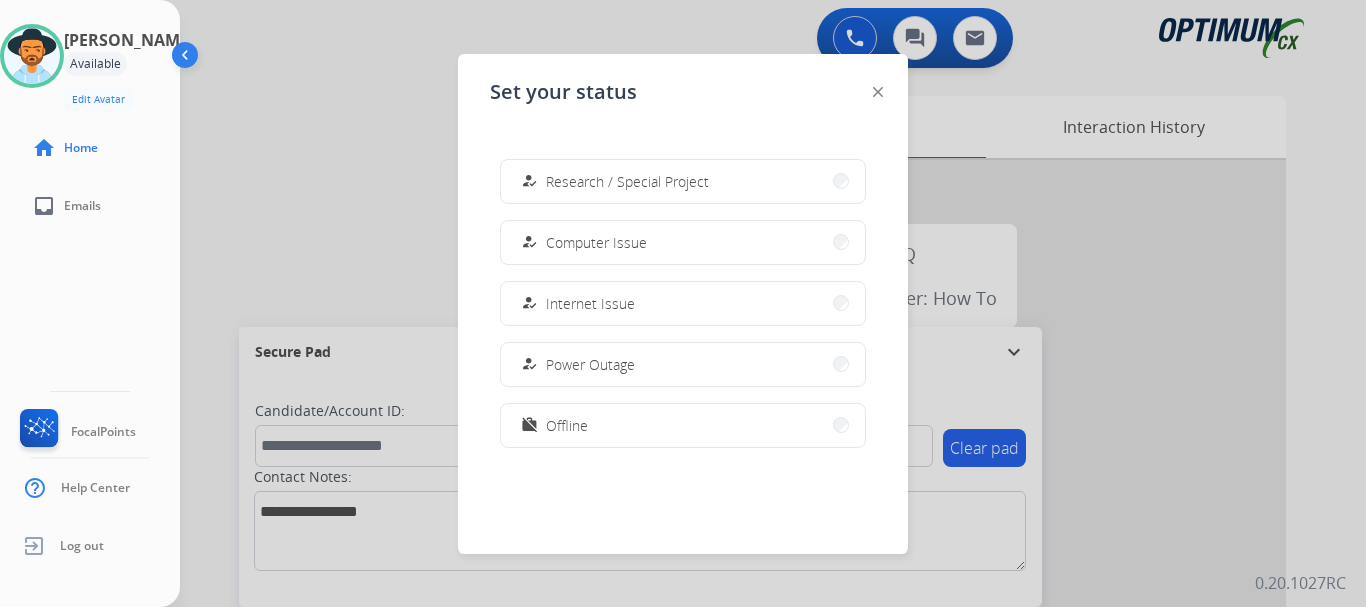 click on "work_off Offline" at bounding box center (683, 425) 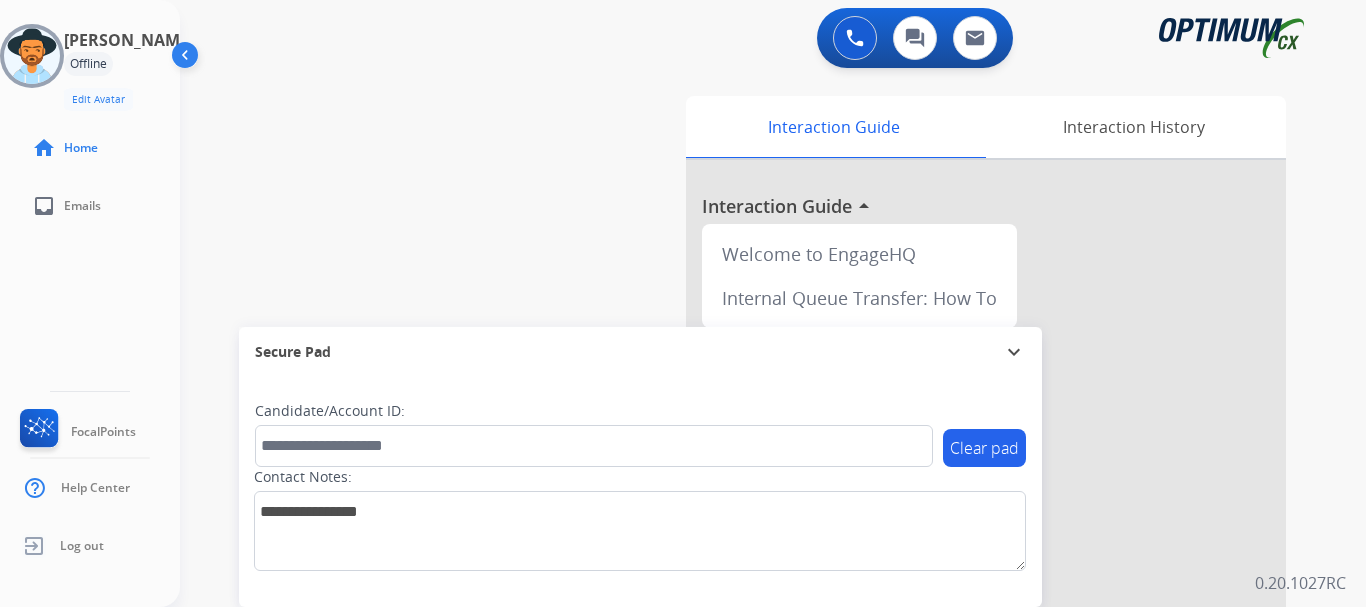 click on "Log out" 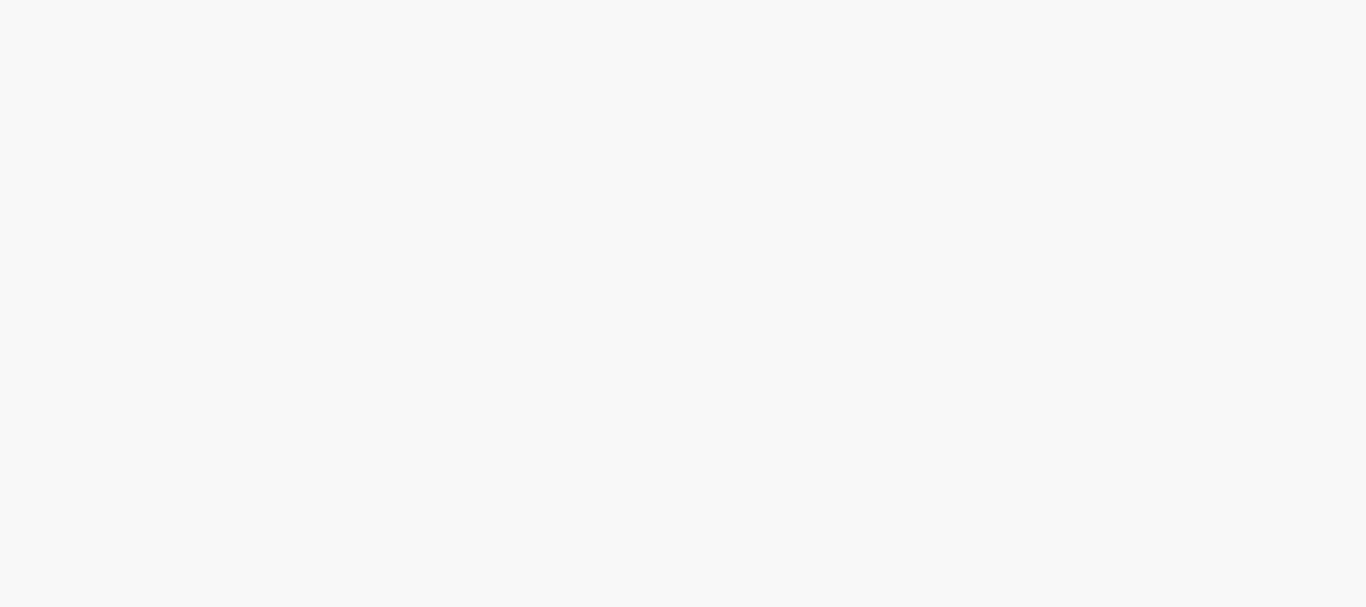 scroll, scrollTop: 0, scrollLeft: 0, axis: both 